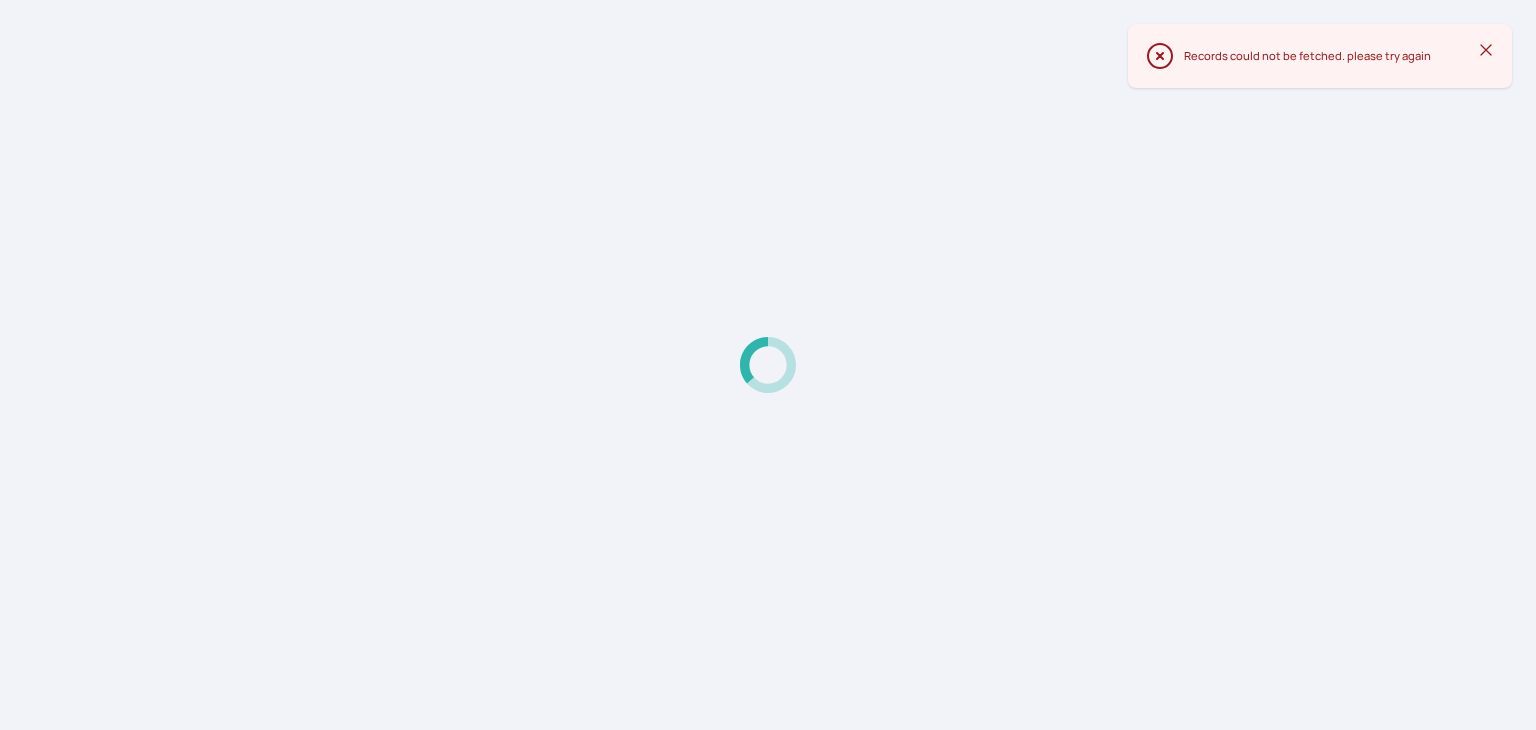 scroll, scrollTop: 0, scrollLeft: 0, axis: both 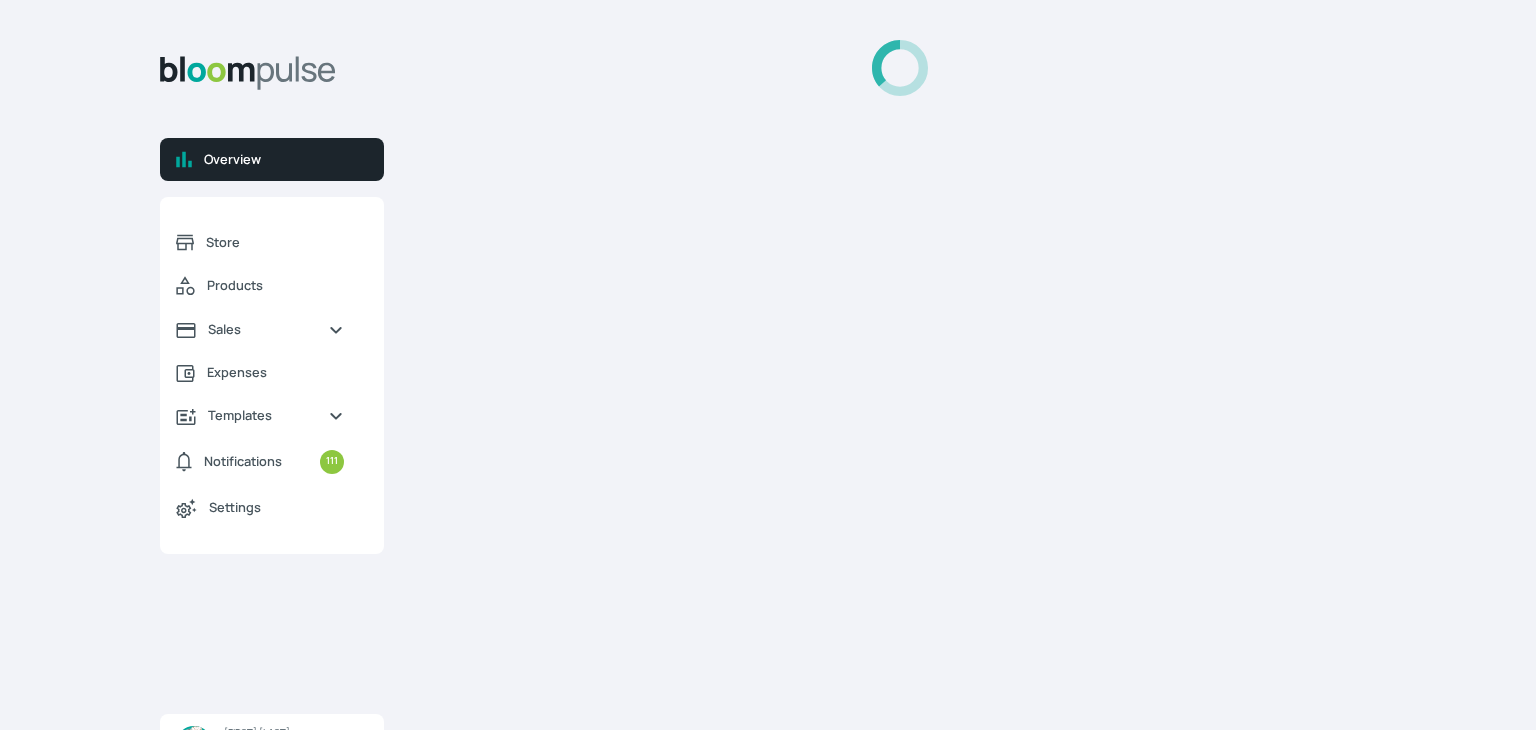 select on "2025" 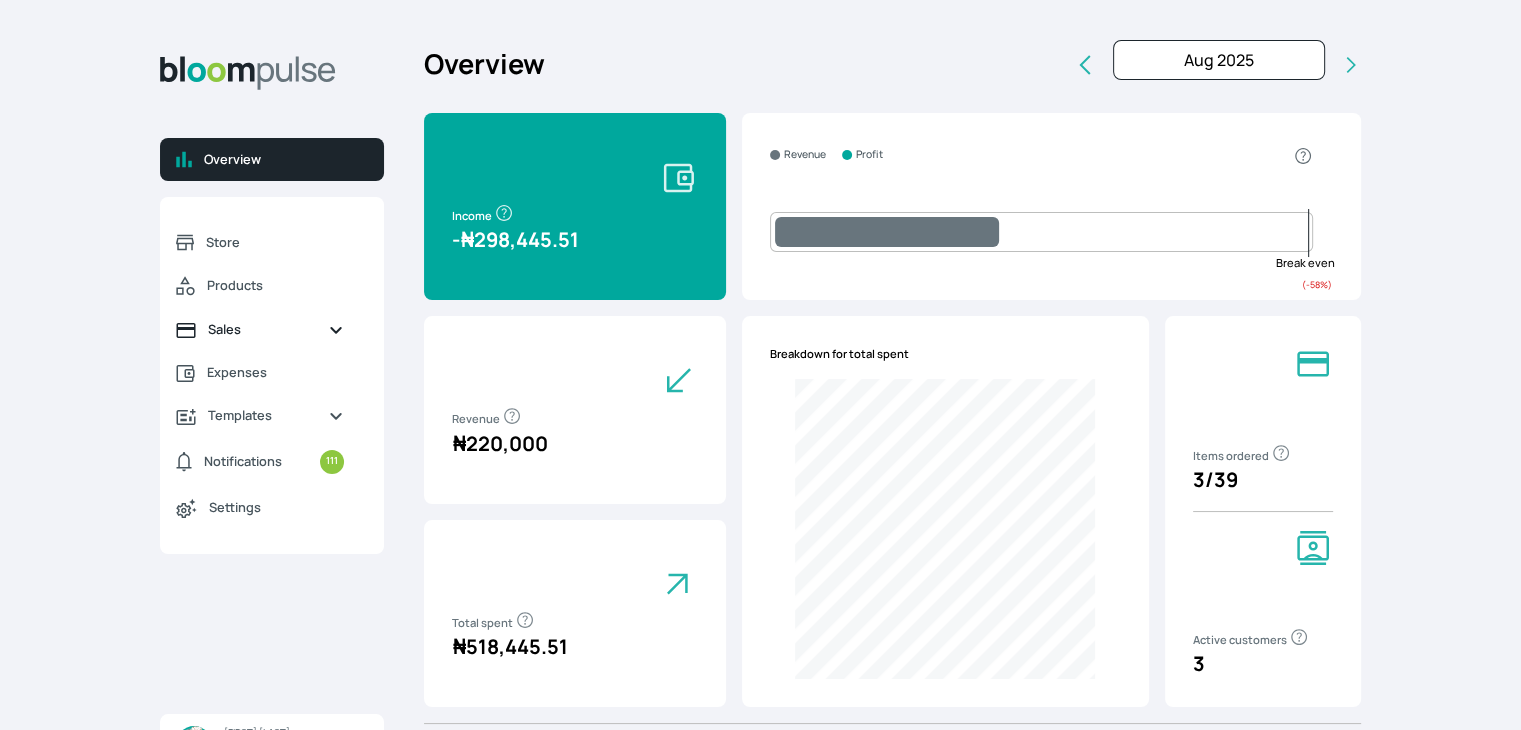 click on "Sales" at bounding box center (260, 329) 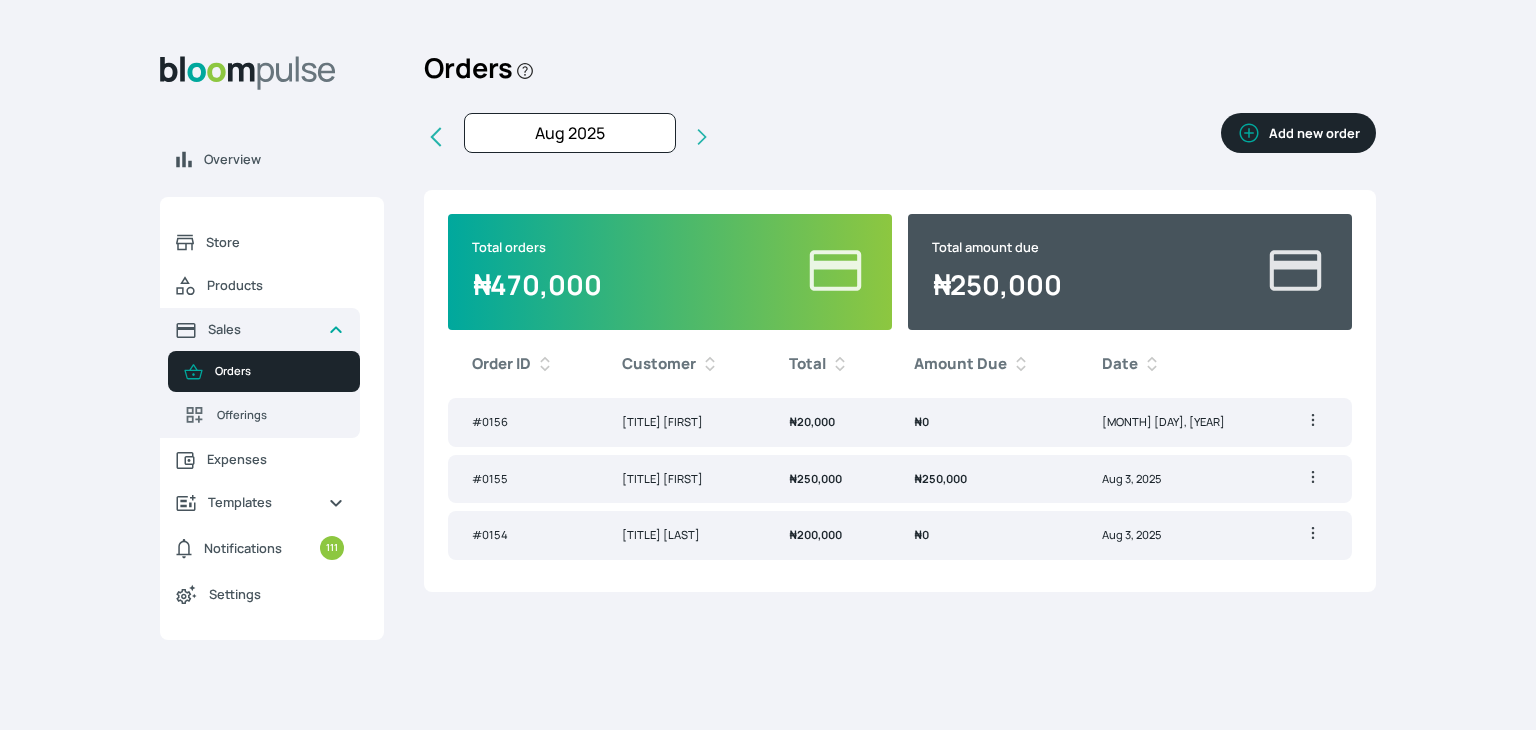 click on "Add new order" at bounding box center [1298, 133] 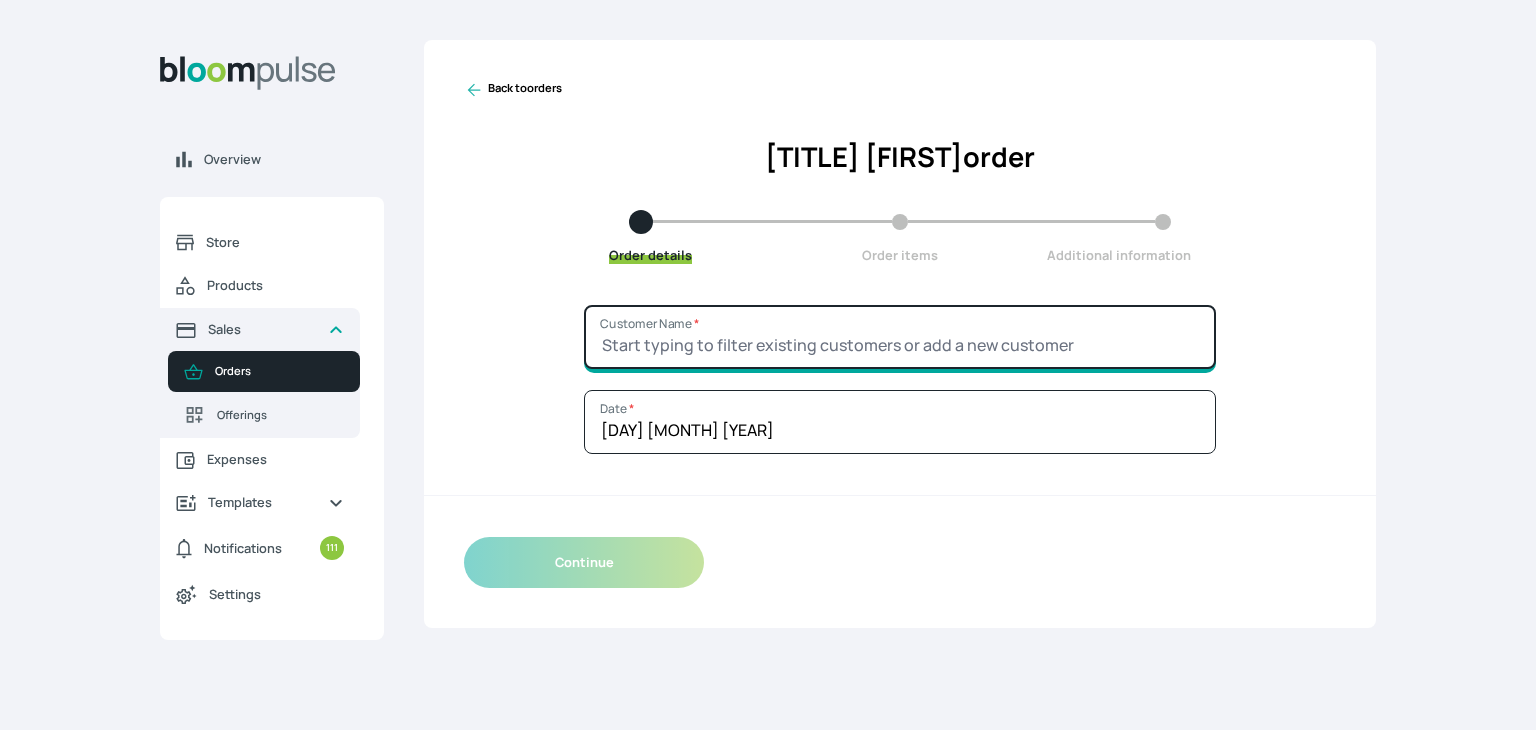 click on "Customer Name    *" at bounding box center [900, 337] 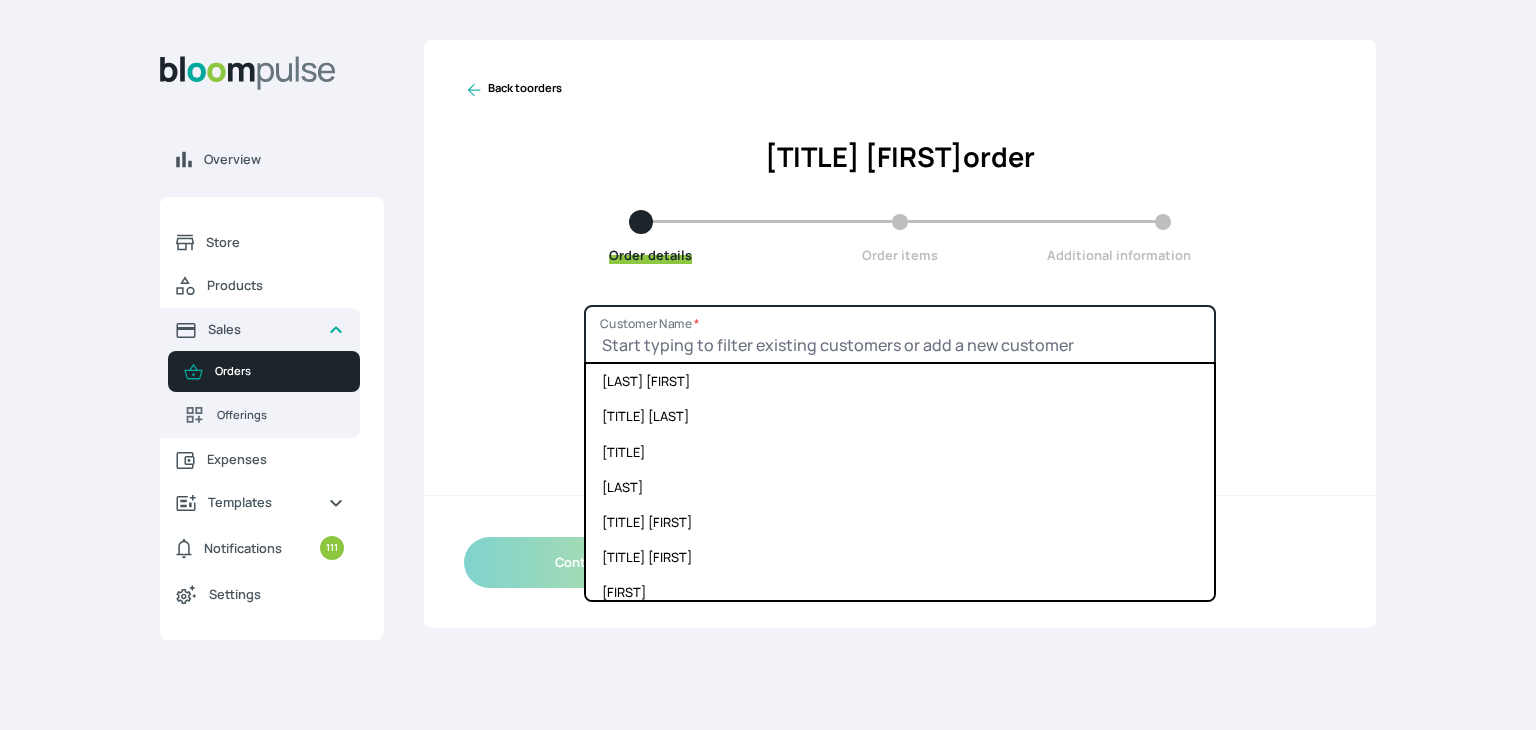 click on "Customer Name    *" at bounding box center (900, 337) 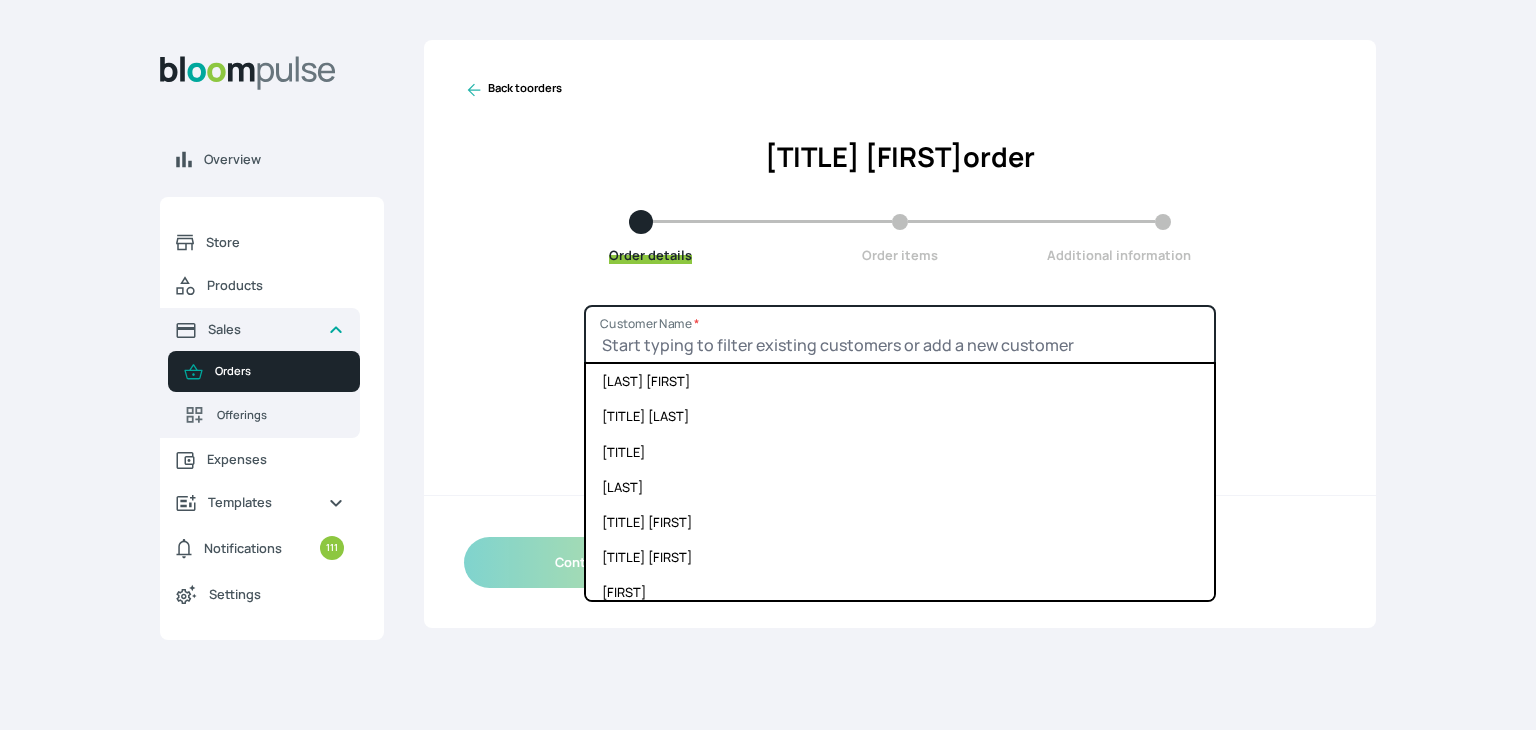 click on "Customer Name    *" at bounding box center (900, 337) 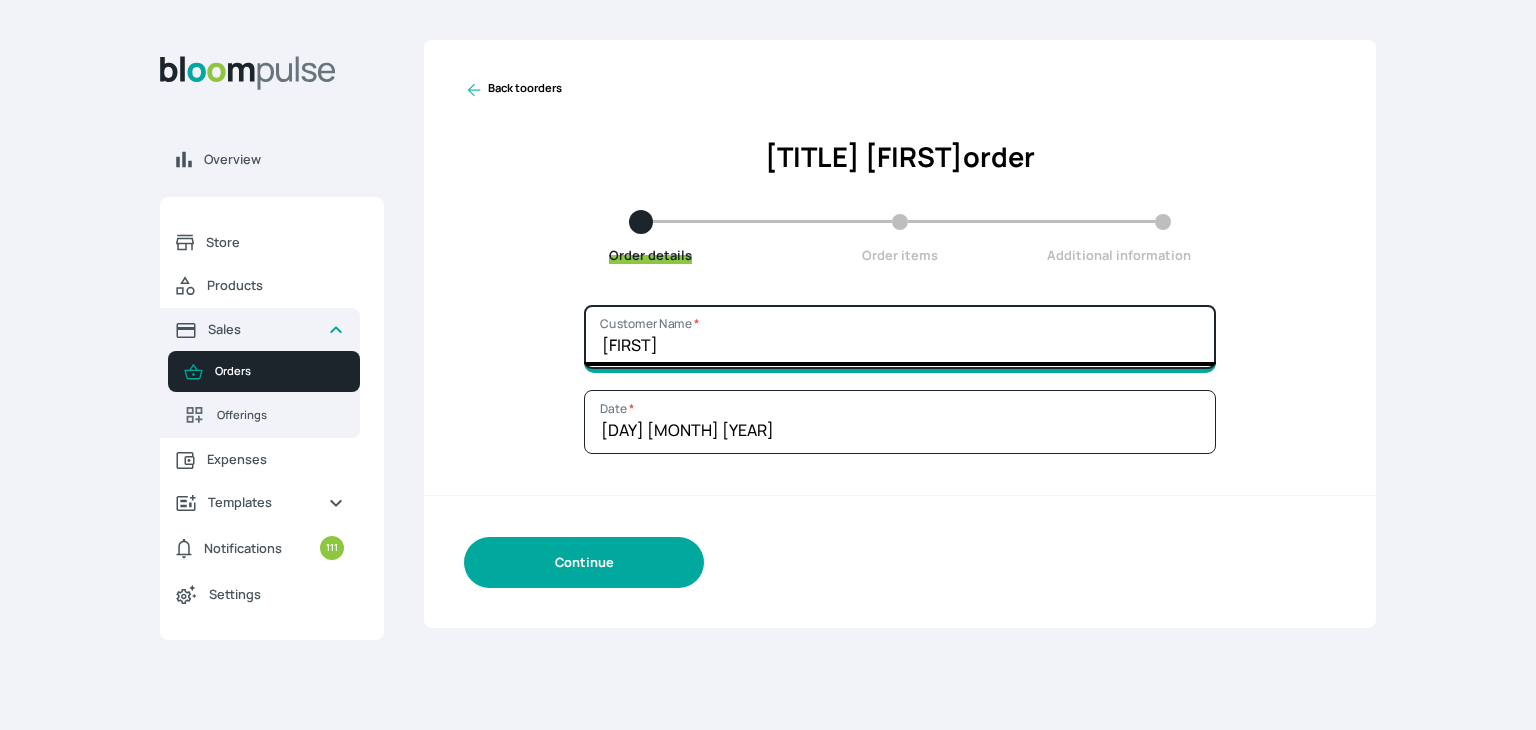 type on "[FIRST]" 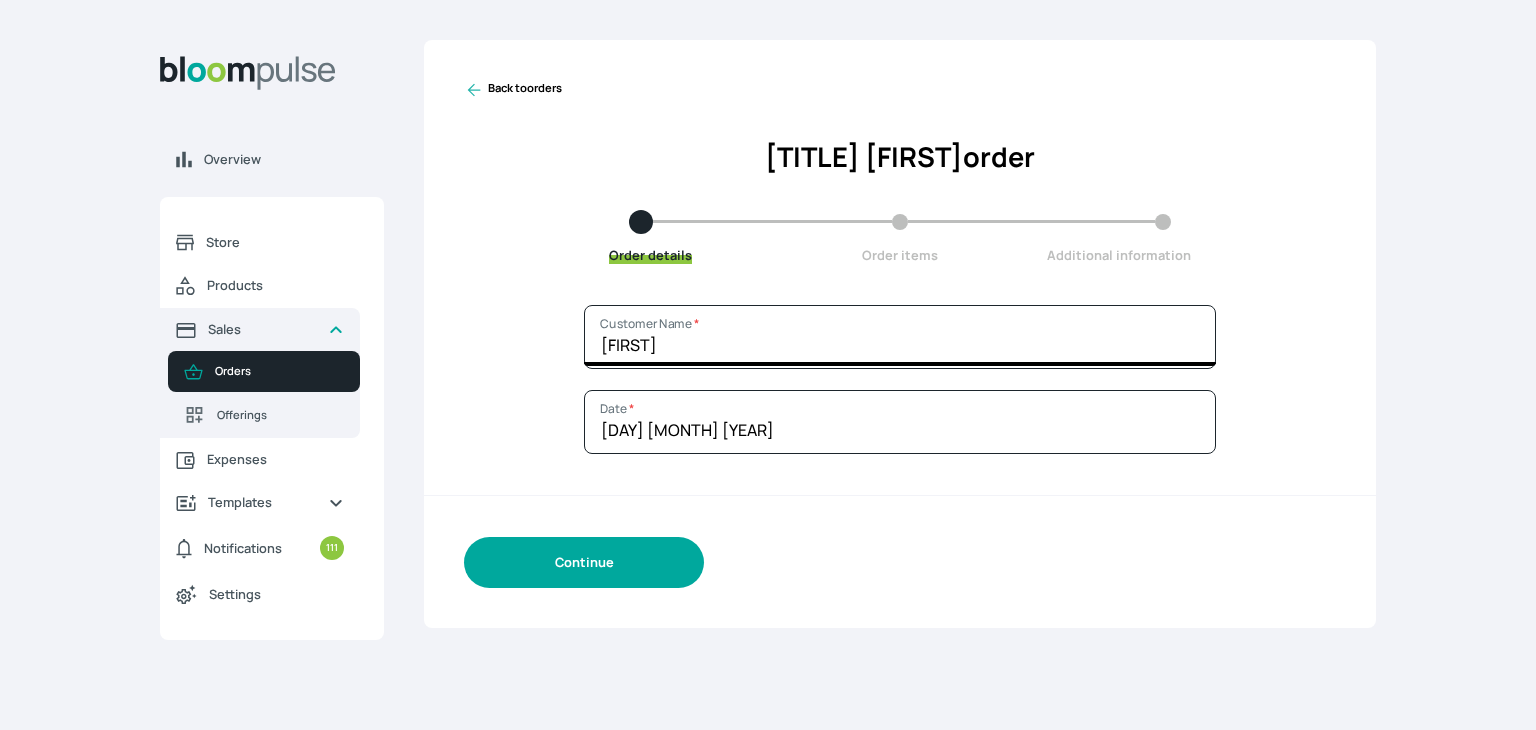 click on "Continue" at bounding box center [584, 562] 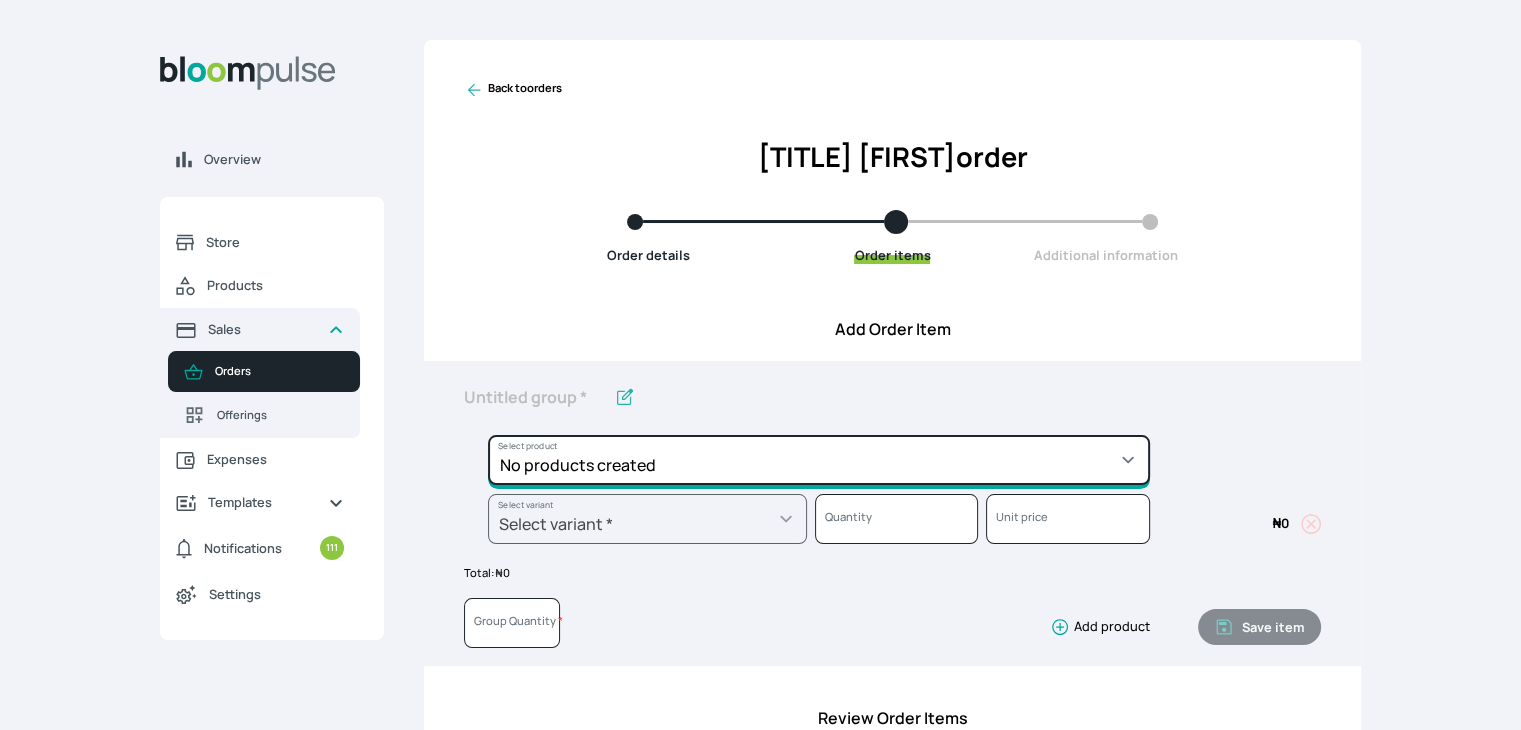click on "No products created" at bounding box center (819, 460) 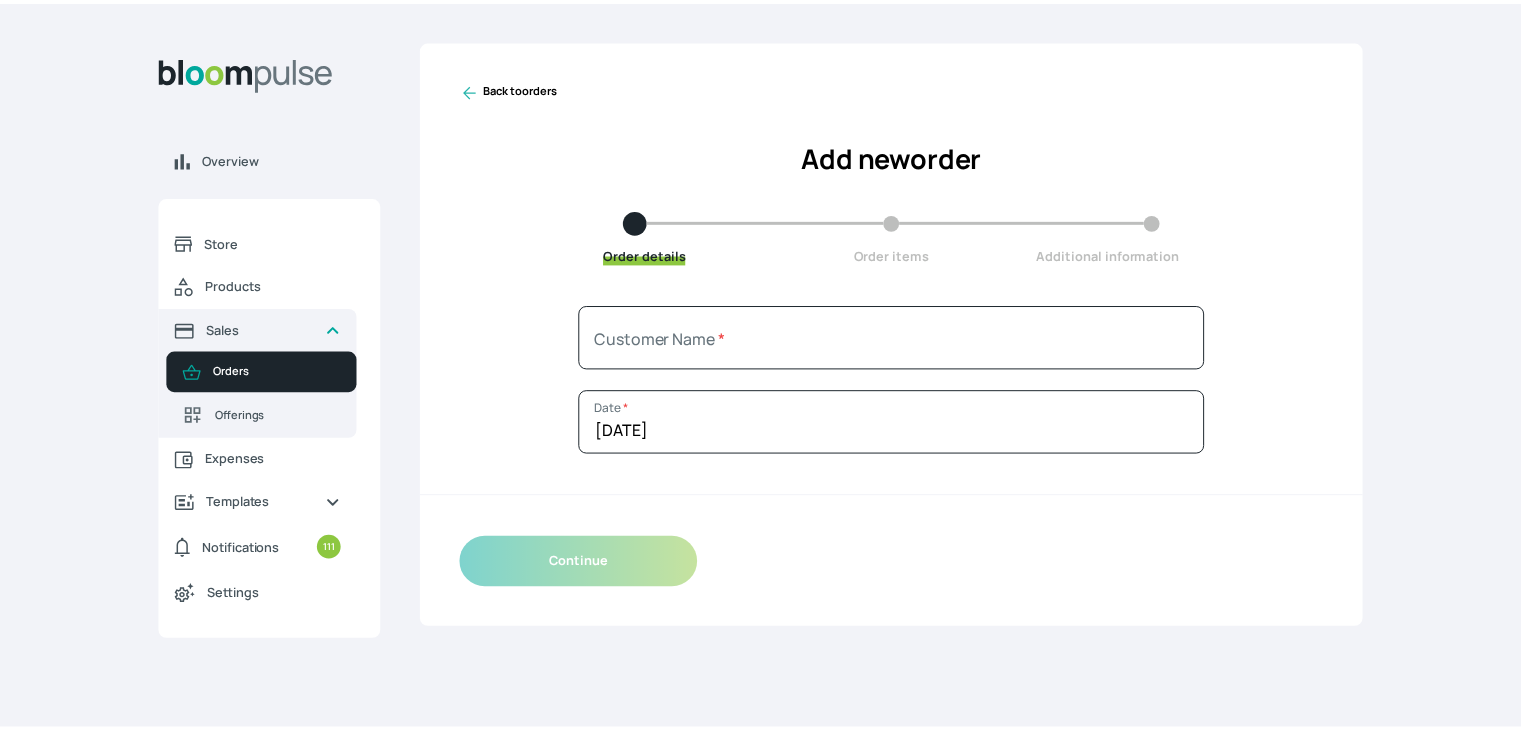 scroll, scrollTop: 0, scrollLeft: 0, axis: both 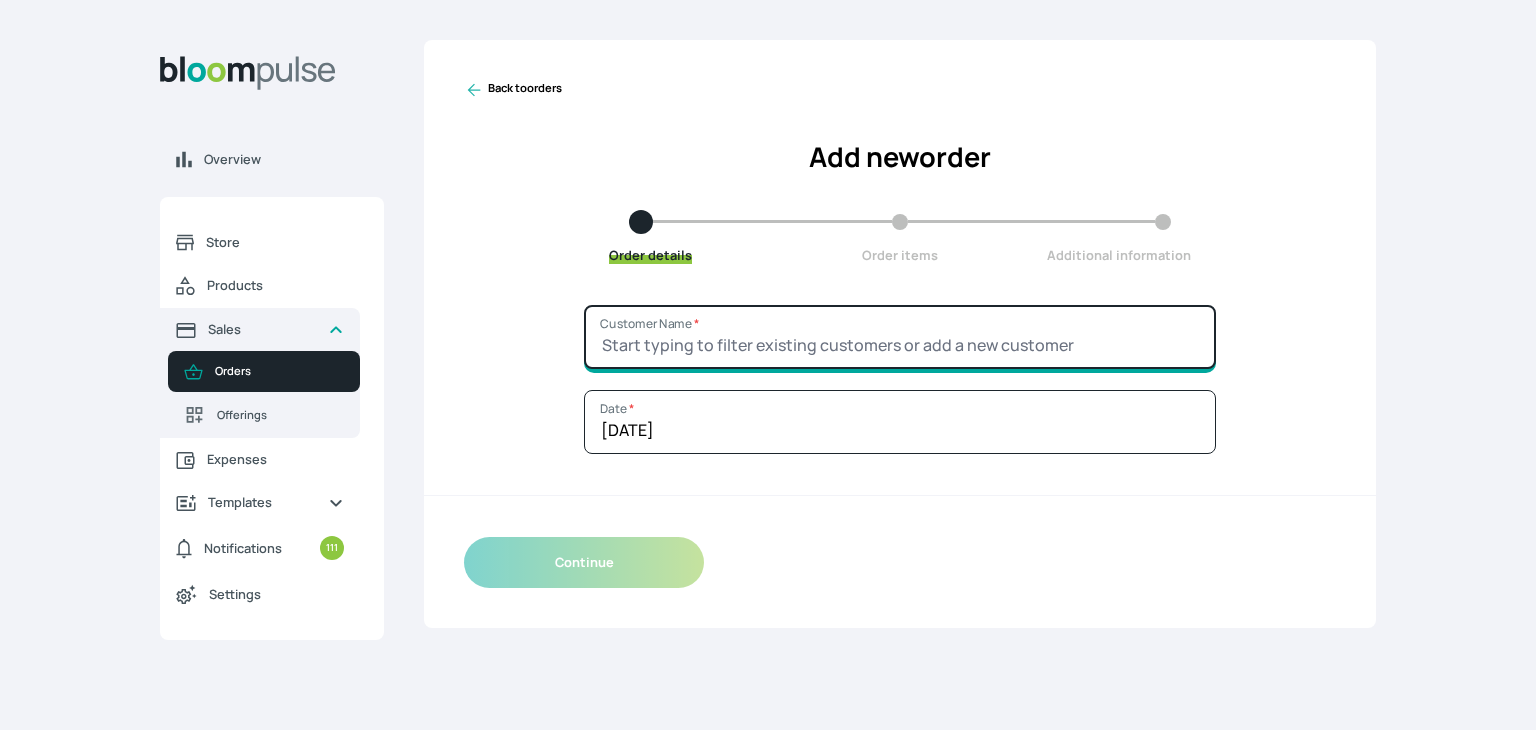 click on "Customer Name    *" at bounding box center [900, 337] 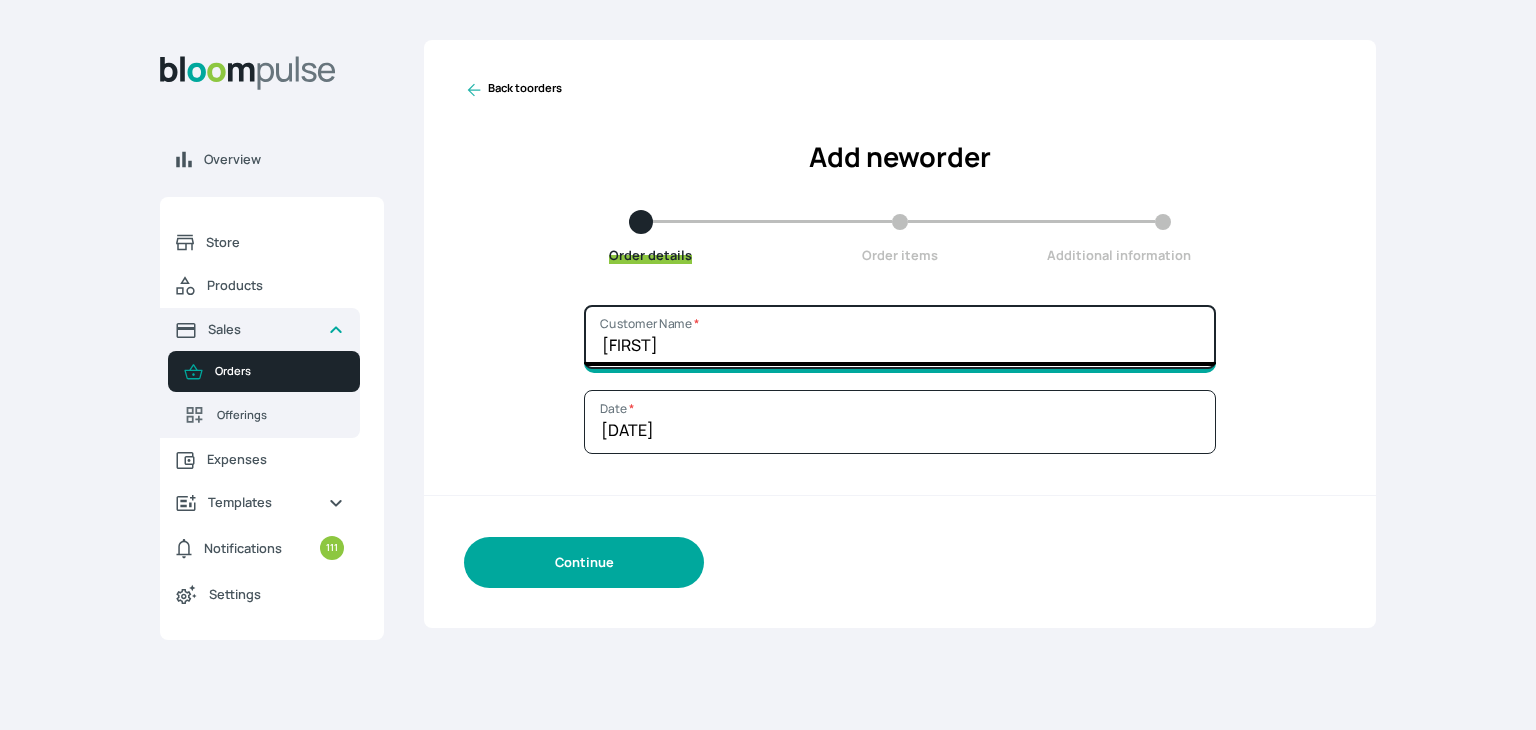 type on "[FIRST]" 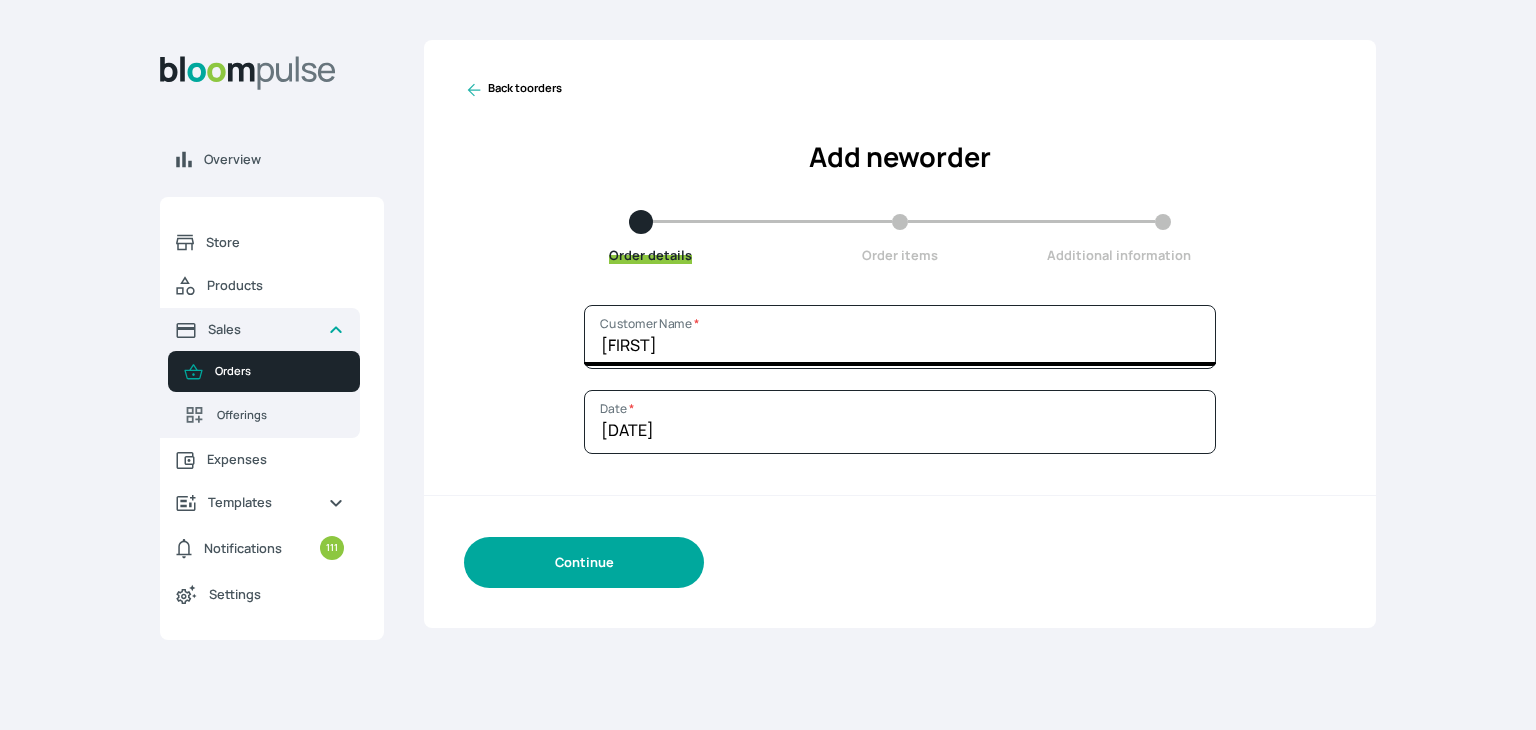 click on "Continue" at bounding box center (584, 562) 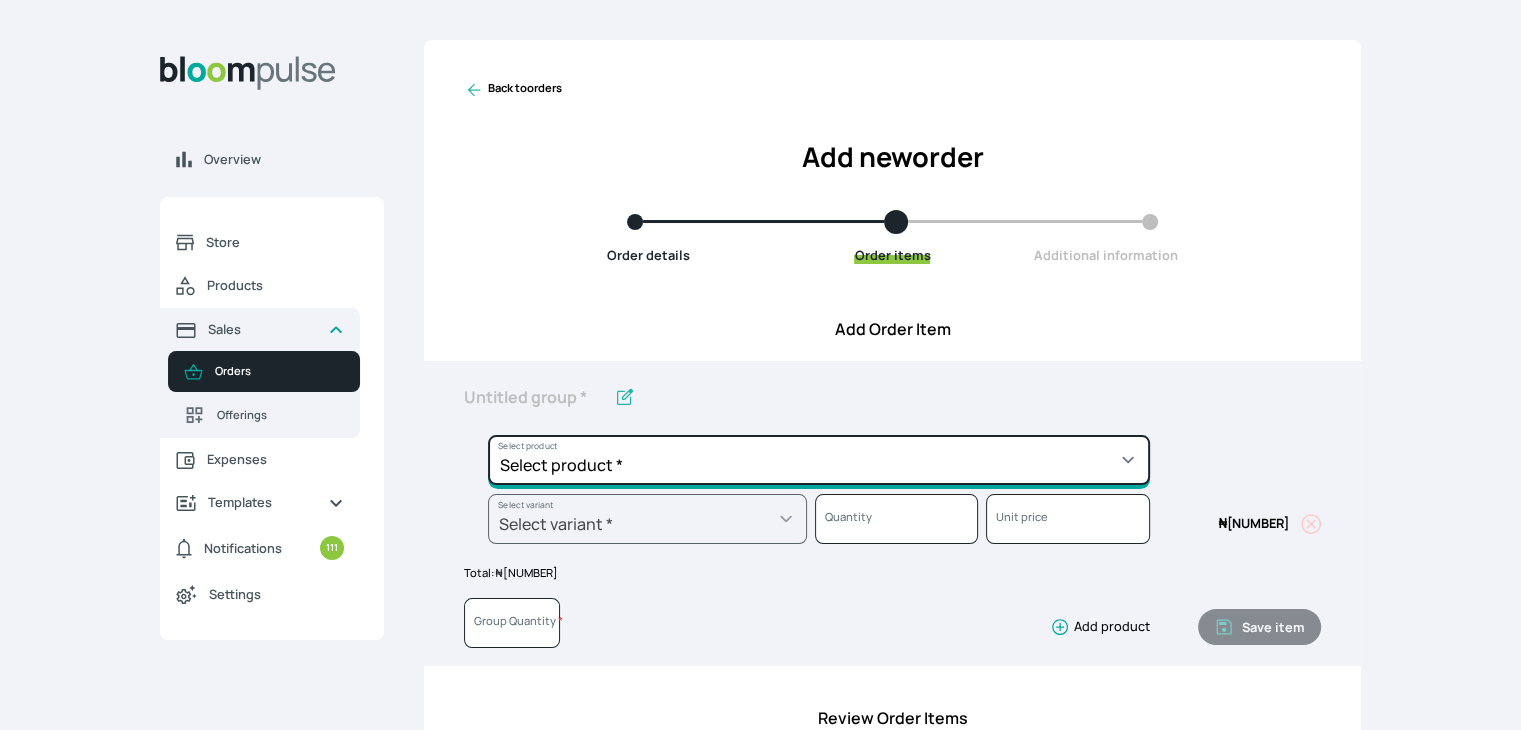 click on "Select product *  Cake Decoration for 8inches High  Chocolate oil based Round Cake  Geneose Sponge square Cake  Pound Square Cake  35cl zobo Mocktail  Banana Bread Batter BBQ Chicken  Bento Cake Budget Friendly Whippedcream Decoration Cake Decoration for 6inches High Cake Decoration for 6inches Low Cake loaf Chocolate Cake Batter Chocolate Ganache Chocolate oil based Batter Chocolate oil based square Cake Chocolate Round Cake Chop Life Package 2 Classic Banana Bread Loaf Coconut Banana Bread Loaf Cookies and Cream oil based Batter Cookies and cream oil based Round Cake Cupcakes Custom Made Whippedcream Decoration Doughnut Batter Fondant 1 Recipe  Fruit Cake Fruit Cake Batter Geneose Sponge Cake Batter Geneose Sponge Round Cake Meat Pie Meat Pie per 1 Mini puff Pound Cake Batter Pound Round Cake  Puff puff Redvelvet Cake Batter Redvelvet oil based Batter Redvelvet oil based Round Cake Redvelvet Round Cake Royal Buttercream  Small chops Stick Meat Sugar Doughnut  Swiss Meringue Buttercream  Valentine Love Box" at bounding box center (819, 460) 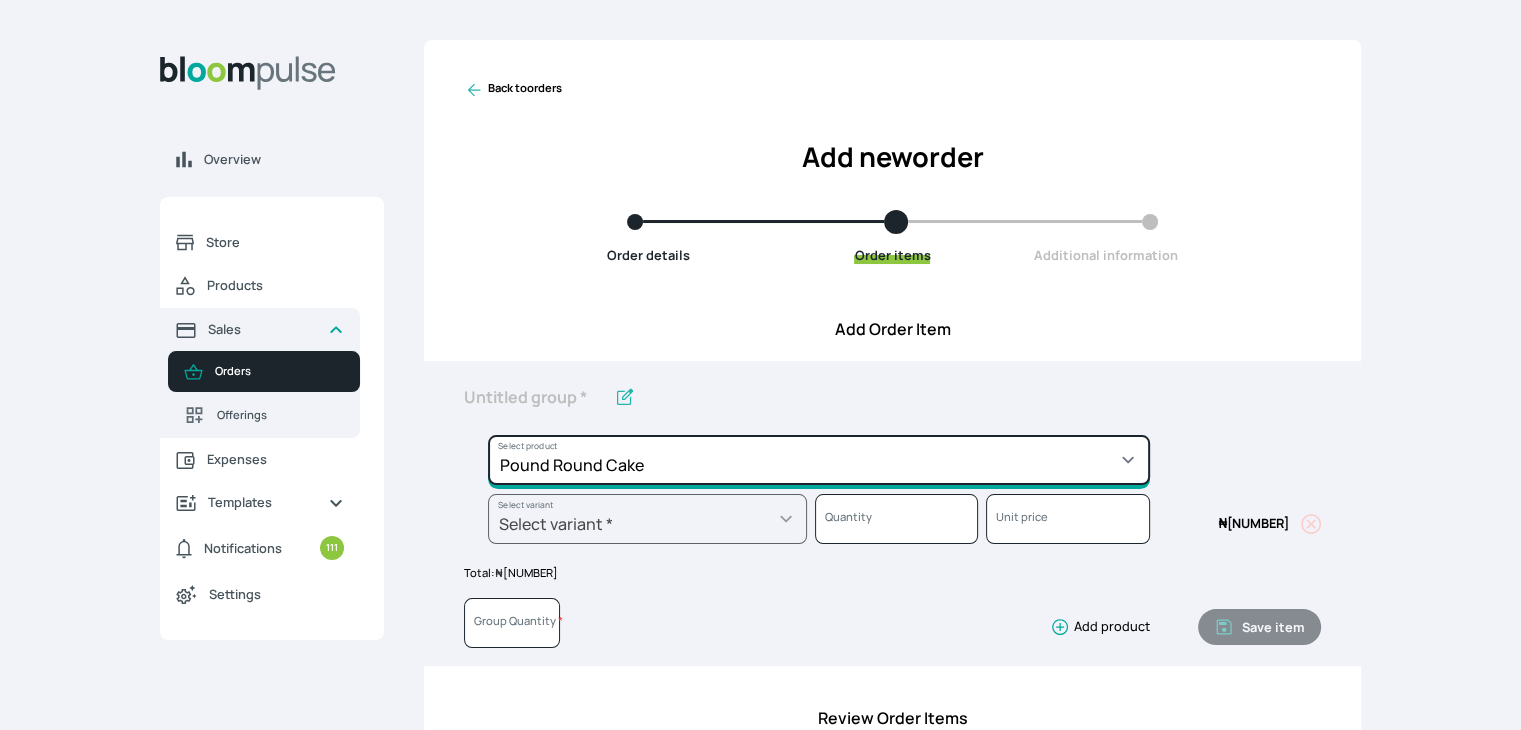 click on "Select product *  Cake Decoration for 8inches High  Chocolate oil based Round Cake  Geneose Sponge square Cake  Pound Square Cake  35cl zobo Mocktail  Banana Bread Batter BBQ Chicken  Bento Cake Budget Friendly Whippedcream Decoration Cake Decoration for 6inches High Cake Decoration for 6inches Low Cake loaf Chocolate Cake Batter Chocolate Ganache Chocolate oil based Batter Chocolate oil based square Cake Chocolate Round Cake Chop Life Package 2 Classic Banana Bread Loaf Coconut Banana Bread Loaf Cookies and Cream oil based Batter Cookies and cream oil based Round Cake Cupcakes Custom Made Whippedcream Decoration Doughnut Batter Fondant 1 Recipe  Fruit Cake Fruit Cake Batter Geneose Sponge Cake Batter Geneose Sponge Round Cake Meat Pie Meat Pie per 1 Mini puff Pound Cake Batter Pound Round Cake  Puff puff Redvelvet Cake Batter Redvelvet oil based Batter Redvelvet oil based Round Cake Redvelvet Round Cake Royal Buttercream  Small chops Stick Meat Sugar Doughnut  Swiss Meringue Buttercream  Valentine Love Box" at bounding box center (819, 460) 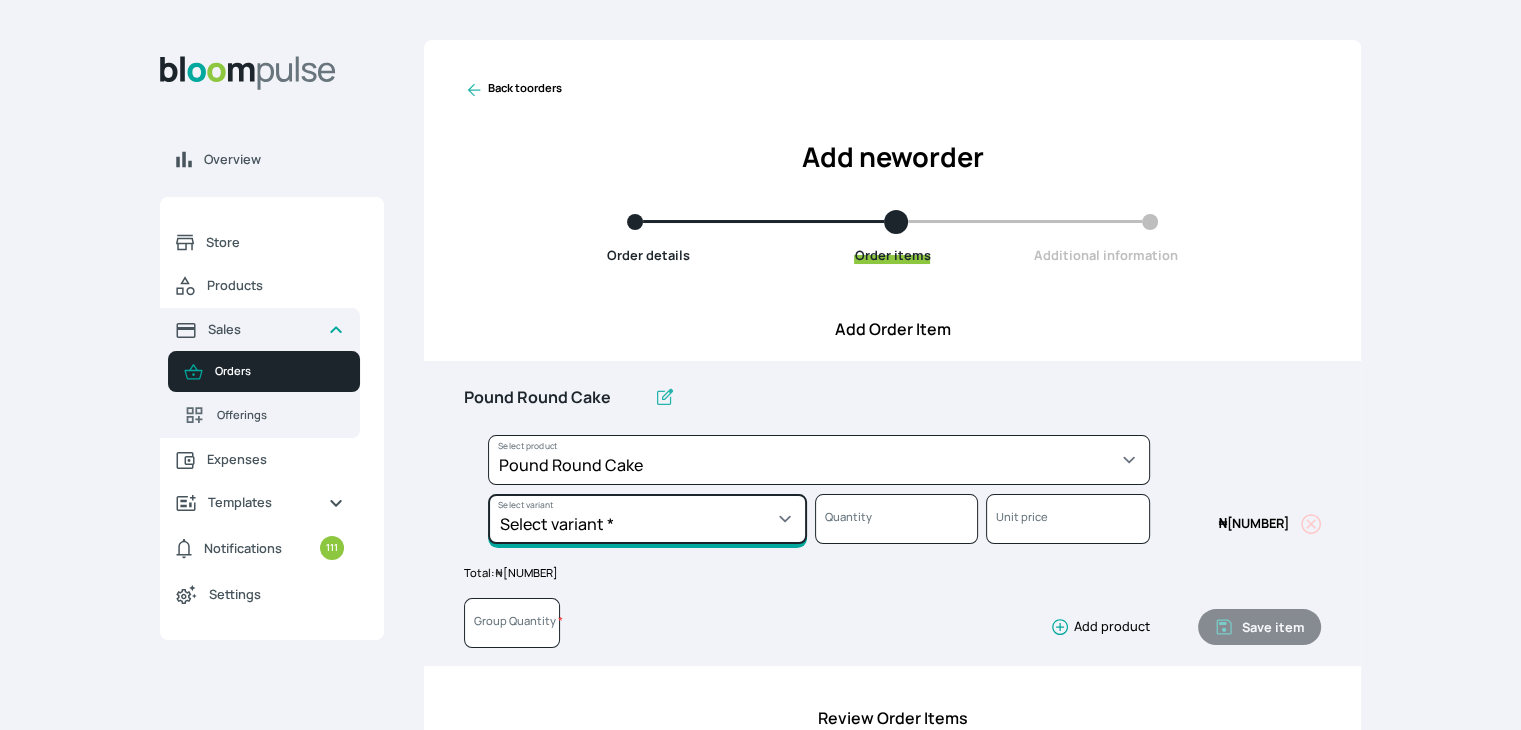 click on "Select variant * 10inches 11inches 12inches 13inches 14inches 6inches 7inches 8inches 9inches" at bounding box center (647, 519) 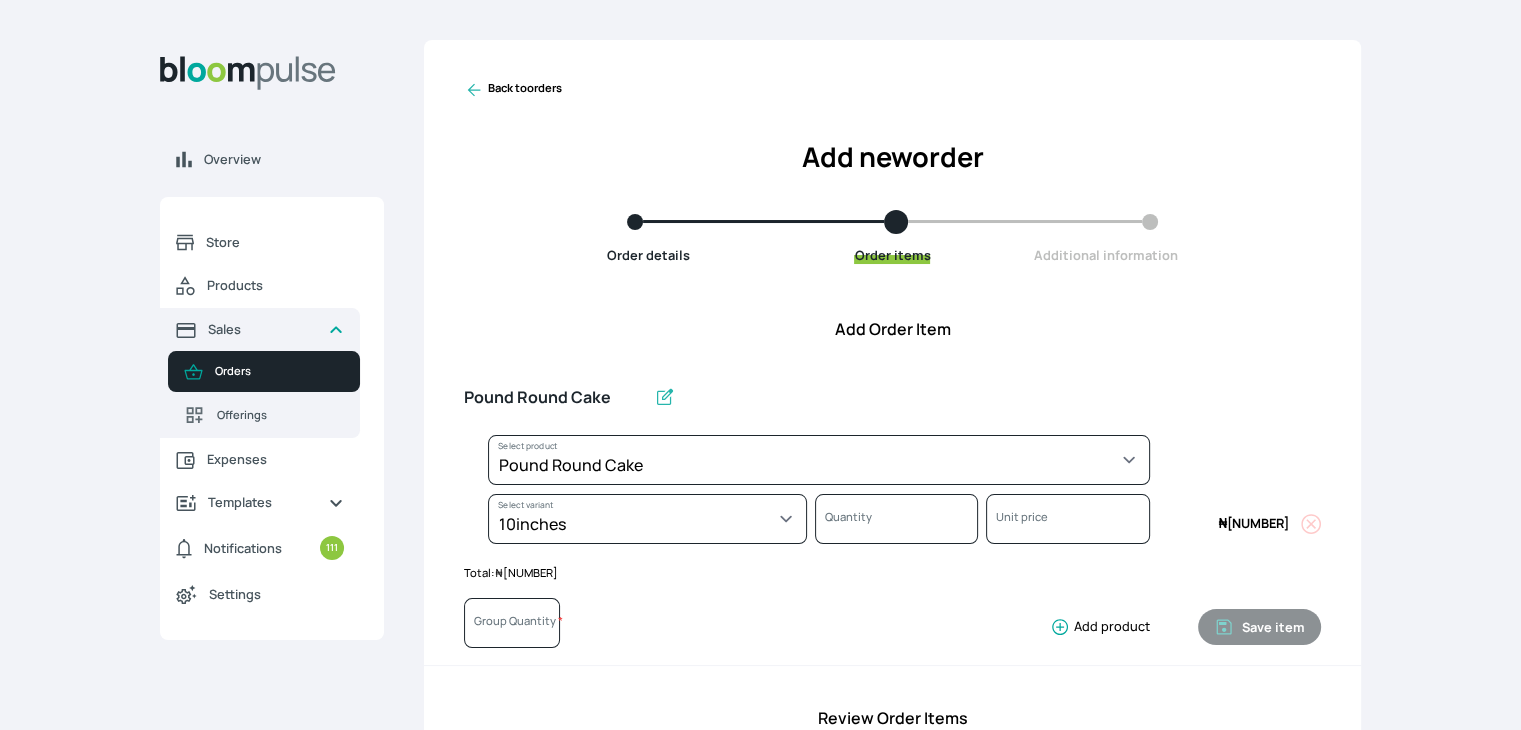 select on "a288c6ae-7a33-4d48-9e4d-feb53a4d1c56" 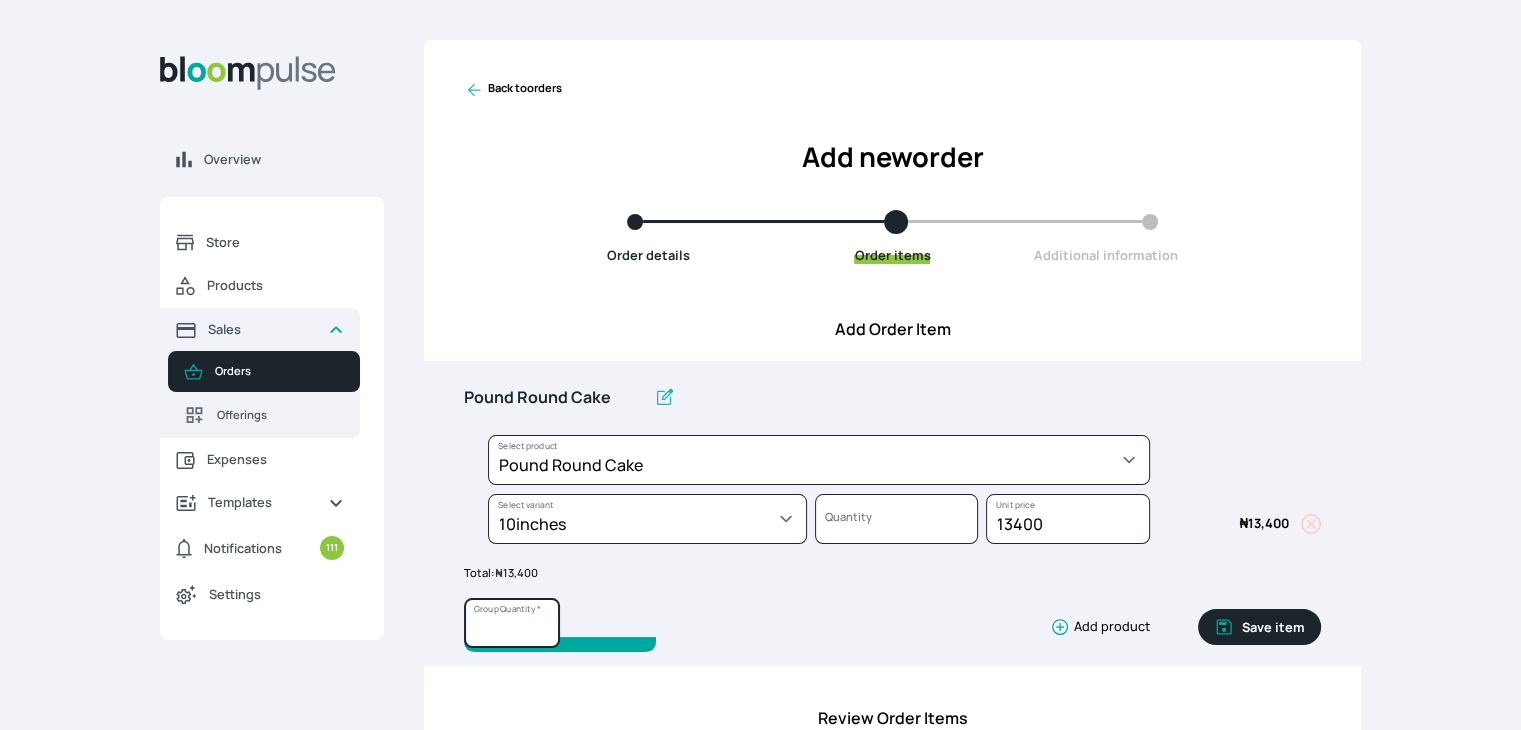 click on "[NUMBER]" at bounding box center [512, 623] 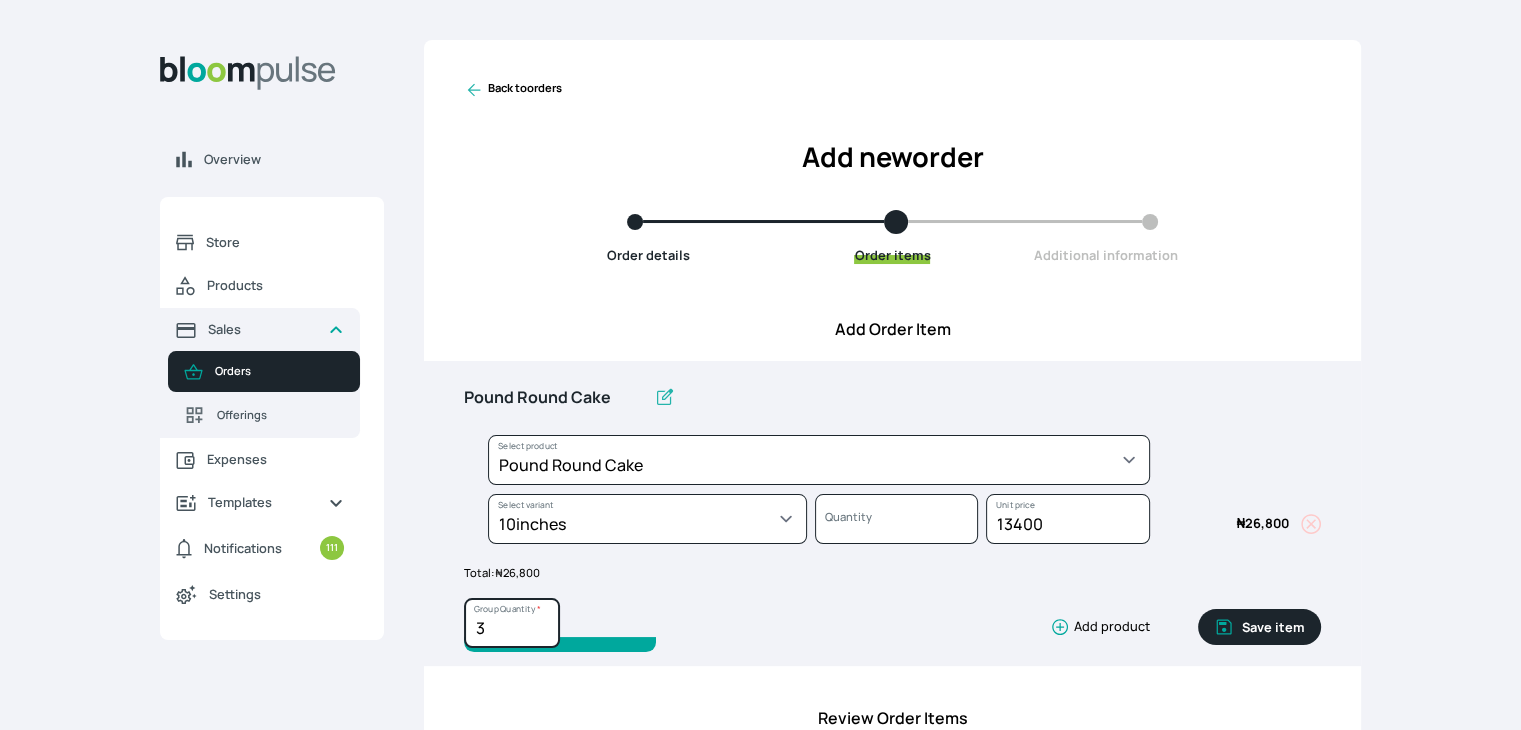 type on "3" 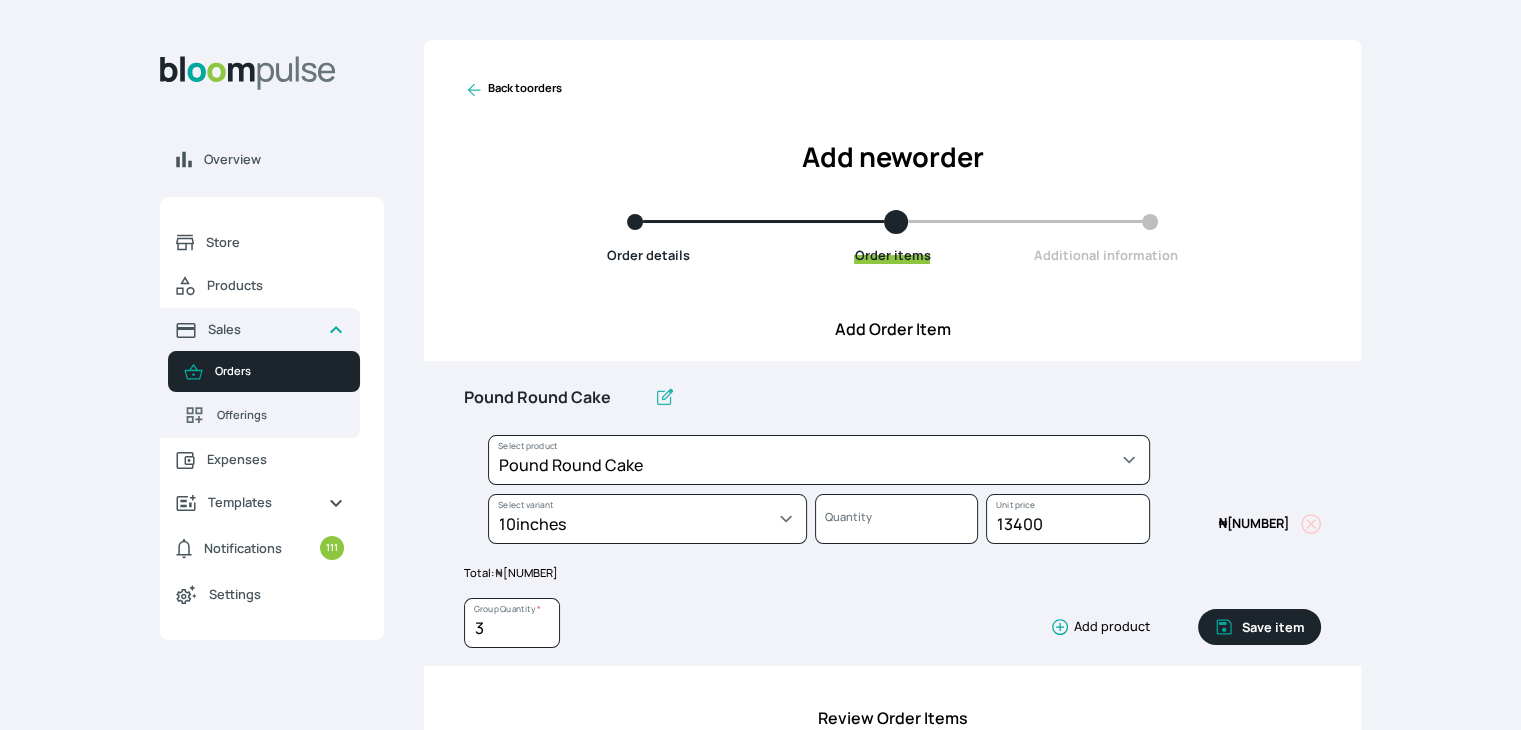 click on "Save item" at bounding box center (1259, 627) 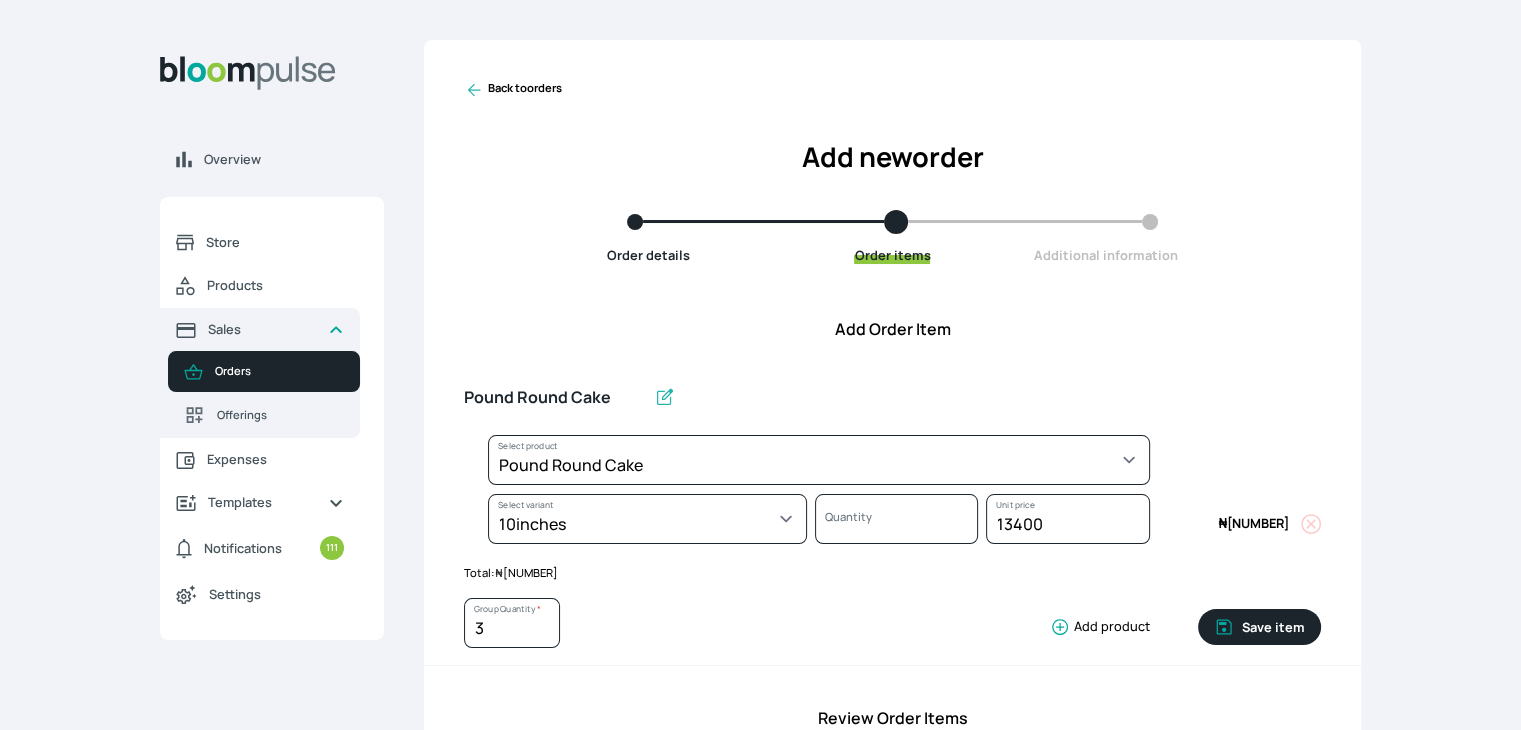 type 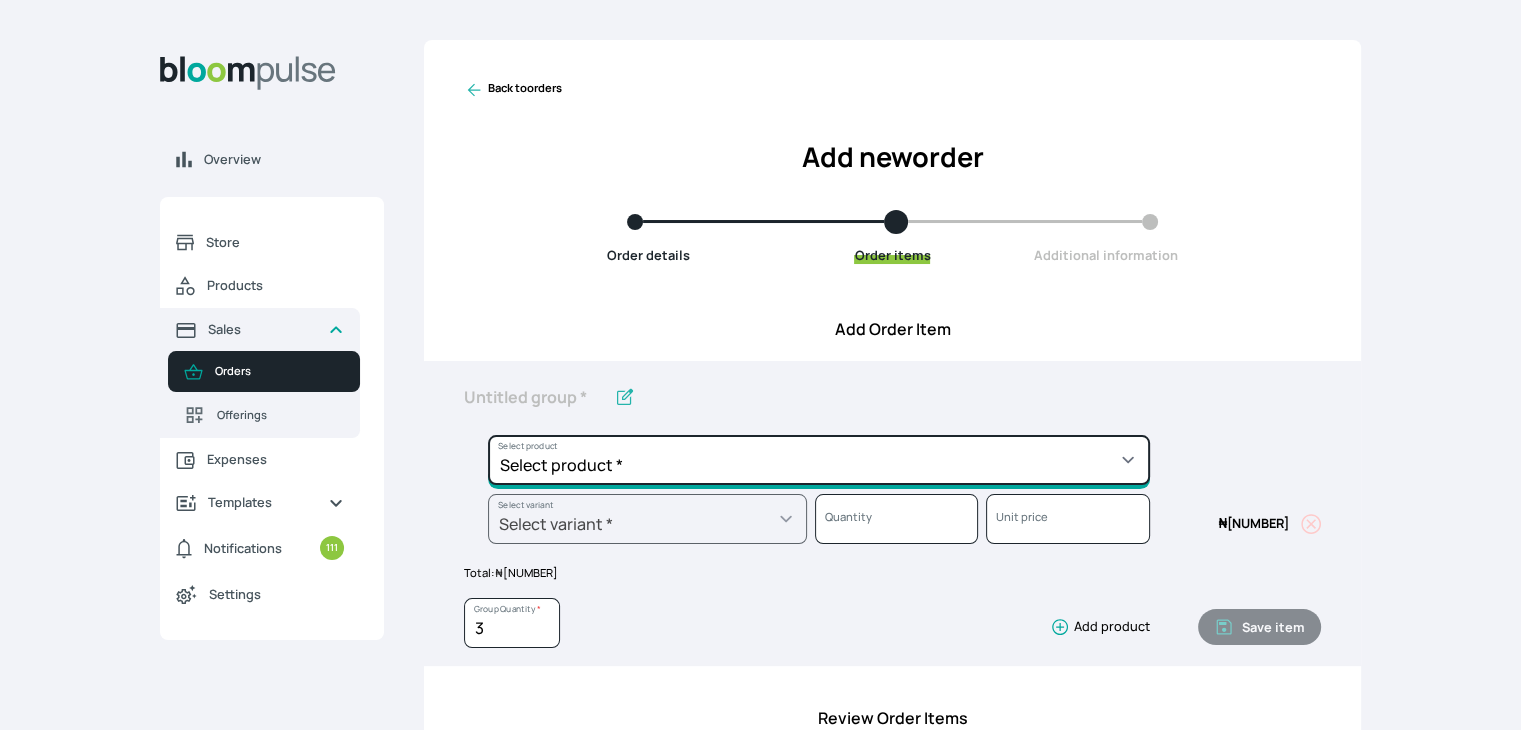 click on "Select product *  Cake Decoration for 8inches High  Chocolate oil based Round Cake  Geneose Sponge square Cake  Pound Square Cake  35cl zobo Mocktail  Banana Bread Batter BBQ Chicken  Bento Cake Budget Friendly Whippedcream Decoration Cake Decoration for 6inches High Cake Decoration for 6inches Low Cake loaf Chocolate Cake Batter Chocolate Ganache Chocolate oil based Batter Chocolate oil based square Cake Chocolate Round Cake Chop Life Package 2 Classic Banana Bread Loaf Coconut Banana Bread Loaf Cookies and Cream oil based Batter Cookies and cream oil based Round Cake Cupcakes Custom Made Whippedcream Decoration Doughnut Batter Fondant 1 Recipe  Fruit Cake Fruit Cake Batter Geneose Sponge Cake Batter Geneose Sponge Round Cake Meat Pie Meat Pie per 1 Mini puff Pound Cake Batter Pound Round Cake  Puff puff Redvelvet Cake Batter Redvelvet oil based Batter Redvelvet oil based Round Cake Redvelvet Round Cake Royal Buttercream  Small chops Stick Meat Sugar Doughnut  Swiss Meringue Buttercream  Valentine Love Box" at bounding box center [819, 460] 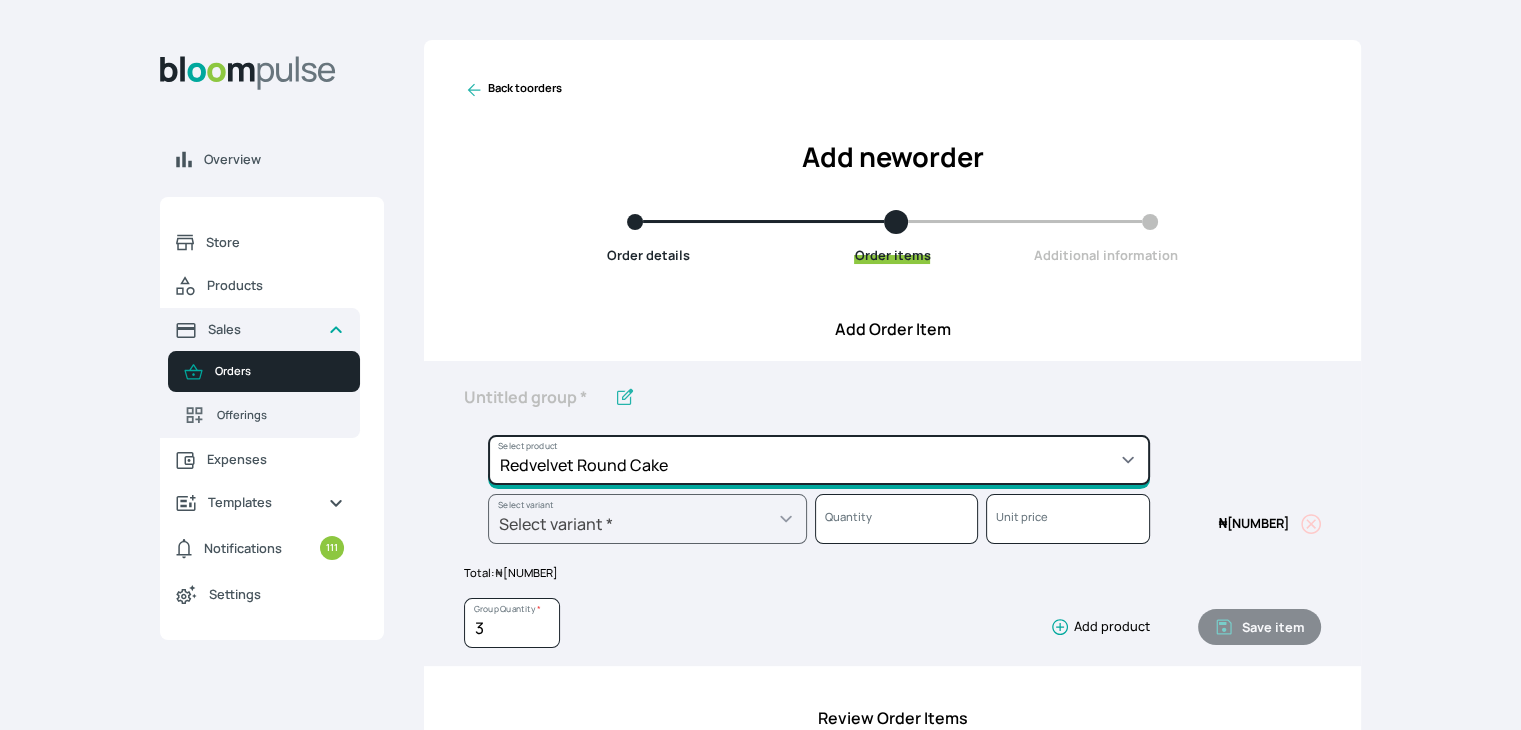 click on "Select product *  Cake Decoration for 8inches High  Chocolate oil based Round Cake  Geneose Sponge square Cake  Pound Square Cake  35cl zobo Mocktail  Banana Bread Batter BBQ Chicken  Bento Cake Budget Friendly Whippedcream Decoration Cake Decoration for 6inches High Cake Decoration for 6inches Low Cake loaf Chocolate Cake Batter Chocolate Ganache Chocolate oil based Batter Chocolate oil based square Cake Chocolate Round Cake Chop Life Package 2 Classic Banana Bread Loaf Coconut Banana Bread Loaf Cookies and Cream oil based Batter Cookies and cream oil based Round Cake Cupcakes Custom Made Whippedcream Decoration Doughnut Batter Fondant 1 Recipe  Fruit Cake Fruit Cake Batter Geneose Sponge Cake Batter Geneose Sponge Round Cake Meat Pie Meat Pie per 1 Mini puff Pound Cake Batter Pound Round Cake  Puff puff Redvelvet Cake Batter Redvelvet oil based Batter Redvelvet oil based Round Cake Redvelvet Round Cake Royal Buttercream  Small chops Stick Meat Sugar Doughnut  Swiss Meringue Buttercream  Valentine Love Box" at bounding box center (819, 460) 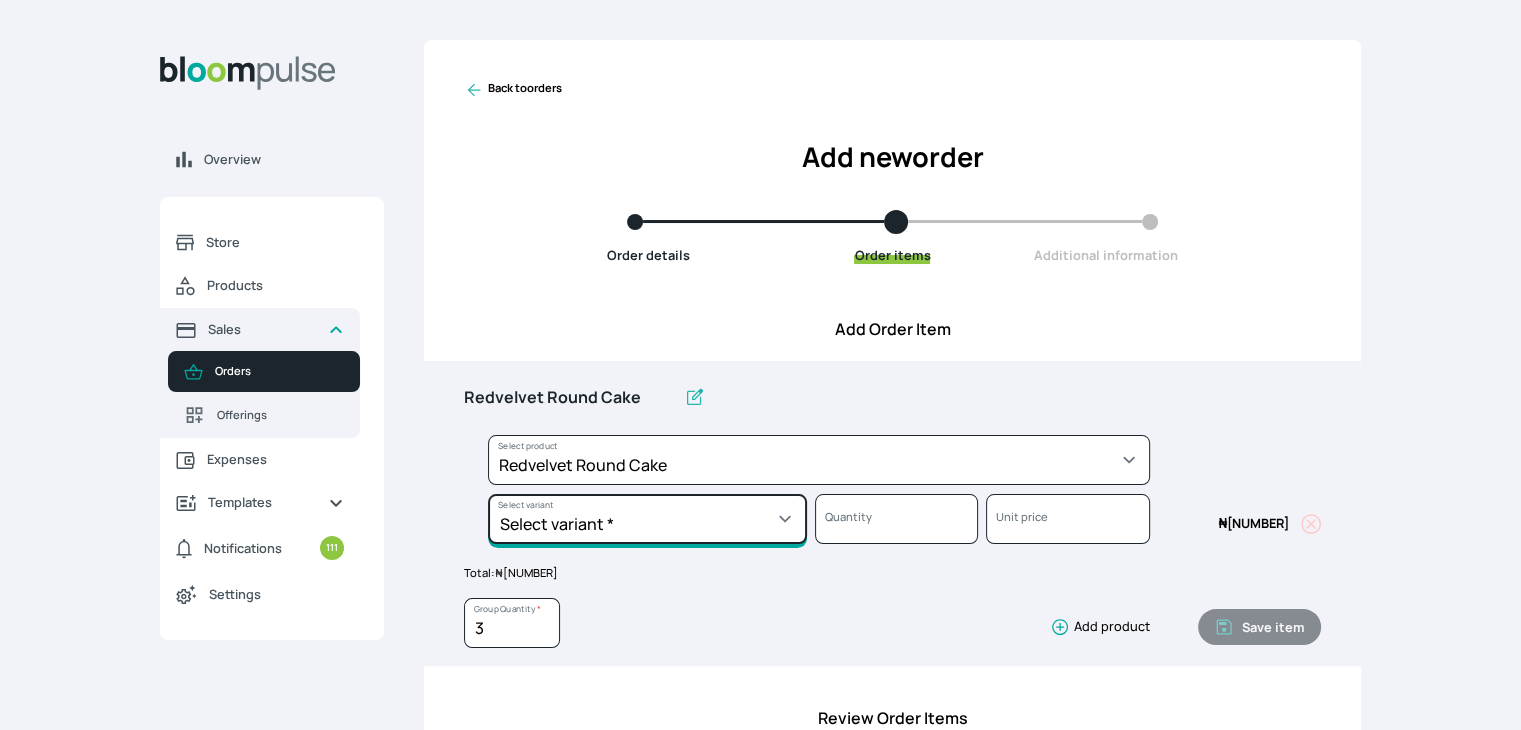 click on "Select variant * 10inches  11inches 12inches 13inches 14inches 6inches  7inches 8inches  9inches" at bounding box center (647, 519) 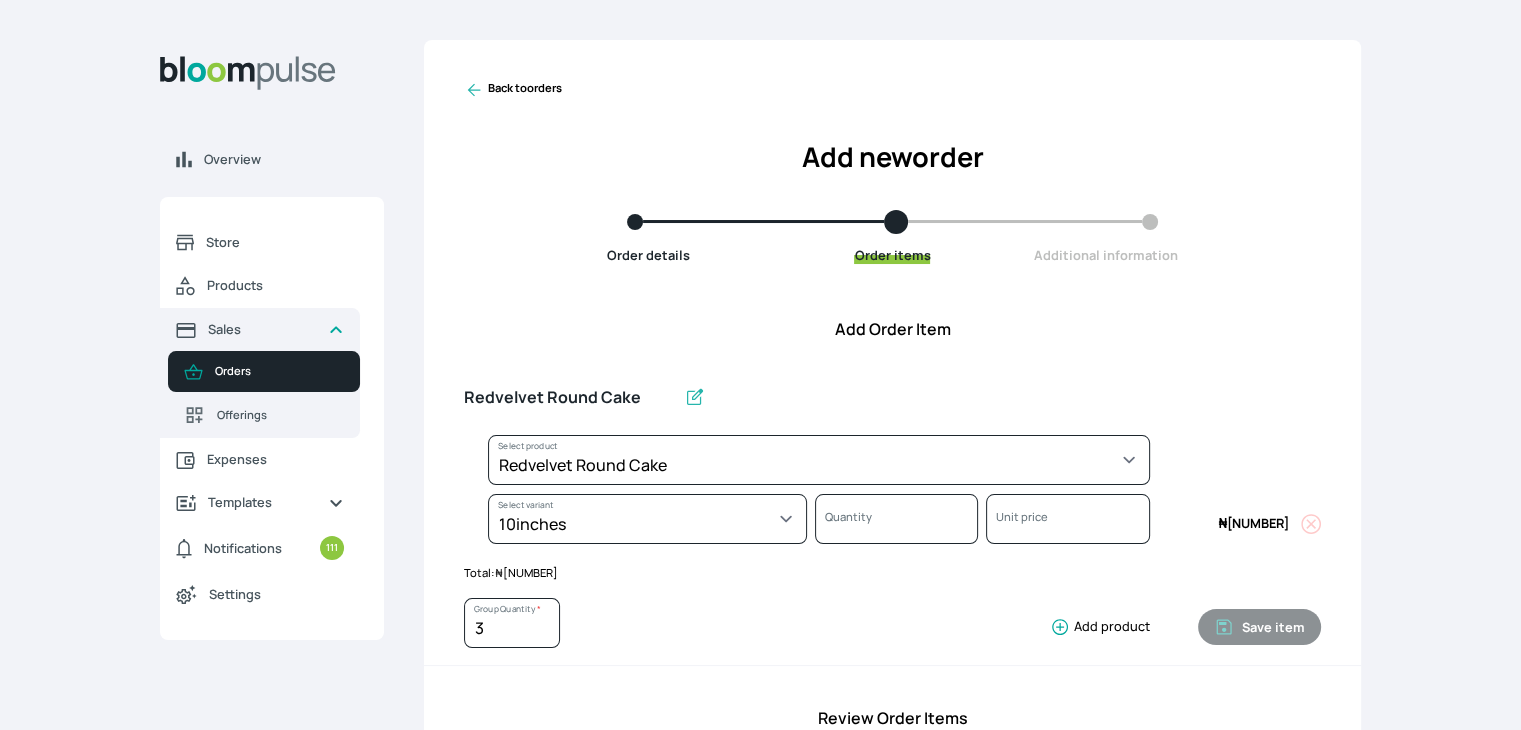 select on "03a9c920-d373-4b55-9805-9de923defabf" 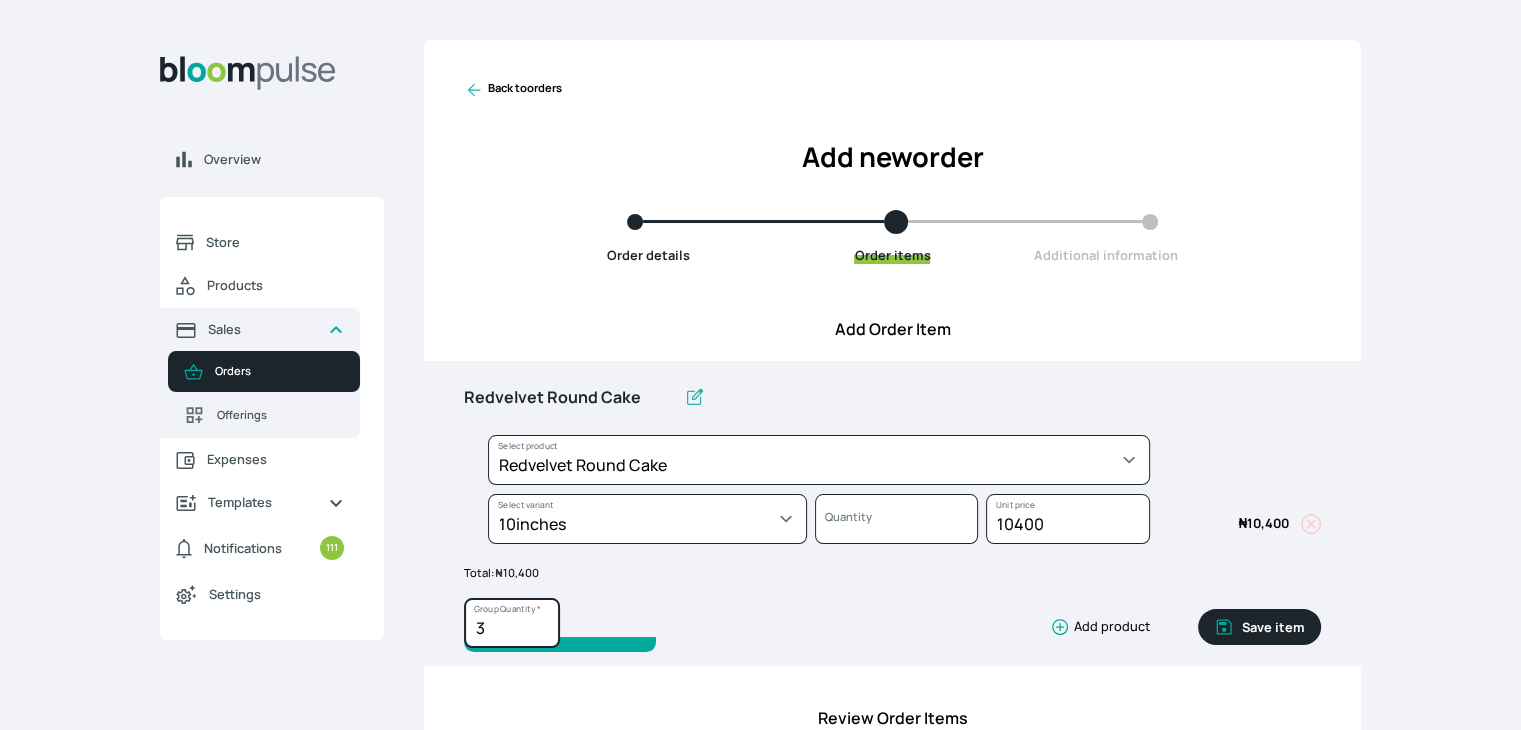 click on "[NUMBER]" at bounding box center (512, 623) 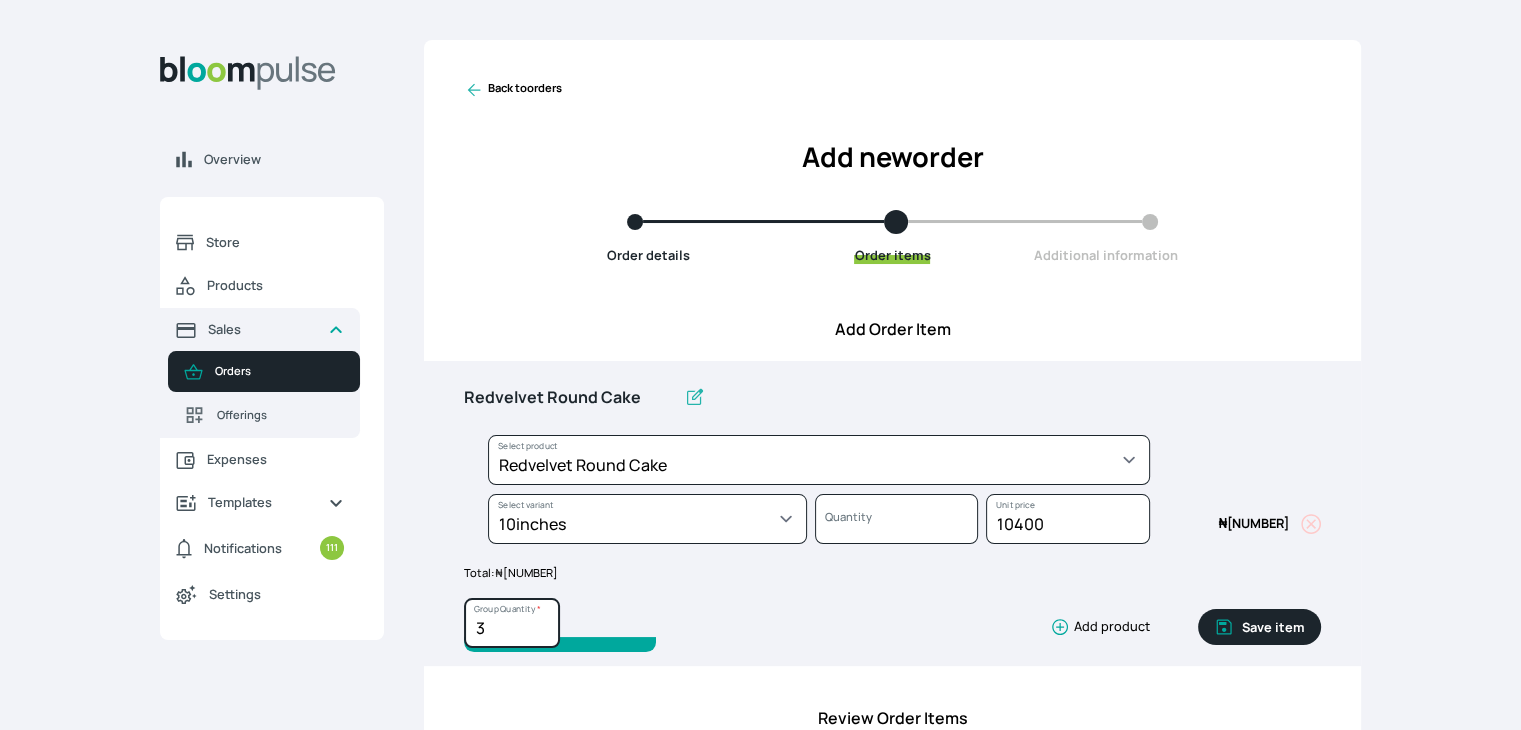 click on "3" at bounding box center (512, 623) 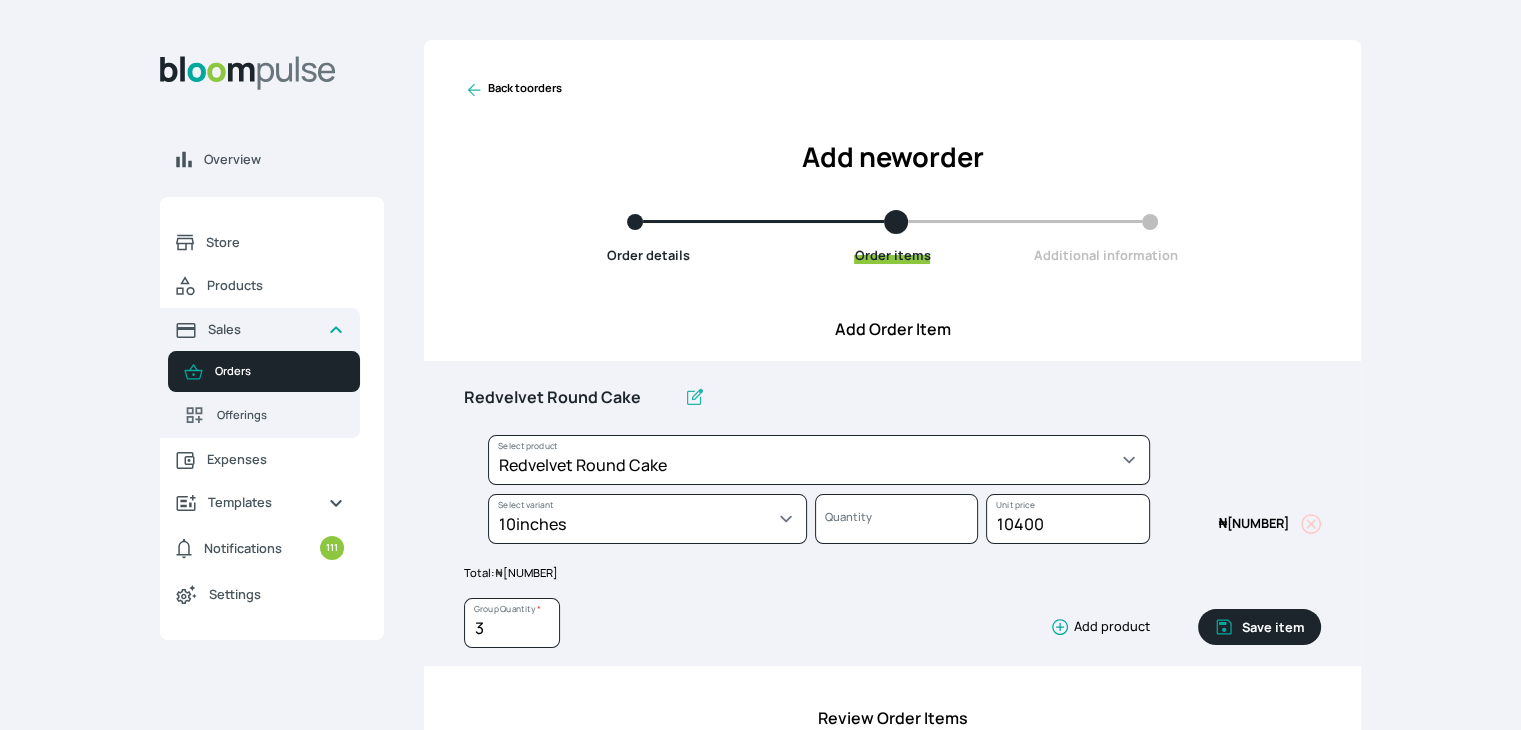click on "Save item" at bounding box center [1259, 627] 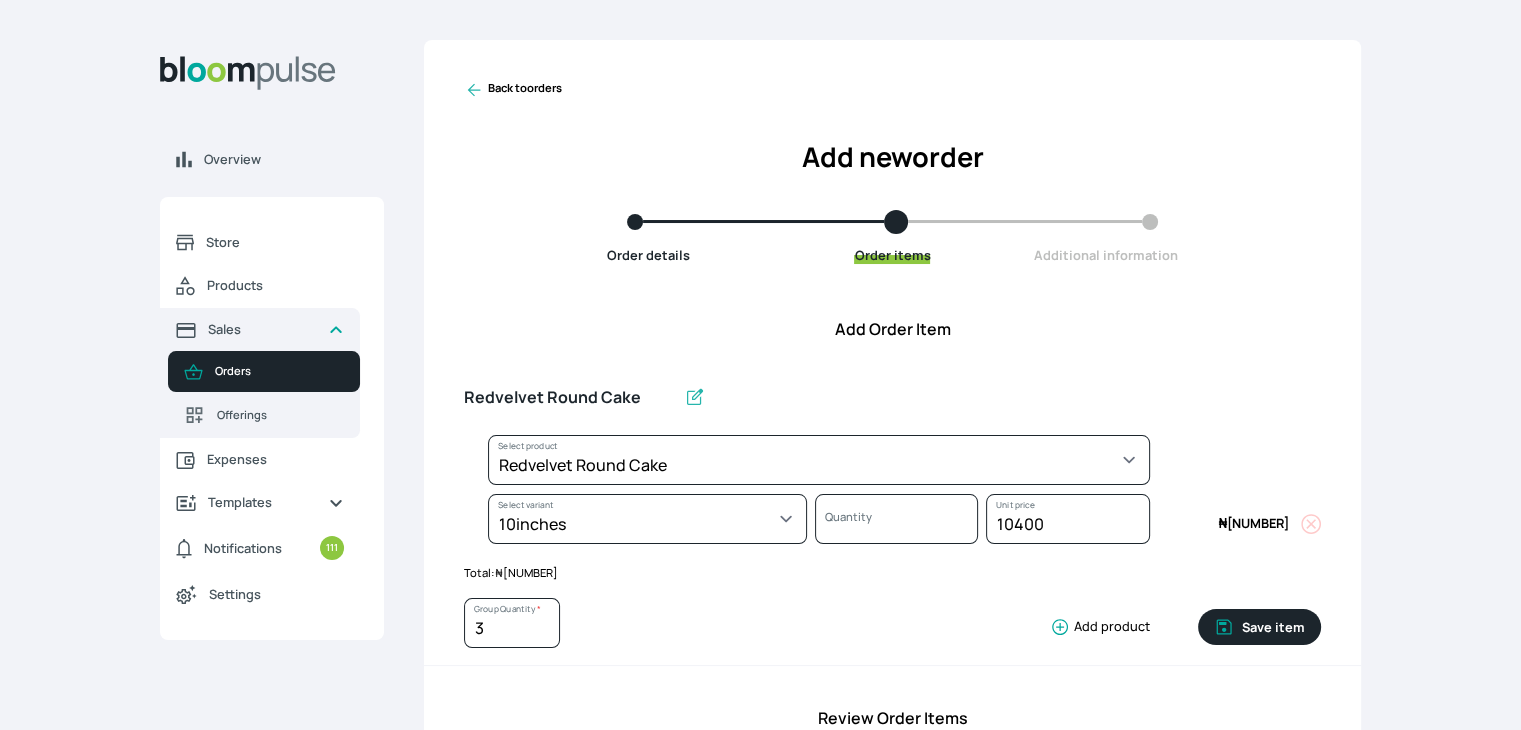 type 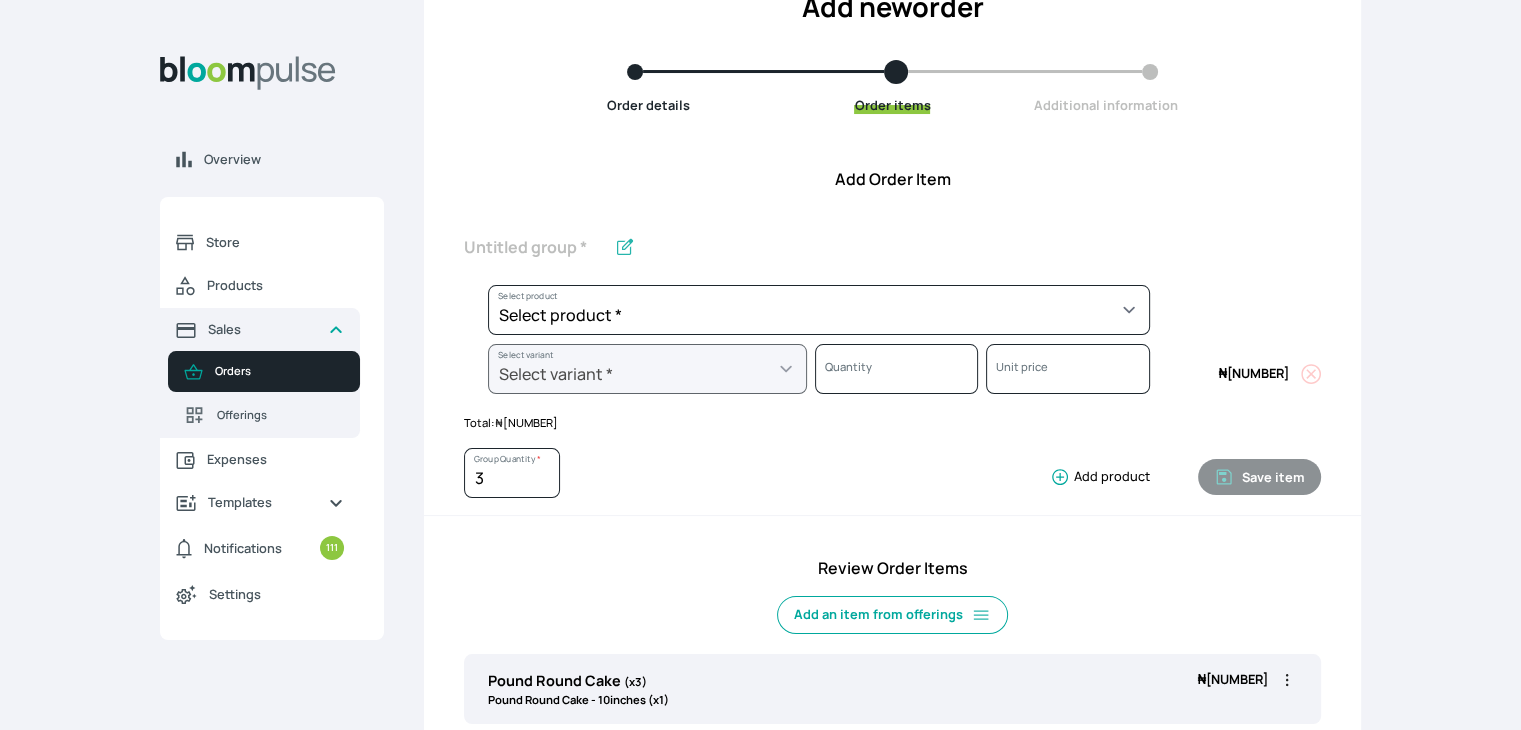 scroll, scrollTop: 154, scrollLeft: 0, axis: vertical 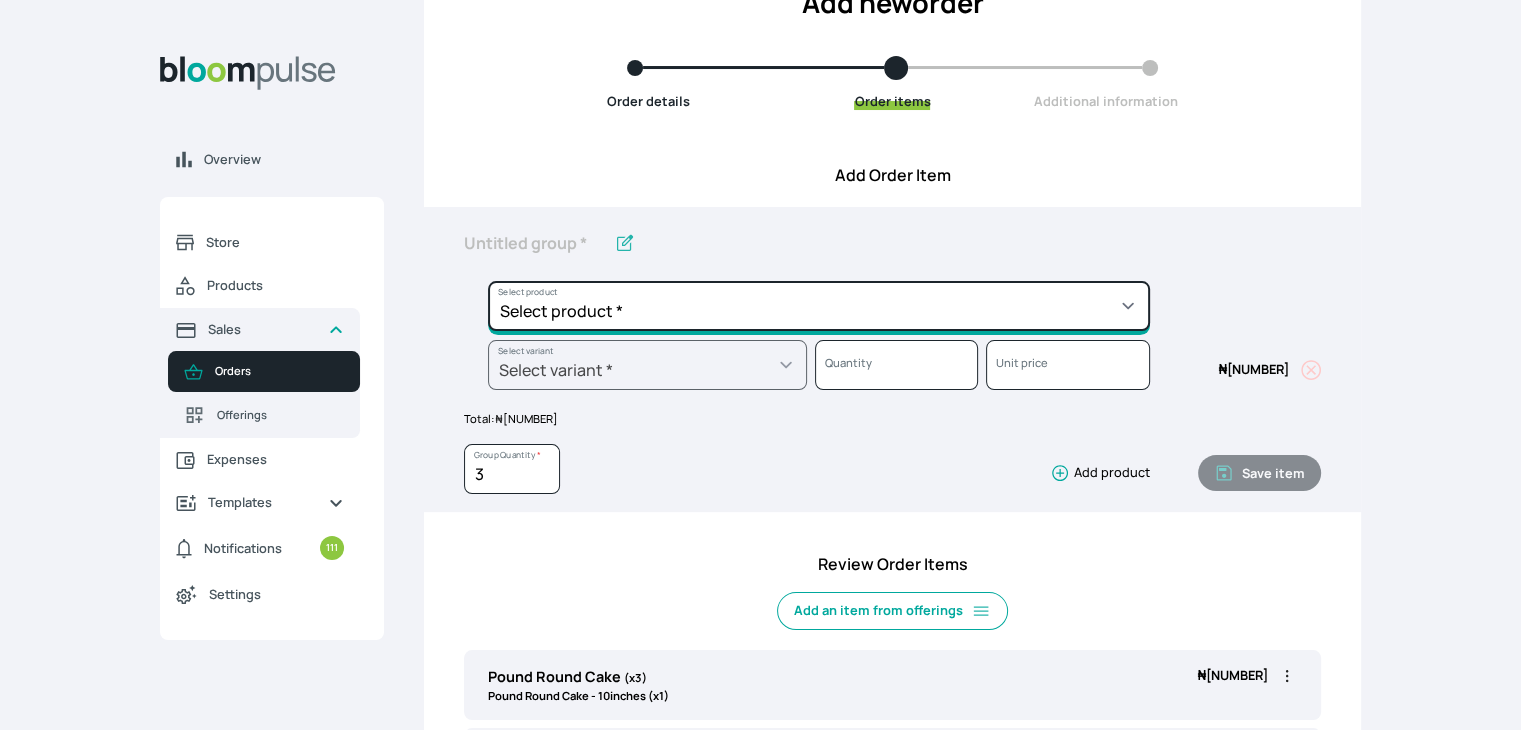 click on "Select product *  Cake Decoration for 8inches High  Chocolate oil based Round Cake  Geneose Sponge square Cake  Pound Square Cake  35cl zobo Mocktail  Banana Bread Batter BBQ Chicken  Bento Cake Budget Friendly Whippedcream Decoration Cake Decoration for 6inches High Cake Decoration for 6inches Low Cake loaf Chocolate Cake Batter Chocolate Ganache Chocolate oil based Batter Chocolate oil based square Cake Chocolate Round Cake Chop Life Package 2 Classic Banana Bread Loaf Coconut Banana Bread Loaf Cookies and Cream oil based Batter Cookies and cream oil based Round Cake Cupcakes Custom Made Whippedcream Decoration Doughnut Batter Fondant 1 Recipe  Fruit Cake Fruit Cake Batter Geneose Sponge Cake Batter Geneose Sponge Round Cake Meat Pie Meat Pie per 1 Mini puff Pound Cake Batter Pound Round Cake  Puff puff Redvelvet Cake Batter Redvelvet oil based Batter Redvelvet oil based Round Cake Redvelvet Round Cake Royal Buttercream  Small chops Stick Meat Sugar Doughnut  Swiss Meringue Buttercream  Valentine Love Box" at bounding box center (819, 306) 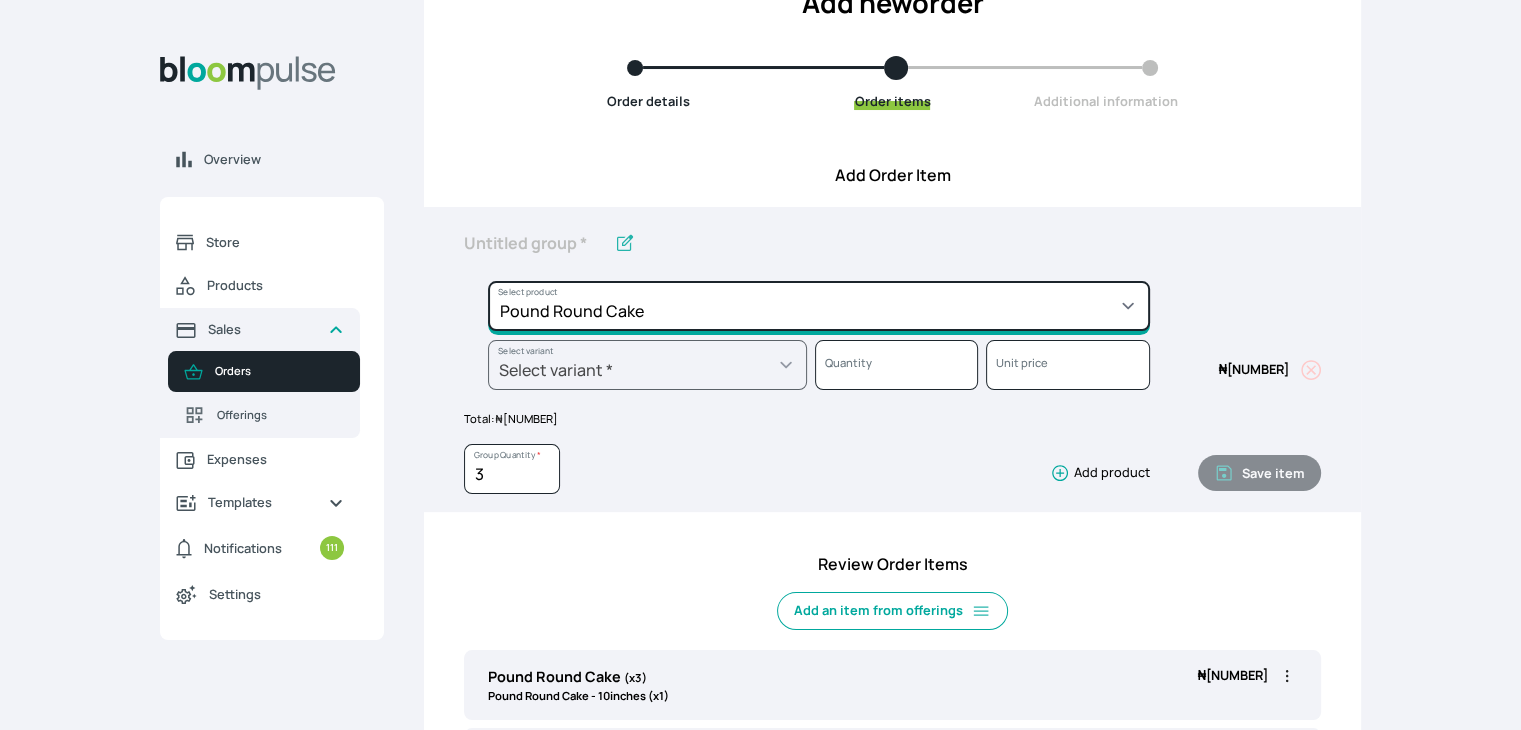 click on "Select product *  Cake Decoration for 8inches High  Chocolate oil based Round Cake  Geneose Sponge square Cake  Pound Square Cake  35cl zobo Mocktail  Banana Bread Batter BBQ Chicken  Bento Cake Budget Friendly Whippedcream Decoration Cake Decoration for 6inches High Cake Decoration for 6inches Low Cake loaf Chocolate Cake Batter Chocolate Ganache Chocolate oil based Batter Chocolate oil based square Cake Chocolate Round Cake Chop Life Package 2 Classic Banana Bread Loaf Coconut Banana Bread Loaf Cookies and Cream oil based Batter Cookies and cream oil based Round Cake Cupcakes Custom Made Whippedcream Decoration Doughnut Batter Fondant 1 Recipe  Fruit Cake Fruit Cake Batter Geneose Sponge Cake Batter Geneose Sponge Round Cake Meat Pie Meat Pie per 1 Mini puff Pound Cake Batter Pound Round Cake  Puff puff Redvelvet Cake Batter Redvelvet oil based Batter Redvelvet oil based Round Cake Redvelvet Round Cake Royal Buttercream  Small chops Stick Meat Sugar Doughnut  Swiss Meringue Buttercream  Valentine Love Box" at bounding box center (819, 306) 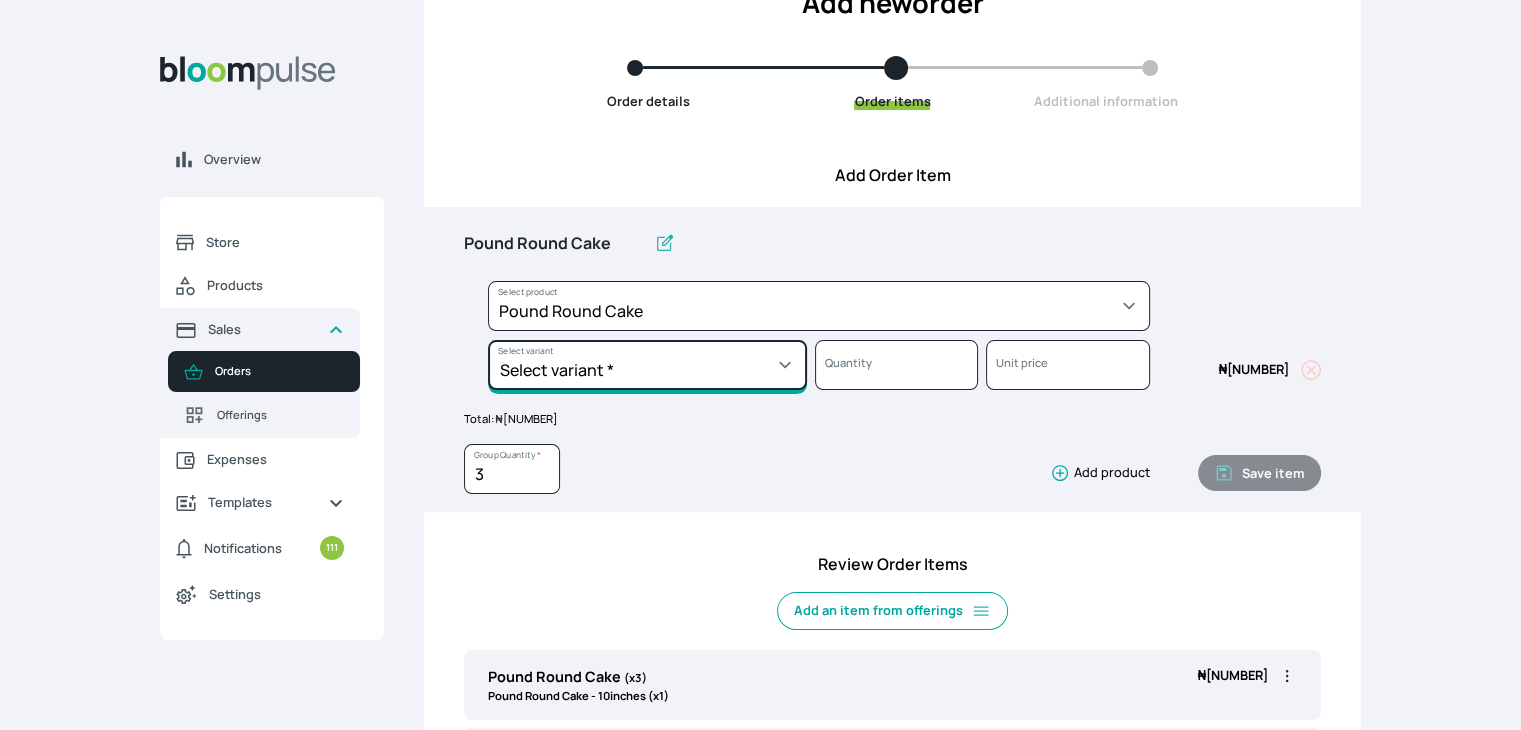 click on "Select variant * 10inches 11inches 12inches 13inches 14inches 6inches 7inches 8inches 9inches" at bounding box center [647, 365] 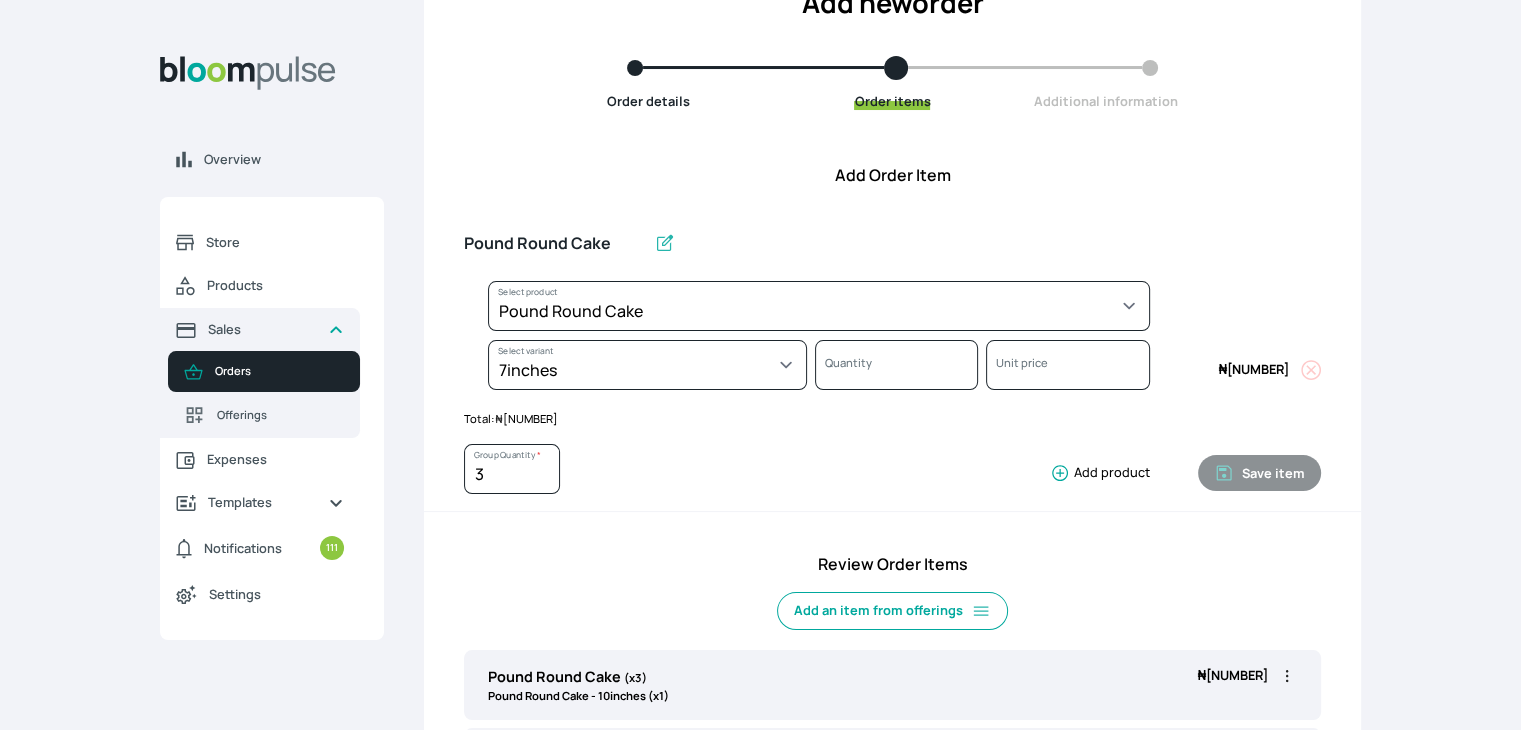 select on "a288c6ae-7a33-4d48-9e4d-feb53a4d1c56" 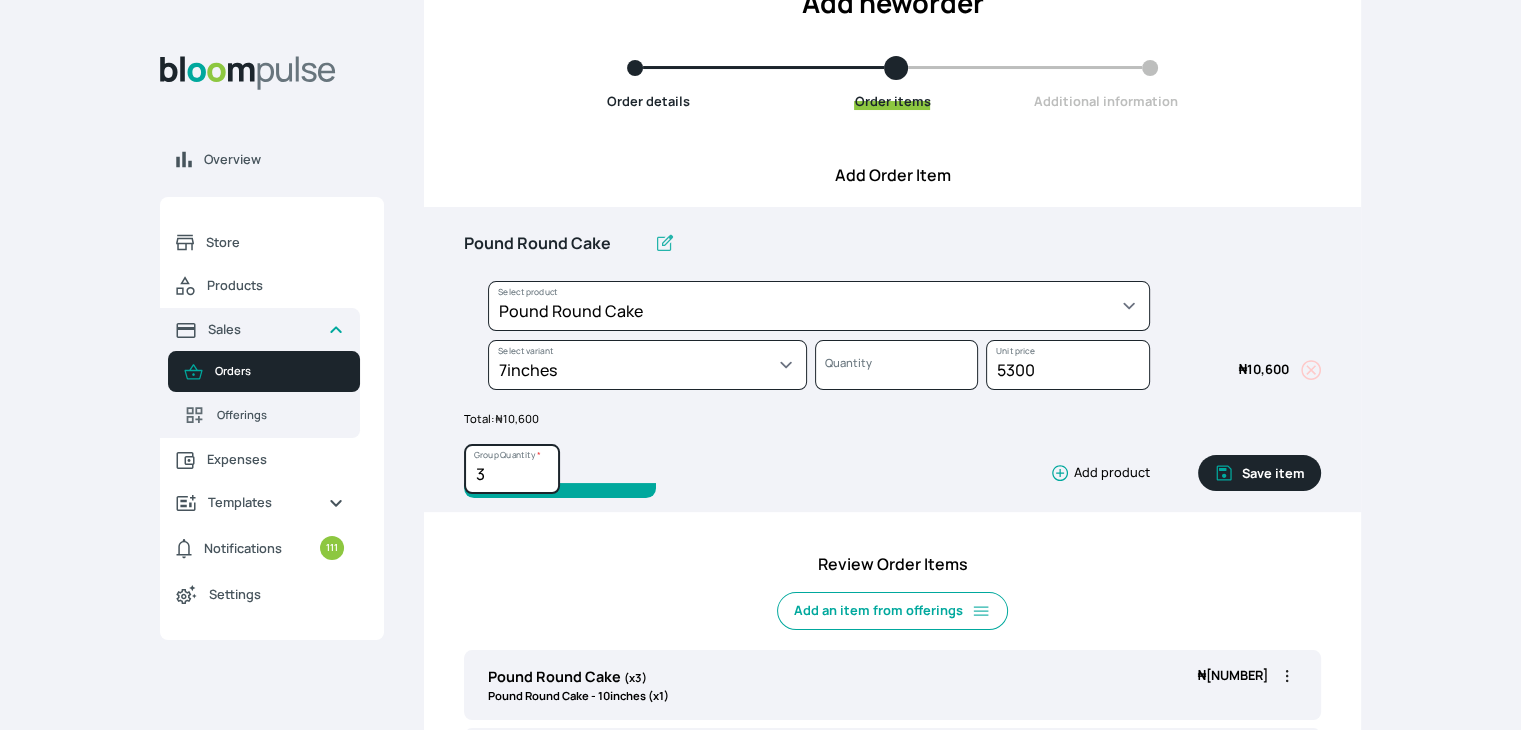 click on "[NUMBER]" at bounding box center [512, 469] 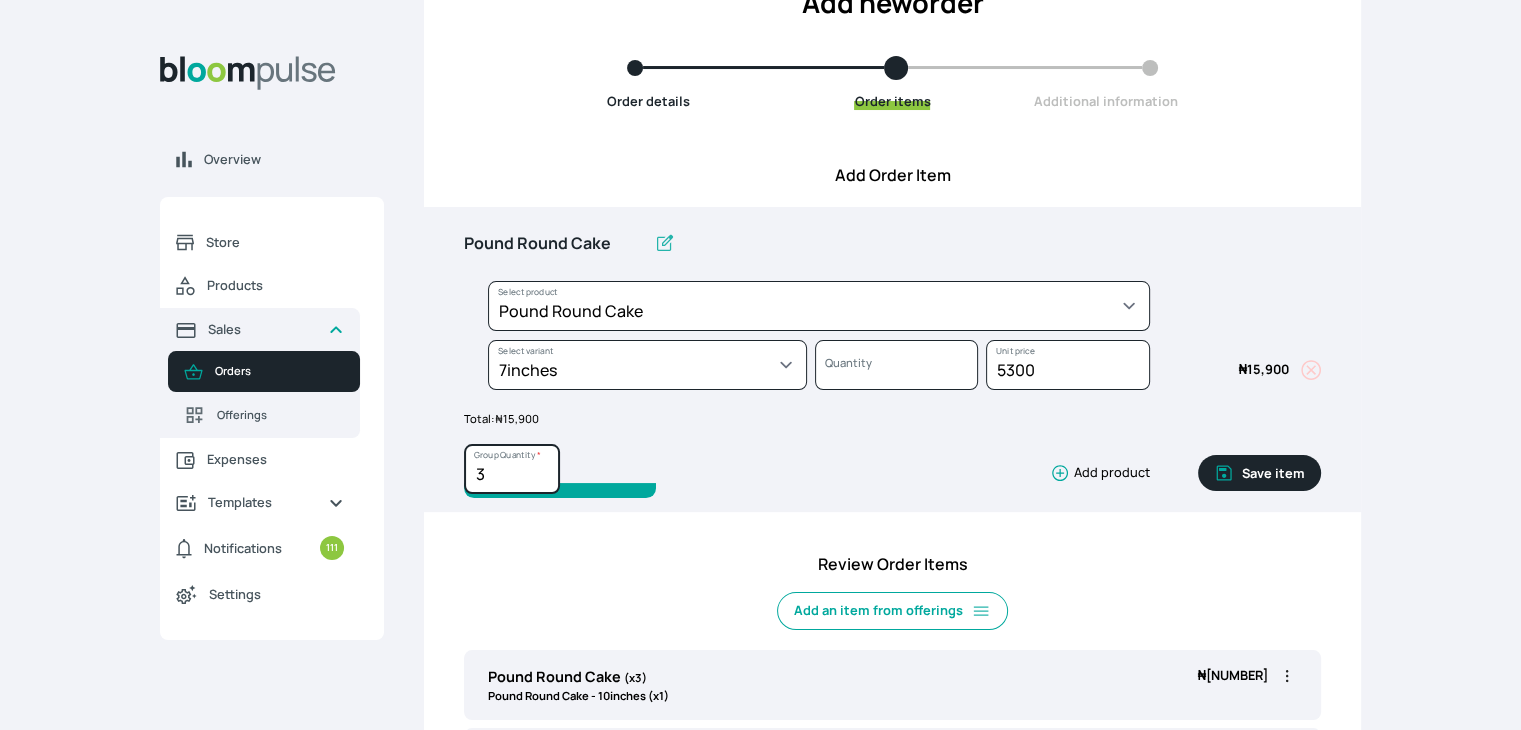 type on "3" 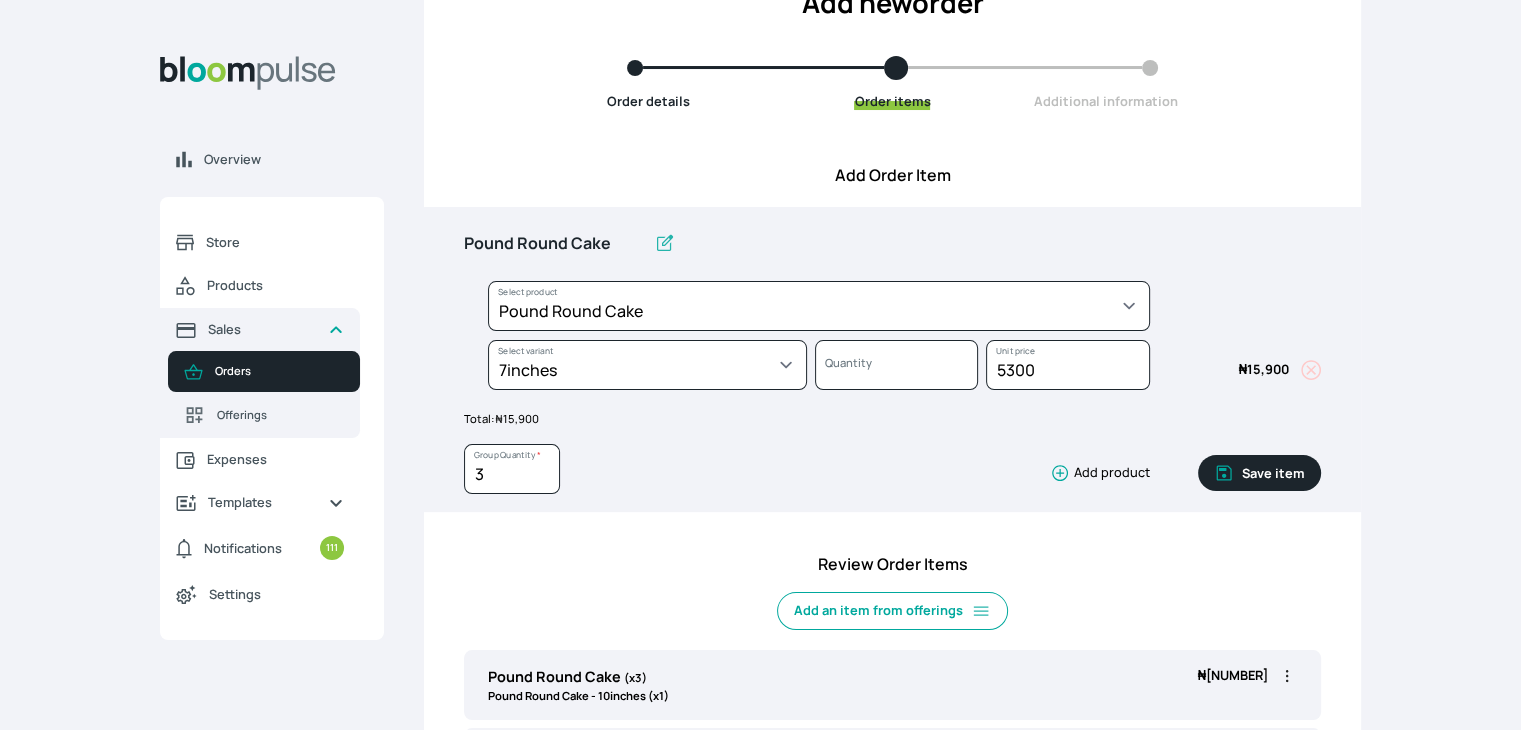 click on "Save item" at bounding box center (1259, 473) 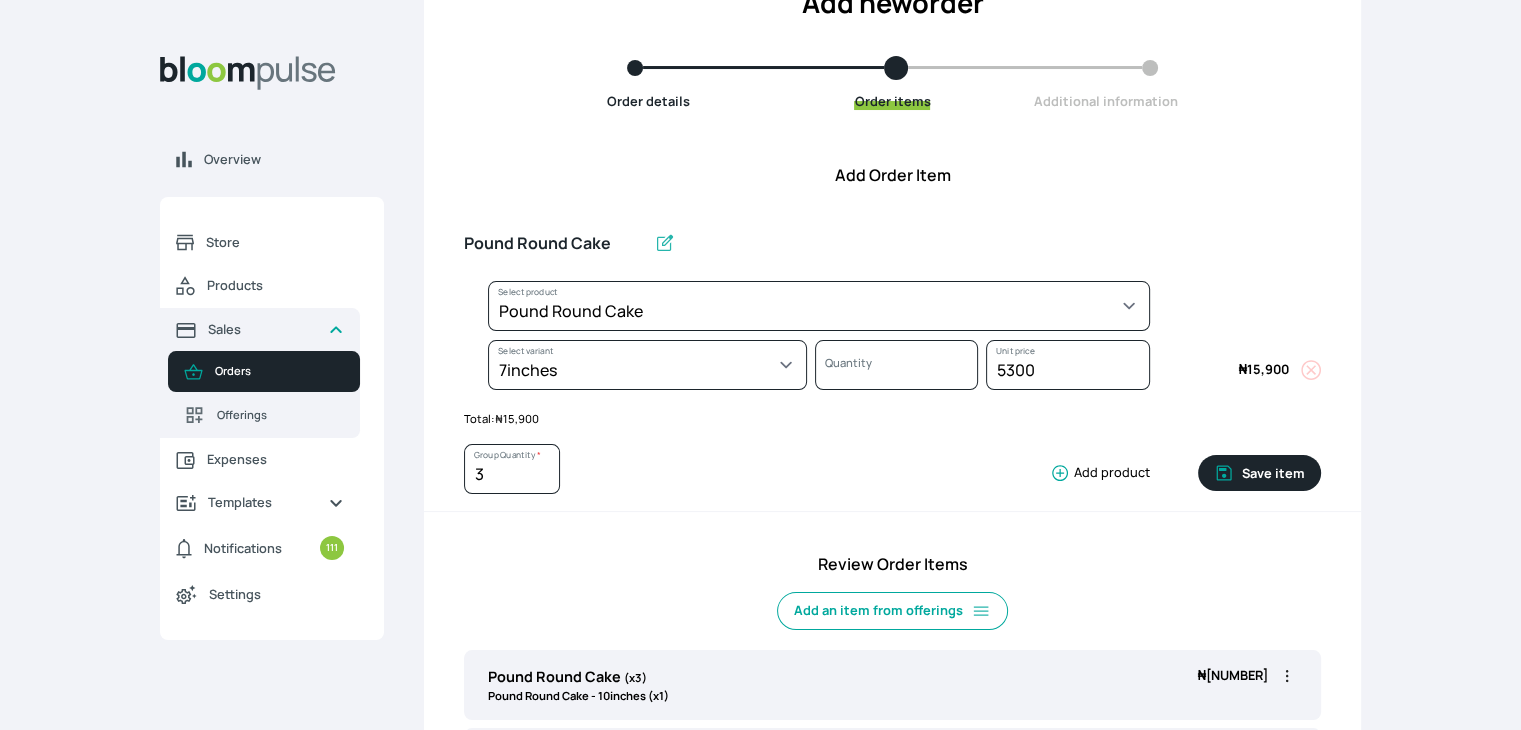 type 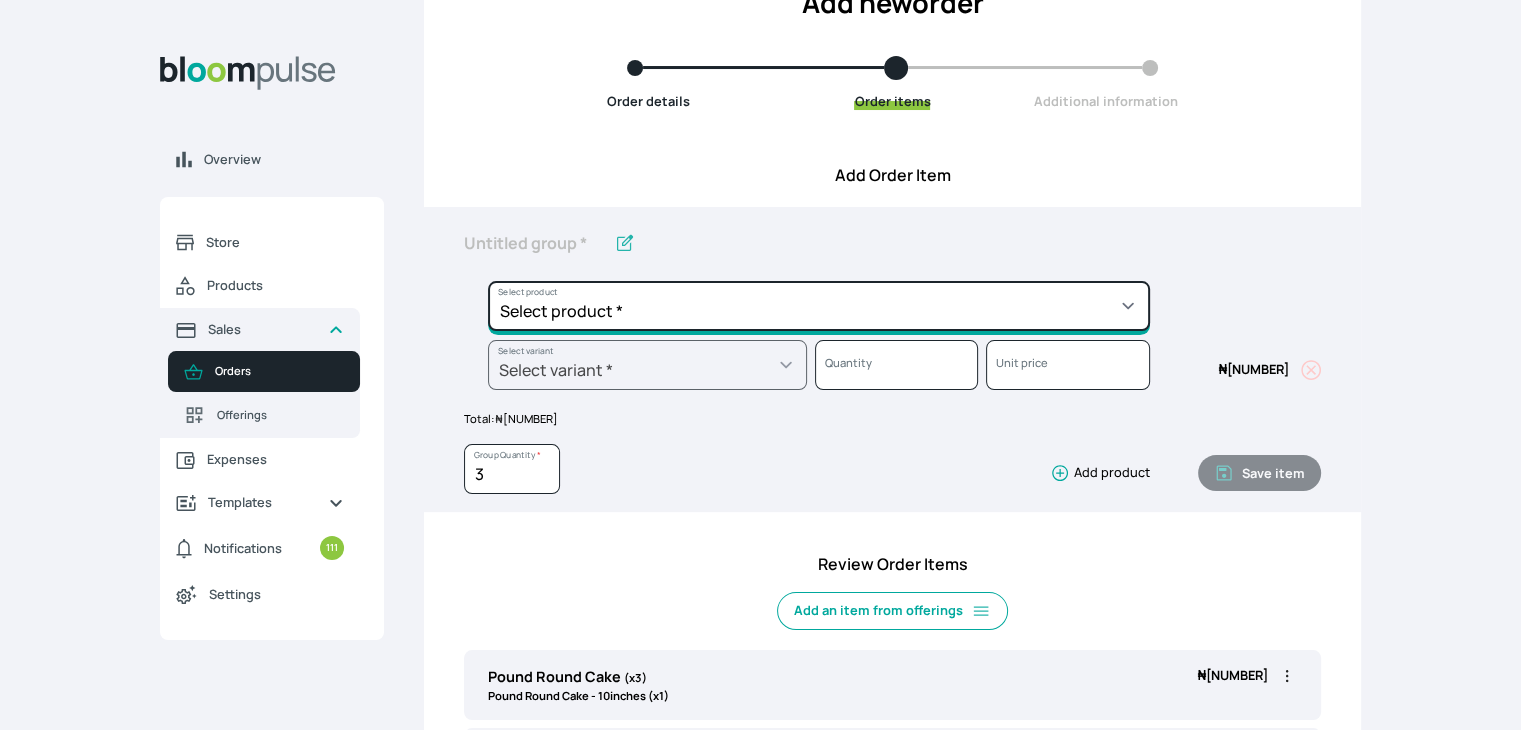 click on "Select product *  Cake Decoration for 8inches High  Chocolate oil based Round Cake  Geneose Sponge square Cake  Pound Square Cake  35cl zobo Mocktail  Banana Bread Batter BBQ Chicken  Bento Cake Budget Friendly Whippedcream Decoration Cake Decoration for 6inches High Cake Decoration for 6inches Low Cake loaf Chocolate Cake Batter Chocolate Ganache Chocolate oil based Batter Chocolate oil based square Cake Chocolate Round Cake Chop Life Package 2 Classic Banana Bread Loaf Coconut Banana Bread Loaf Cookies and Cream oil based Batter Cookies and cream oil based Round Cake Cupcakes Custom Made Whippedcream Decoration Doughnut Batter Fondant 1 Recipe  Fruit Cake Fruit Cake Batter Geneose Sponge Cake Batter Geneose Sponge Round Cake Meat Pie Meat Pie per 1 Mini puff Pound Cake Batter Pound Round Cake  Puff puff Redvelvet Cake Batter Redvelvet oil based Batter Redvelvet oil based Round Cake Redvelvet Round Cake Royal Buttercream  Small chops Stick Meat Sugar Doughnut  Swiss Meringue Buttercream  Valentine Love Box" at bounding box center [819, 306] 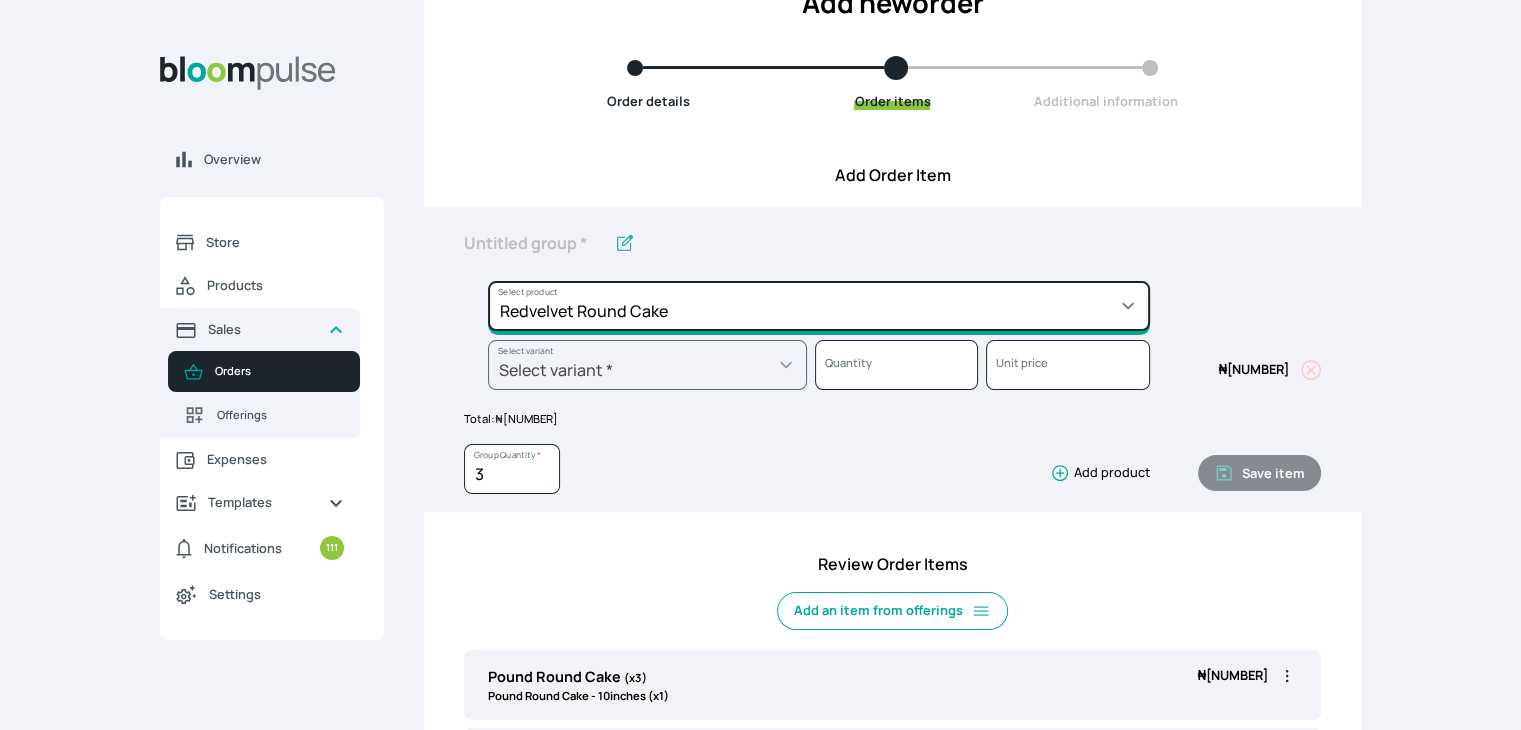 click on "Select product *  Cake Decoration for 8inches High  Chocolate oil based Round Cake  Geneose Sponge square Cake  Pound Square Cake  35cl zobo Mocktail  Banana Bread Batter BBQ Chicken  Bento Cake Budget Friendly Whippedcream Decoration Cake Decoration for 6inches High Cake Decoration for 6inches Low Cake loaf Chocolate Cake Batter Chocolate Ganache Chocolate oil based Batter Chocolate oil based square Cake Chocolate Round Cake Chop Life Package 2 Classic Banana Bread Loaf Coconut Banana Bread Loaf Cookies and Cream oil based Batter Cookies and cream oil based Round Cake Cupcakes Custom Made Whippedcream Decoration Doughnut Batter Fondant 1 Recipe  Fruit Cake Fruit Cake Batter Geneose Sponge Cake Batter Geneose Sponge Round Cake Meat Pie Meat Pie per 1 Mini puff Pound Cake Batter Pound Round Cake  Puff puff Redvelvet Cake Batter Redvelvet oil based Batter Redvelvet oil based Round Cake Redvelvet Round Cake Royal Buttercream  Small chops Stick Meat Sugar Doughnut  Swiss Meringue Buttercream  Valentine Love Box" at bounding box center (819, 306) 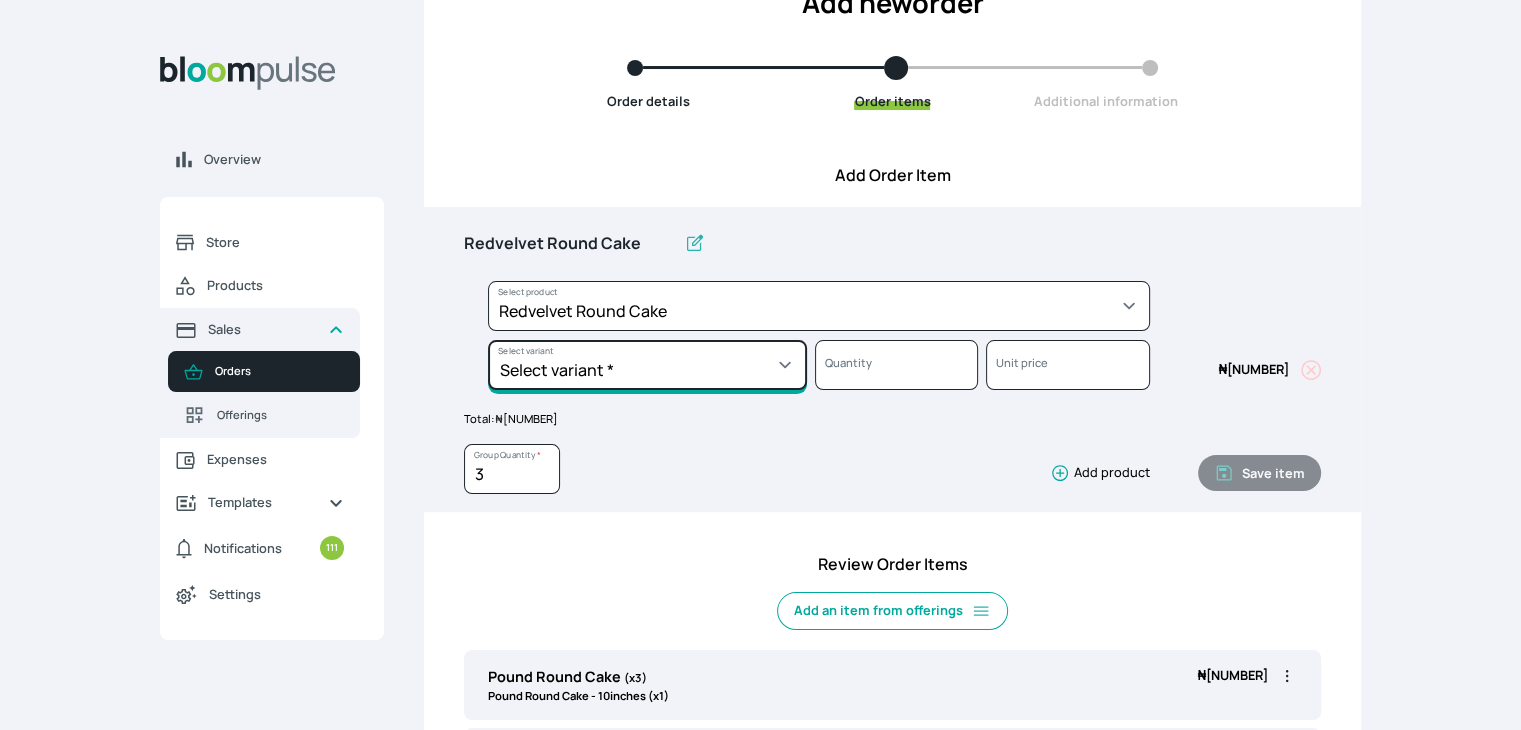 click on "Select variant * 10inches  11inches 12inches 13inches 14inches 6inches  7inches 8inches  9inches" at bounding box center (647, 365) 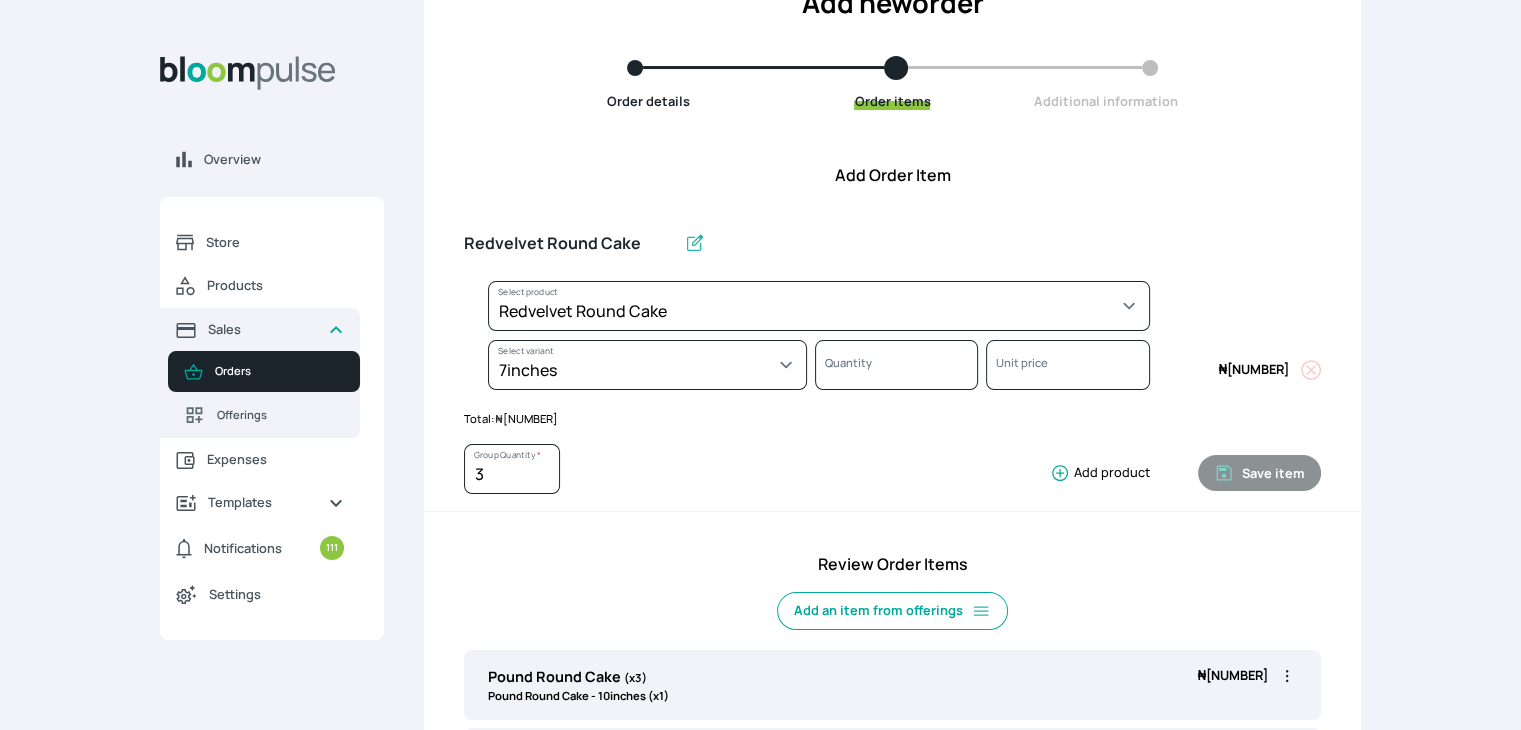 select on "03a9c920-d373-4b55-9805-9de923defabf" 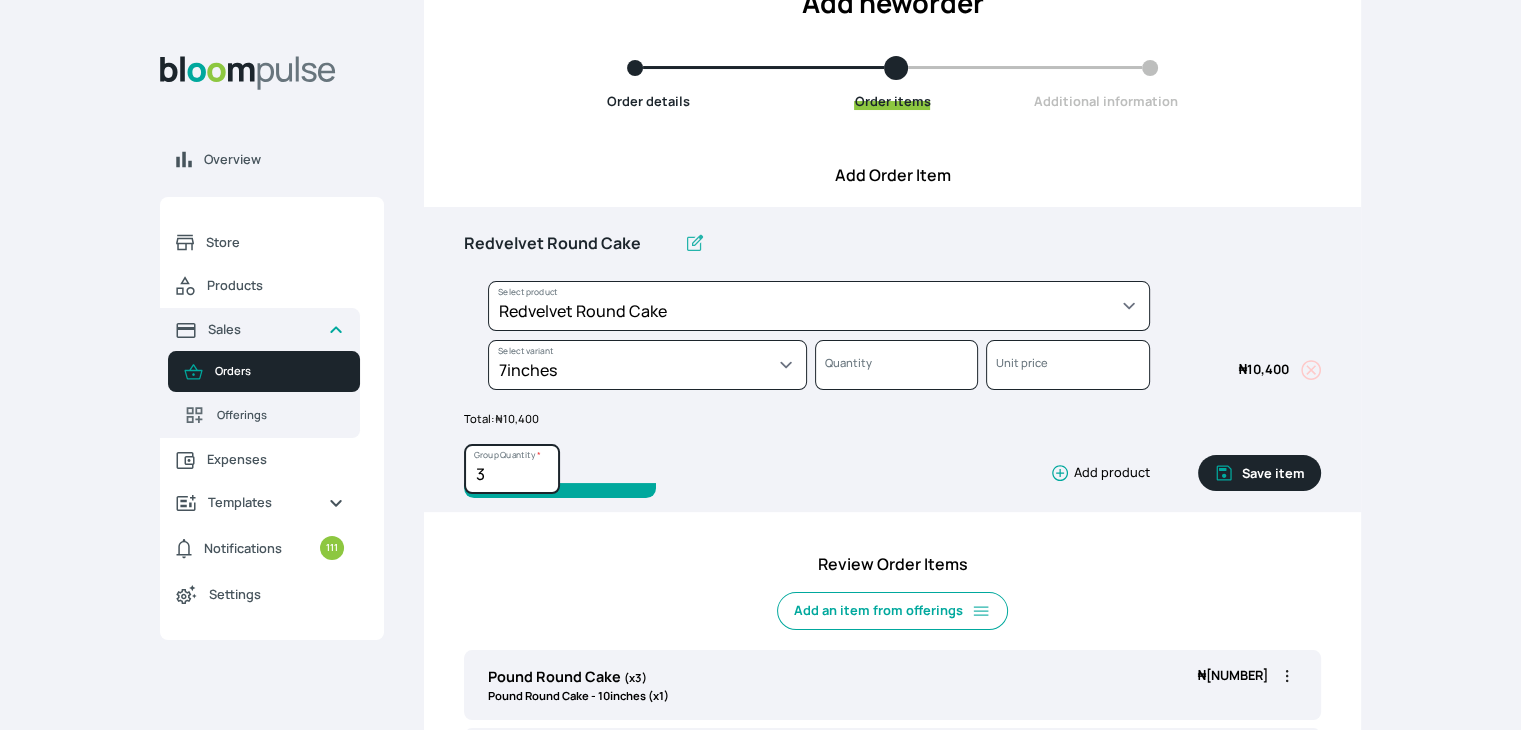 click on "[NUMBER]" at bounding box center [512, 469] 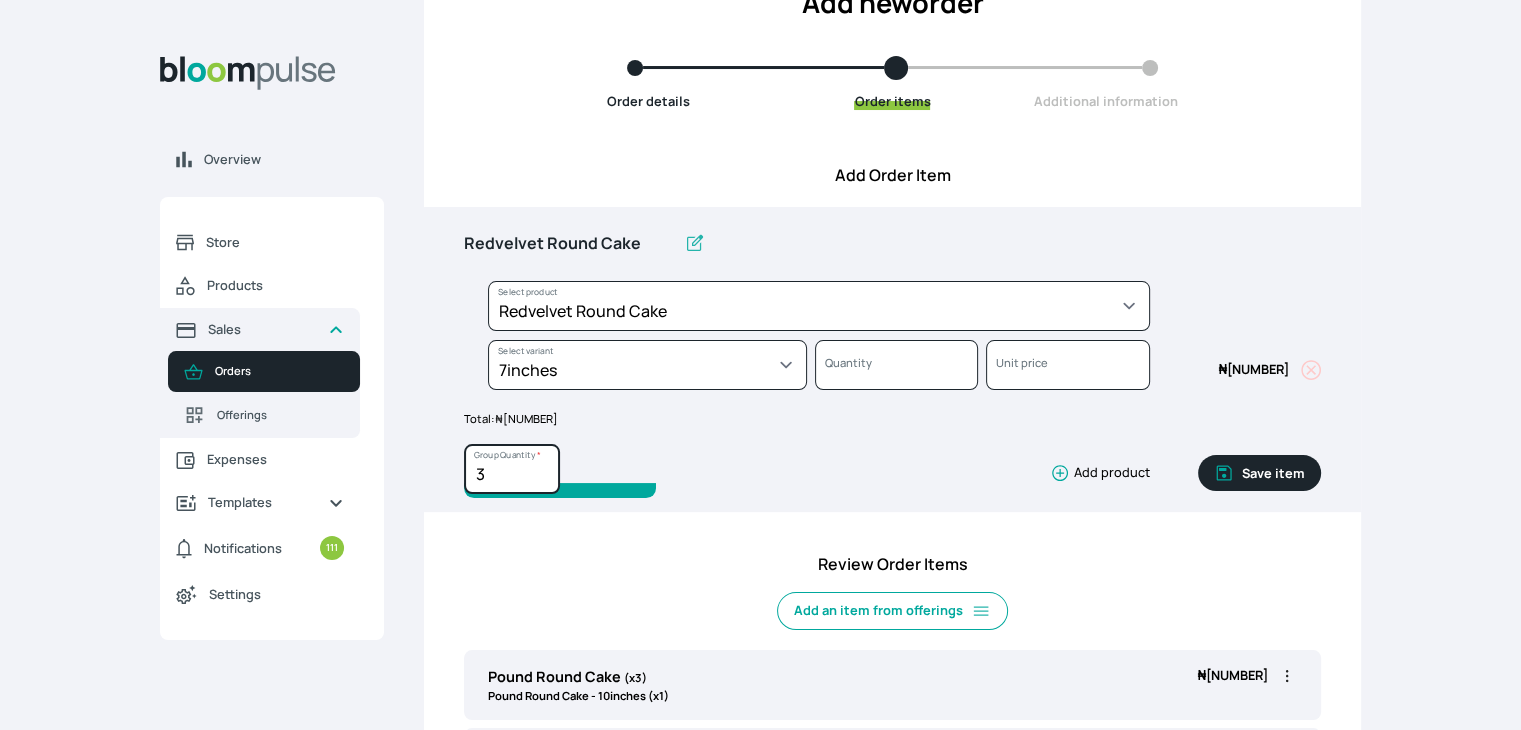 type on "[NUMBER]" 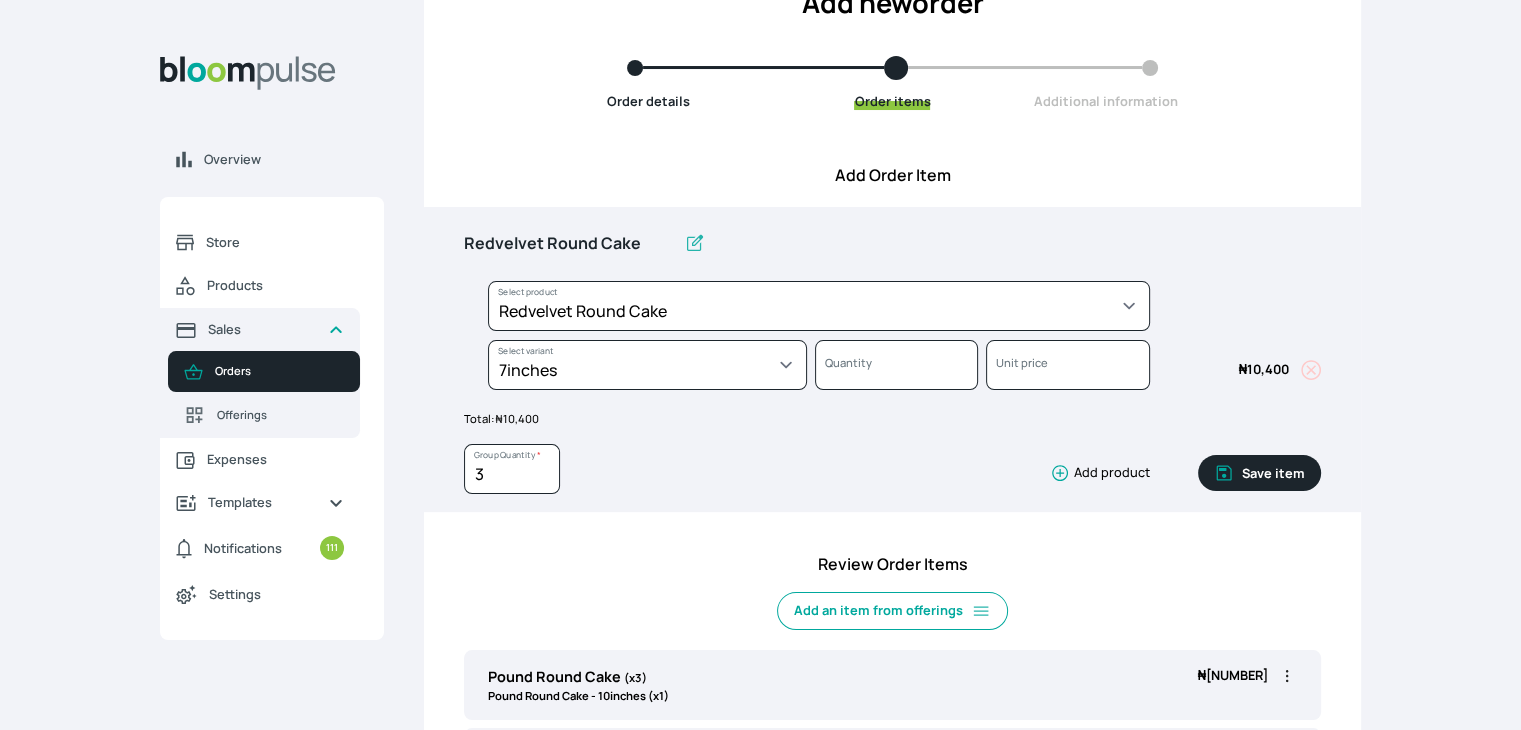 click on "Save item" at bounding box center (1259, 473) 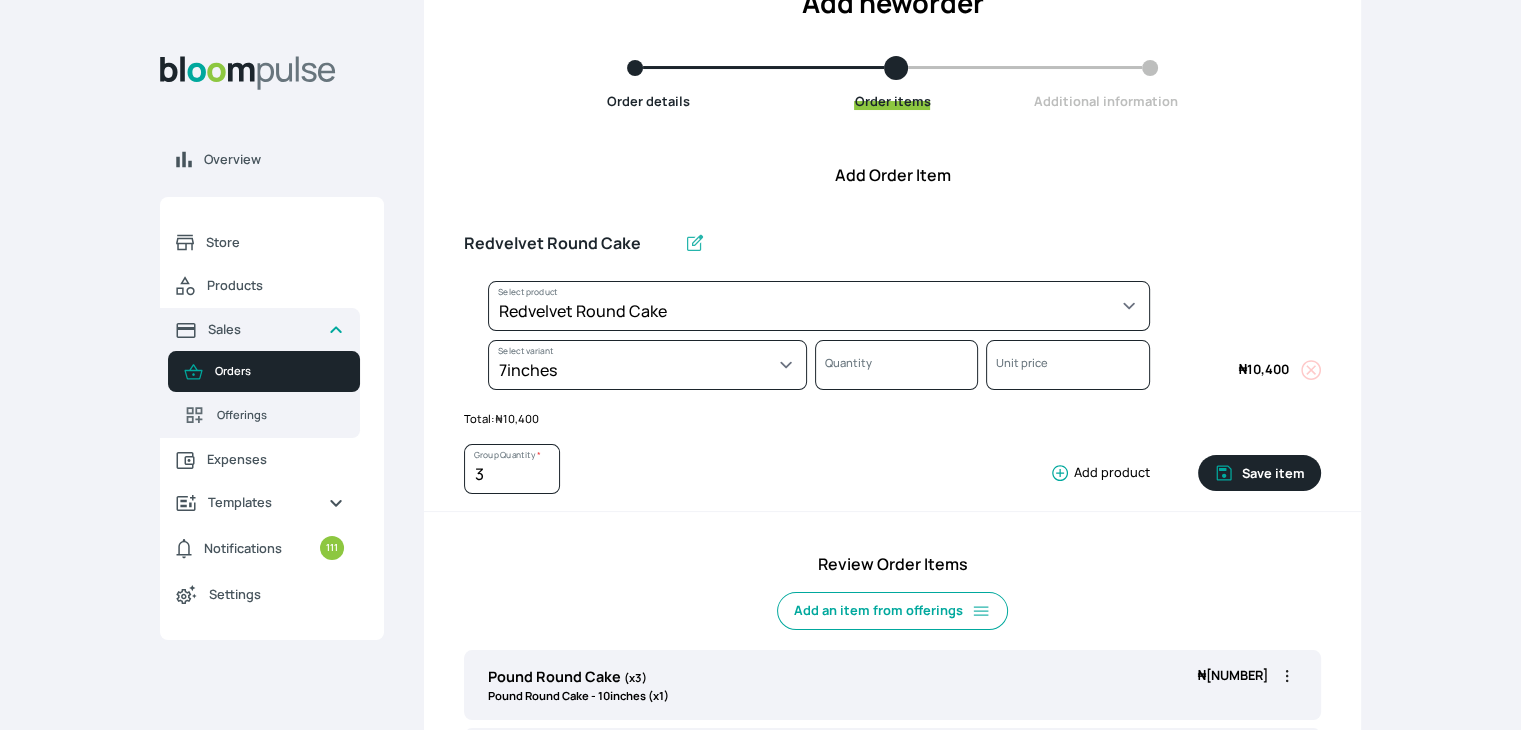 type 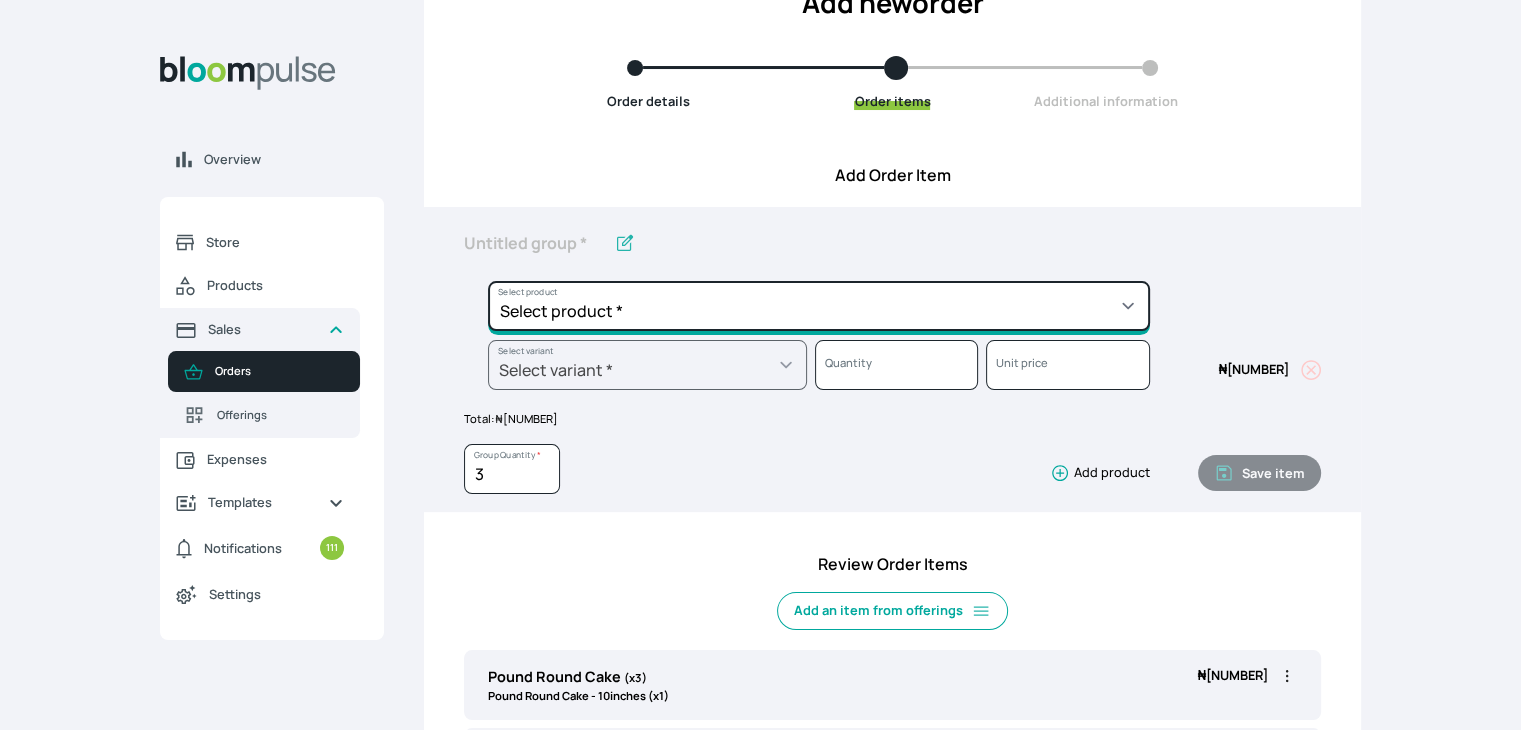 click on "Select product *  Cake Decoration for 8inches High  Chocolate oil based Round Cake  Geneose Sponge square Cake  Pound Square Cake  35cl zobo Mocktail  Banana Bread Batter BBQ Chicken  Bento Cake Budget Friendly Whippedcream Decoration Cake Decoration for 6inches High Cake Decoration for 6inches Low Cake loaf Chocolate Cake Batter Chocolate Ganache Chocolate oil based Batter Chocolate oil based square Cake Chocolate Round Cake Chop Life Package 2 Classic Banana Bread Loaf Coconut Banana Bread Loaf Cookies and Cream oil based Batter Cookies and cream oil based Round Cake Cupcakes Custom Made Whippedcream Decoration Doughnut Batter Fondant 1 Recipe  Fruit Cake Fruit Cake Batter Geneose Sponge Cake Batter Geneose Sponge Round Cake Meat Pie Meat Pie per 1 Mini puff Pound Cake Batter Pound Round Cake  Puff puff Redvelvet Cake Batter Redvelvet oil based Batter Redvelvet oil based Round Cake Redvelvet Round Cake Royal Buttercream  Small chops Stick Meat Sugar Doughnut  Swiss Meringue Buttercream  Valentine Love Box" at bounding box center (819, 306) 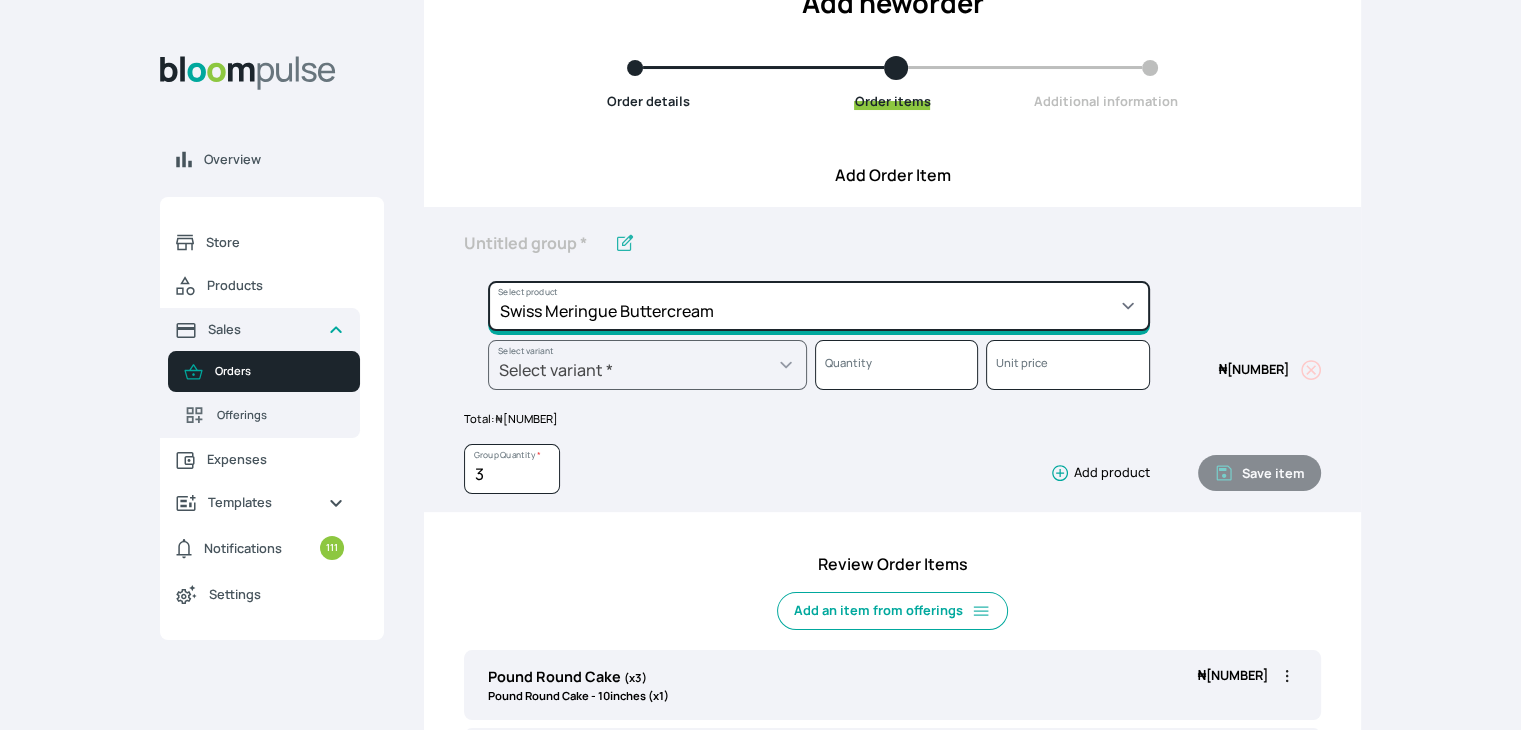 click on "Select product *  Cake Decoration for 8inches High  Chocolate oil based Round Cake  Geneose Sponge square Cake  Pound Square Cake  35cl zobo Mocktail  Banana Bread Batter BBQ Chicken  Bento Cake Budget Friendly Whippedcream Decoration Cake Decoration for 6inches High Cake Decoration for 6inches Low Cake loaf Chocolate Cake Batter Chocolate Ganache Chocolate oil based Batter Chocolate oil based square Cake Chocolate Round Cake Chop Life Package 2 Classic Banana Bread Loaf Coconut Banana Bread Loaf Cookies and Cream oil based Batter Cookies and cream oil based Round Cake Cupcakes Custom Made Whippedcream Decoration Doughnut Batter Fondant 1 Recipe  Fruit Cake Fruit Cake Batter Geneose Sponge Cake Batter Geneose Sponge Round Cake Meat Pie Meat Pie per 1 Mini puff Pound Cake Batter Pound Round Cake  Puff puff Redvelvet Cake Batter Redvelvet oil based Batter Redvelvet oil based Round Cake Redvelvet Round Cake Royal Buttercream  Small chops Stick Meat Sugar Doughnut  Swiss Meringue Buttercream  Valentine Love Box" at bounding box center [819, 306] 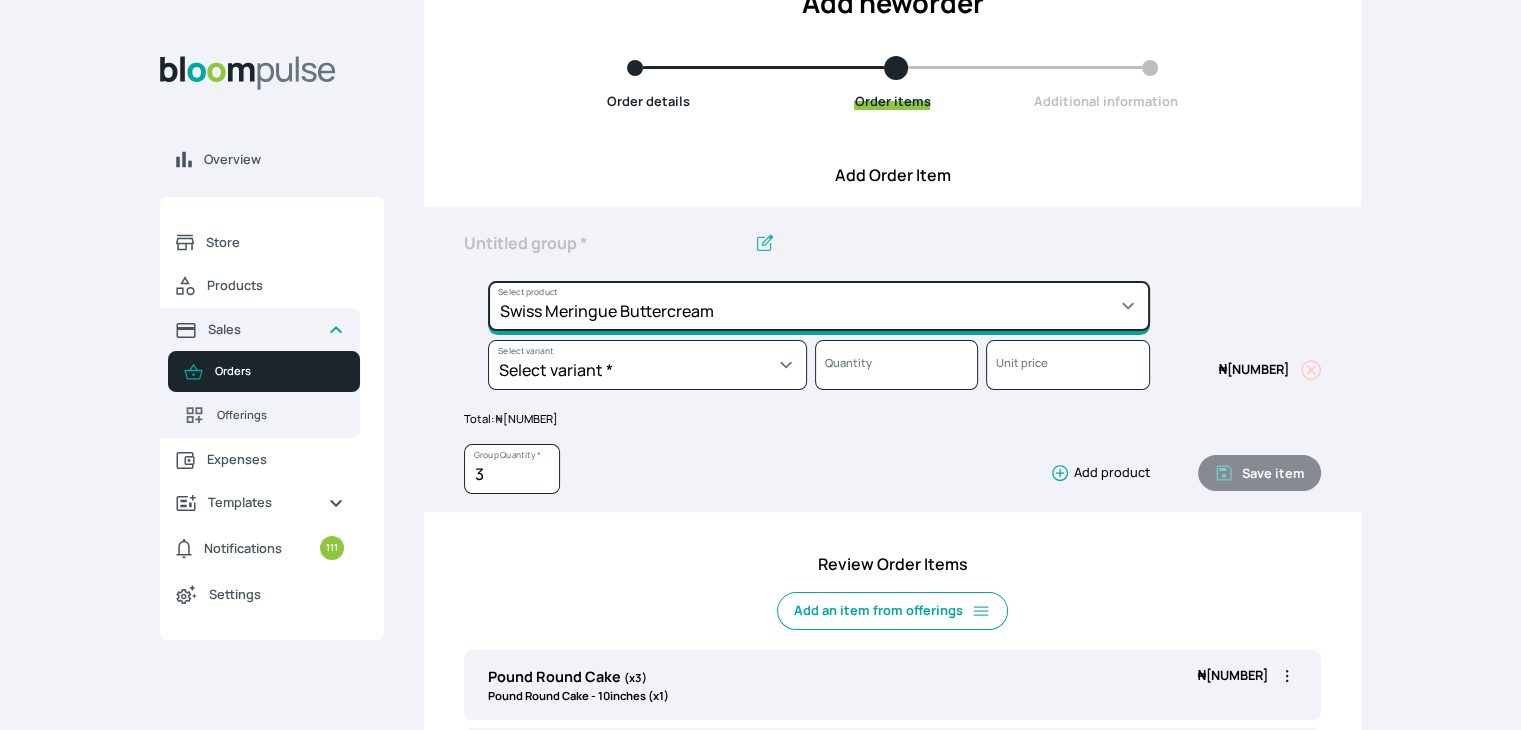 type on "Swiss Meringue Buttercream" 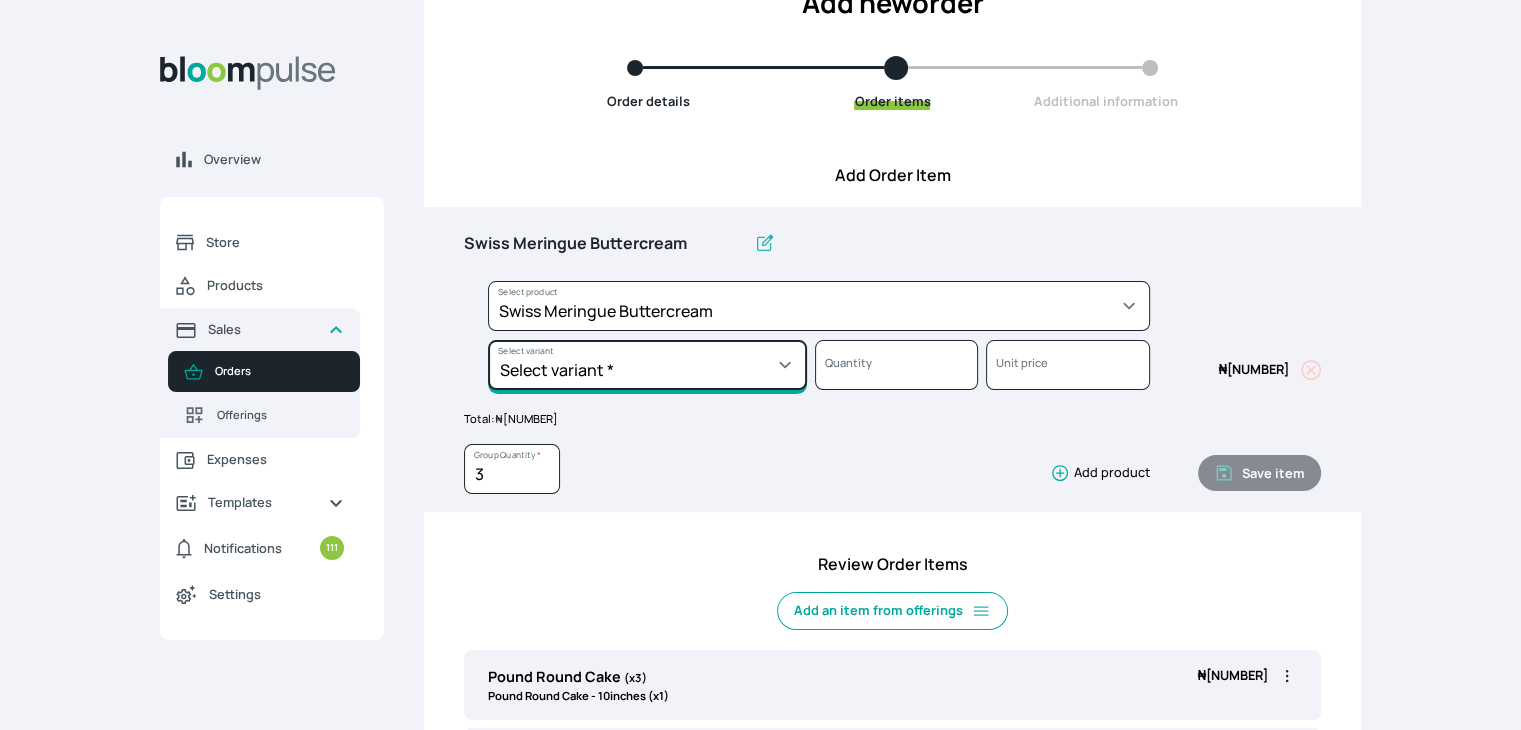 click on "Select variant * 1 batch Half batch" at bounding box center [647, 365] 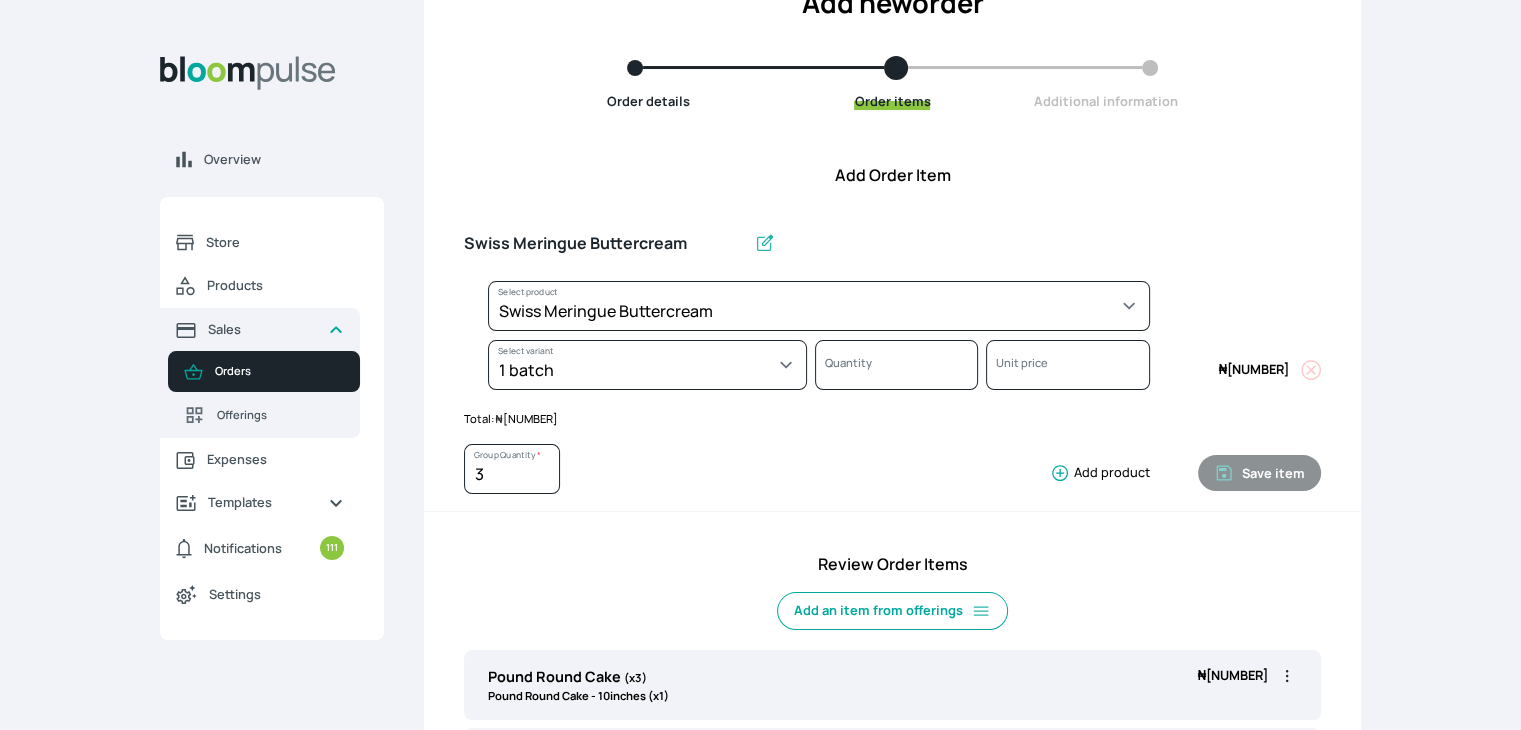select on "645c6260-b6bb-4351-a585-2a2a1086c83c" 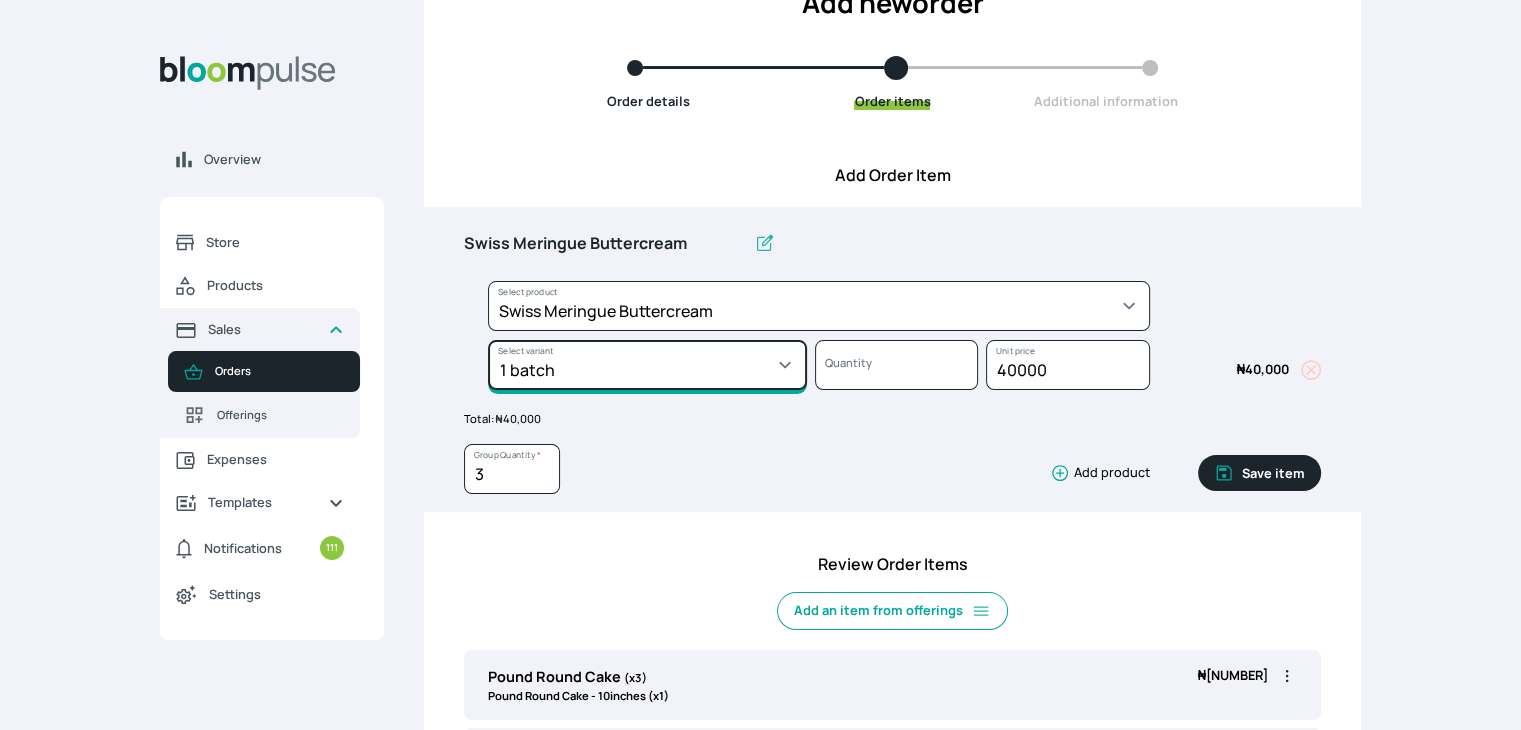 click on "Select variant * 1 batch Half batch" at bounding box center [647, 365] 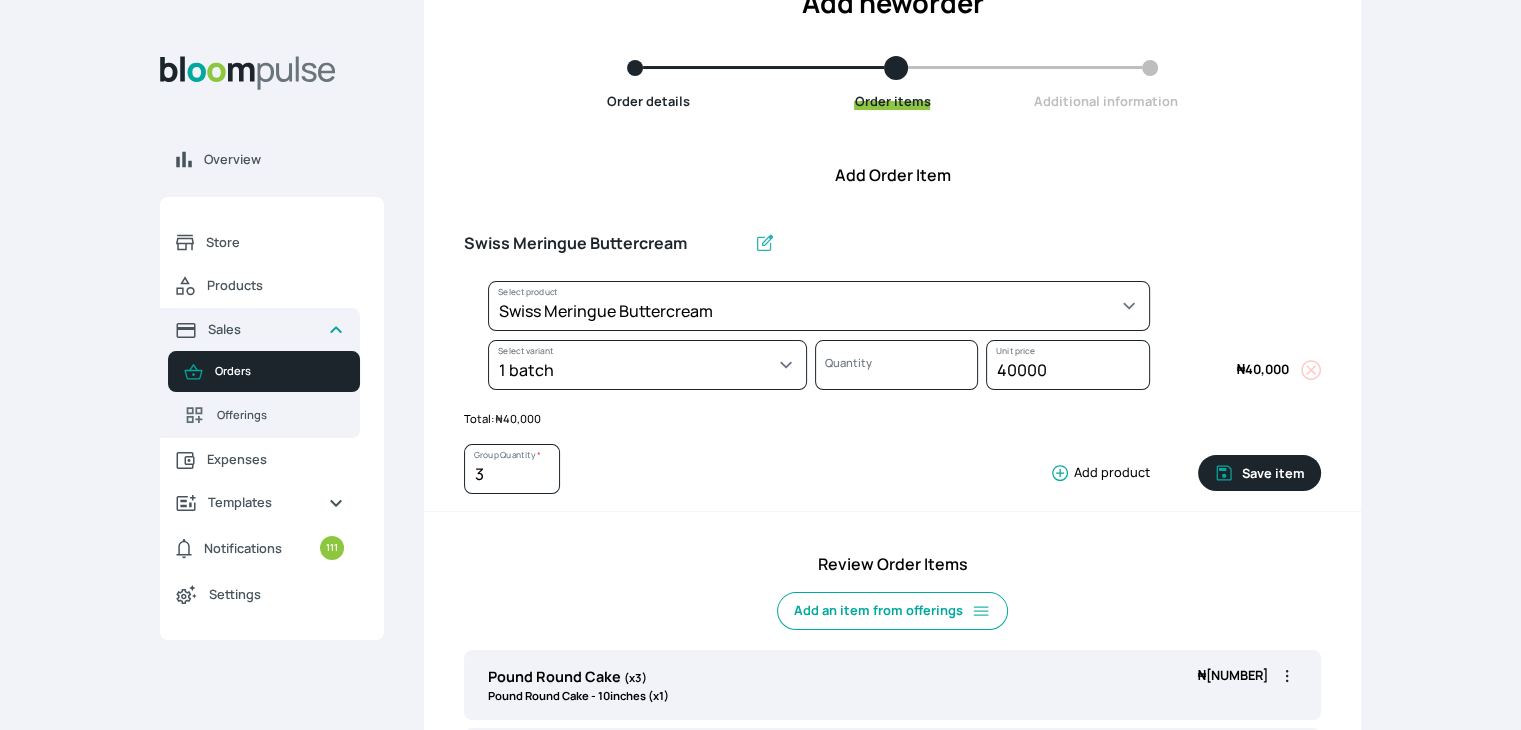 select on "645c6260-b6bb-4351-a585-2a2a1086c83c" 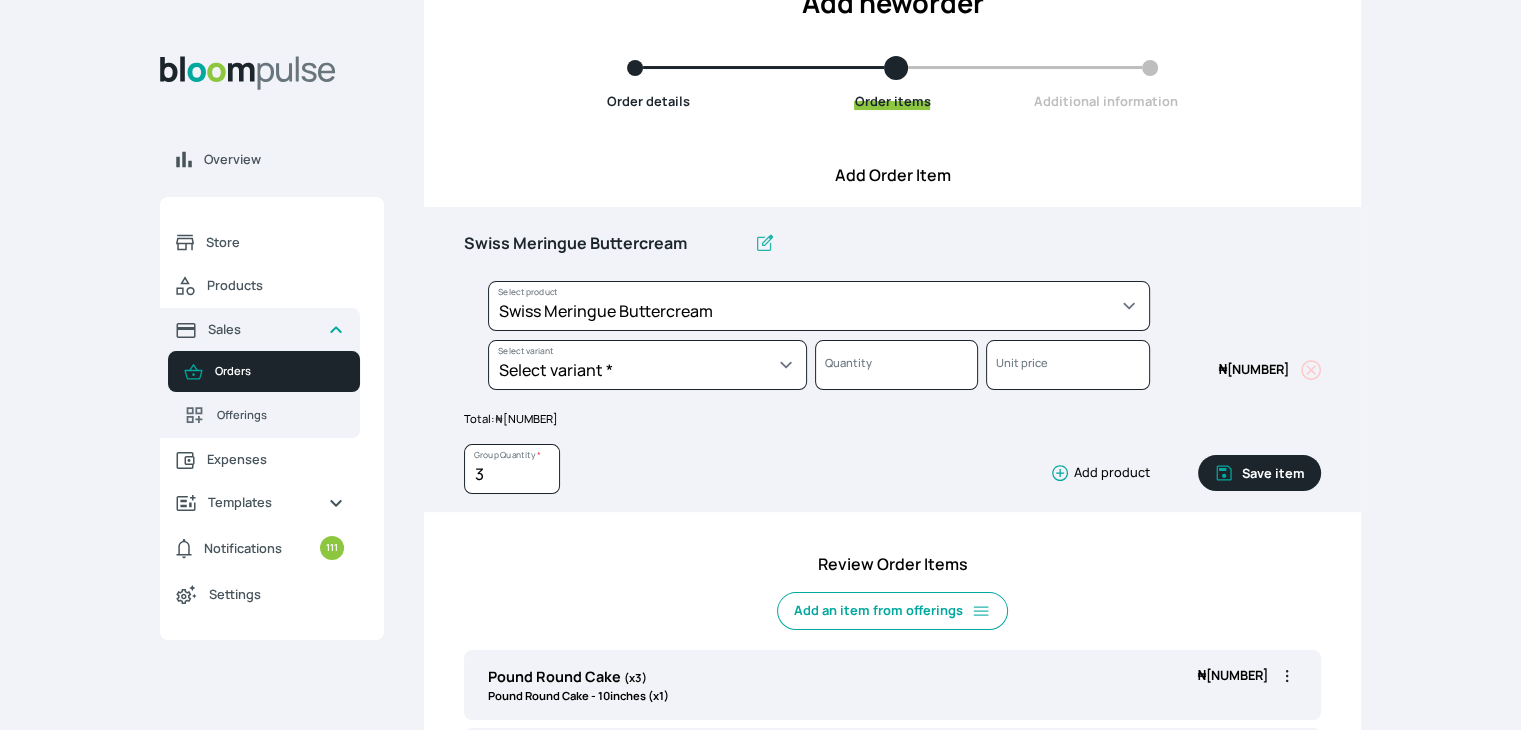 click on "Save item" at bounding box center [1259, 473] 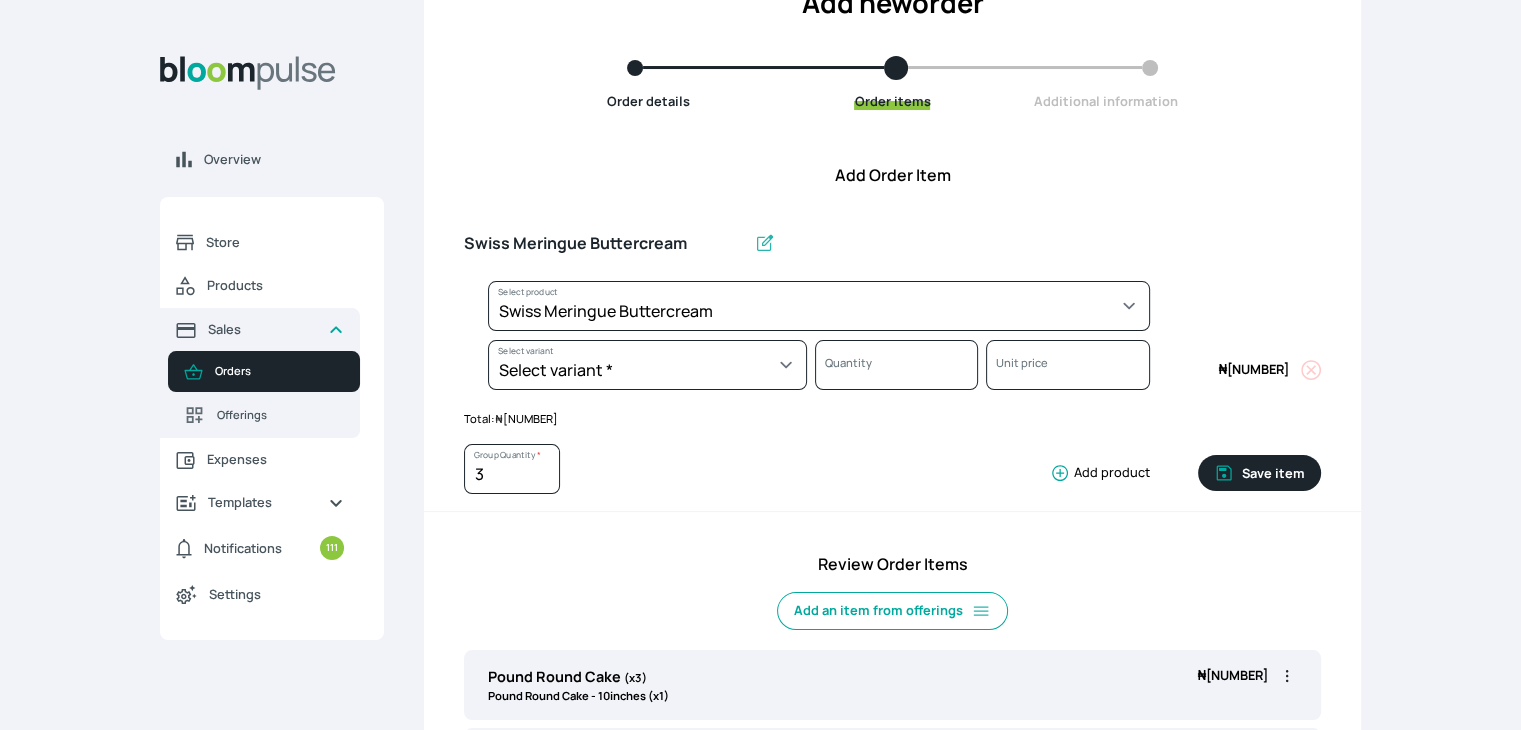 type 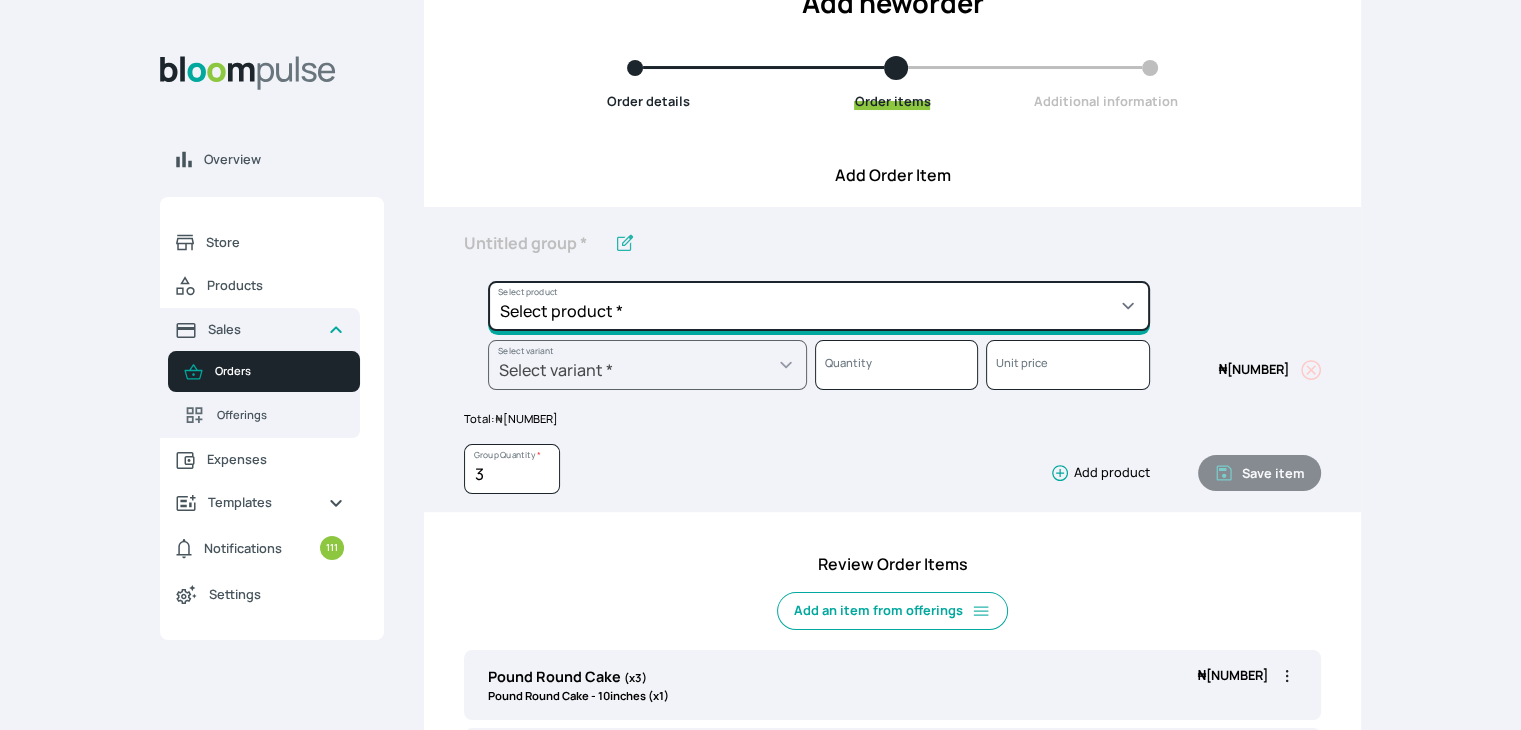 click on "Select product *  Cake Decoration for 8inches High  Chocolate oil based Round Cake  Geneose Sponge square Cake  Pound Square Cake  35cl zobo Mocktail  Banana Bread Batter BBQ Chicken  Bento Cake Budget Friendly Whippedcream Decoration Cake Decoration for 6inches High Cake Decoration for 6inches Low Cake loaf Chocolate Cake Batter Chocolate Ganache Chocolate oil based Batter Chocolate oil based square Cake Chocolate Round Cake Chop Life Package 2 Classic Banana Bread Loaf Coconut Banana Bread Loaf Cookies and Cream oil based Batter Cookies and cream oil based Round Cake Cupcakes Custom Made Whippedcream Decoration Doughnut Batter Fondant 1 Recipe  Fruit Cake Fruit Cake Batter Geneose Sponge Cake Batter Geneose Sponge Round Cake Meat Pie Meat Pie per 1 Mini puff Pound Cake Batter Pound Round Cake  Puff puff Redvelvet Cake Batter Redvelvet oil based Batter Redvelvet oil based Round Cake Redvelvet Round Cake Royal Buttercream  Small chops Stick Meat Sugar Doughnut  Swiss Meringue Buttercream  Valentine Love Box" at bounding box center (819, 306) 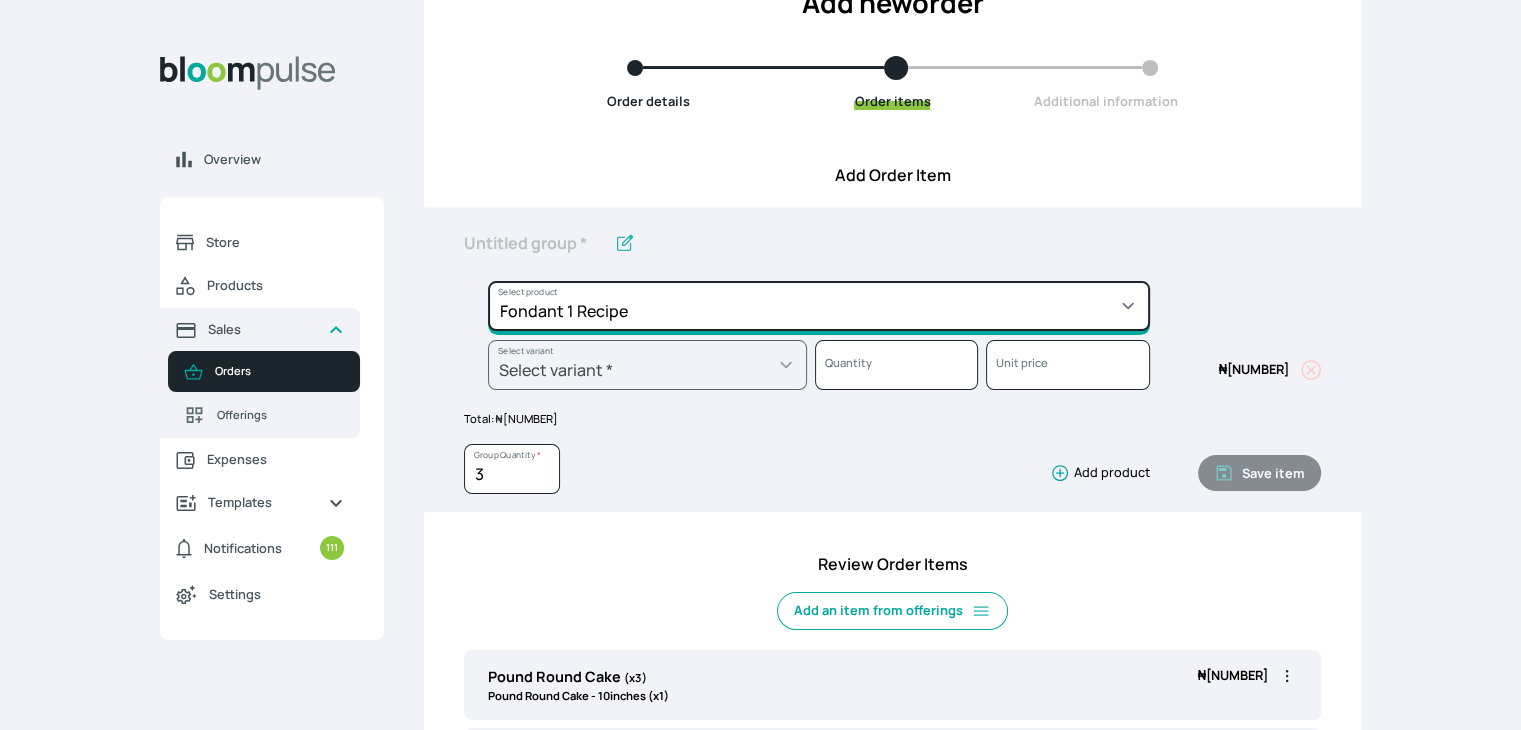 type on "Fondant 1 Recipe" 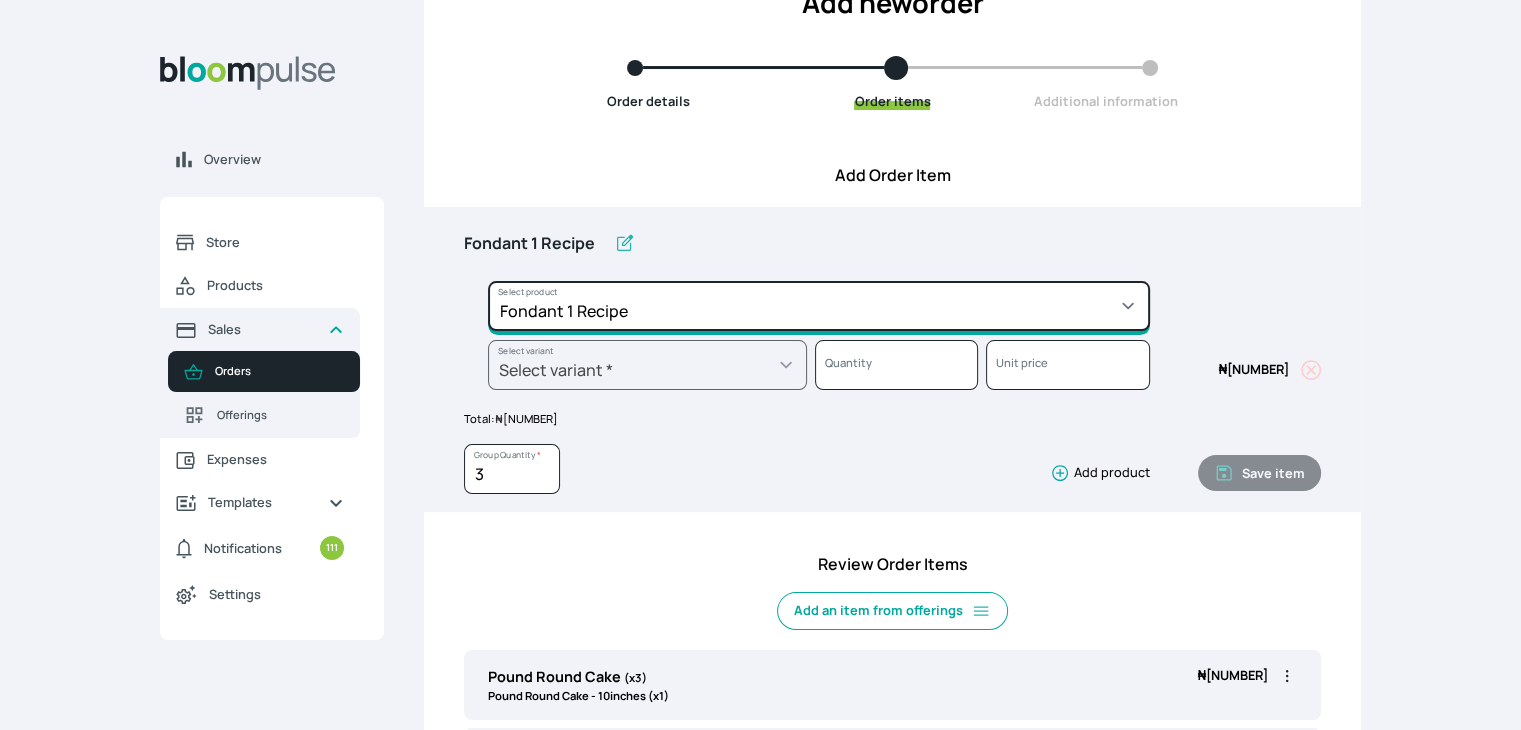 click on "Select product *  Cake Decoration for 8inches High  Chocolate oil based Round Cake  Geneose Sponge square Cake  Pound Square Cake  35cl zobo Mocktail  Banana Bread Batter BBQ Chicken  Bento Cake Budget Friendly Whippedcream Decoration Cake Decoration for 6inches High Cake Decoration for 6inches Low Cake loaf Chocolate Cake Batter Chocolate Ganache Chocolate oil based Batter Chocolate oil based square Cake Chocolate Round Cake Chop Life Package 2 Classic Banana Bread Loaf Coconut Banana Bread Loaf Cookies and Cream oil based Batter Cookies and cream oil based Round Cake Cupcakes Custom Made Whippedcream Decoration Doughnut Batter Fondant 1 Recipe  Fruit Cake Fruit Cake Batter Geneose Sponge Cake Batter Geneose Sponge Round Cake Meat Pie Meat Pie per 1 Mini puff Pound Cake Batter Pound Round Cake  Puff puff Redvelvet Cake Batter Redvelvet oil based Batter Redvelvet oil based Round Cake Redvelvet Round Cake Royal Buttercream  Small chops Stick Meat Sugar Doughnut  Swiss Meringue Buttercream  Valentine Love Box" at bounding box center [819, 306] 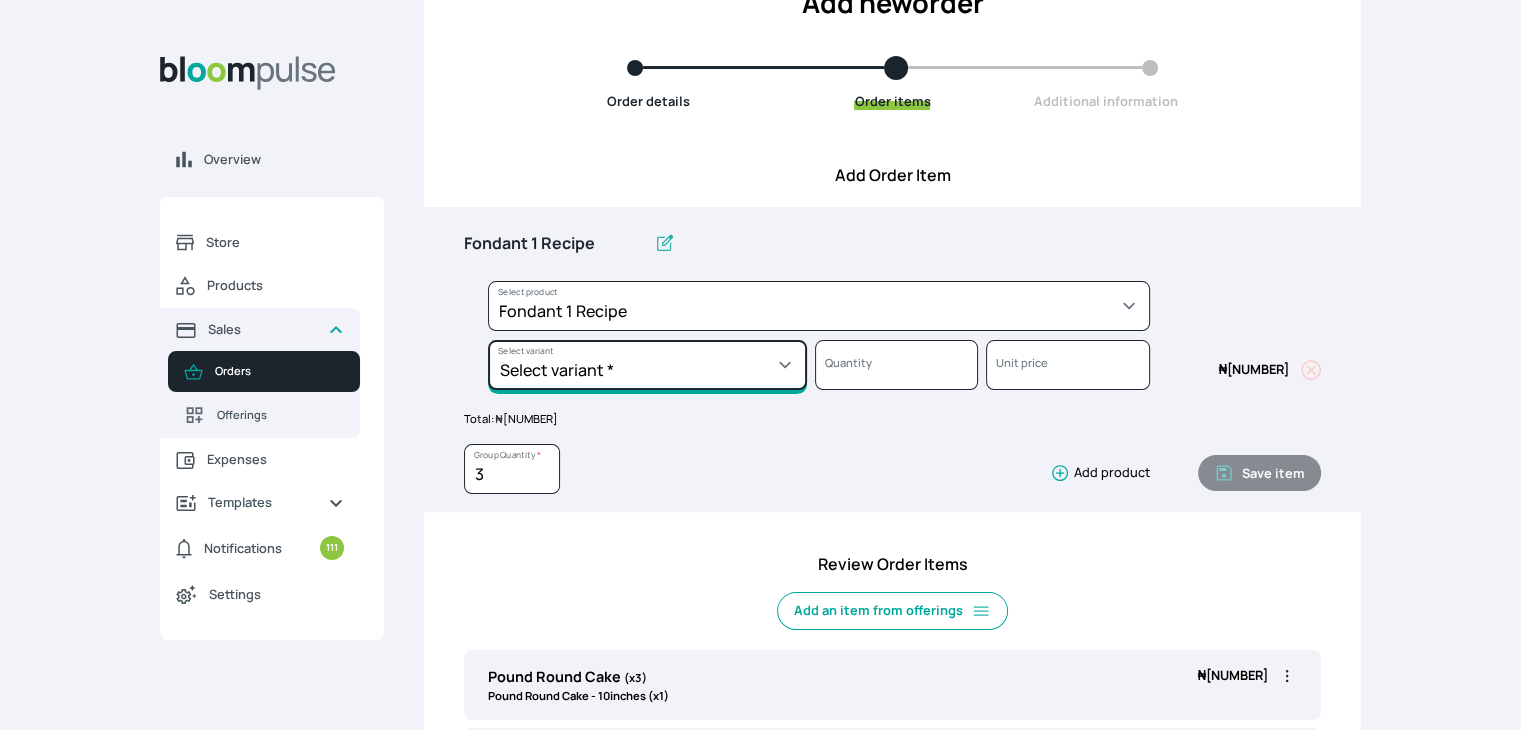 click on "Select variant * Regular" at bounding box center [647, 365] 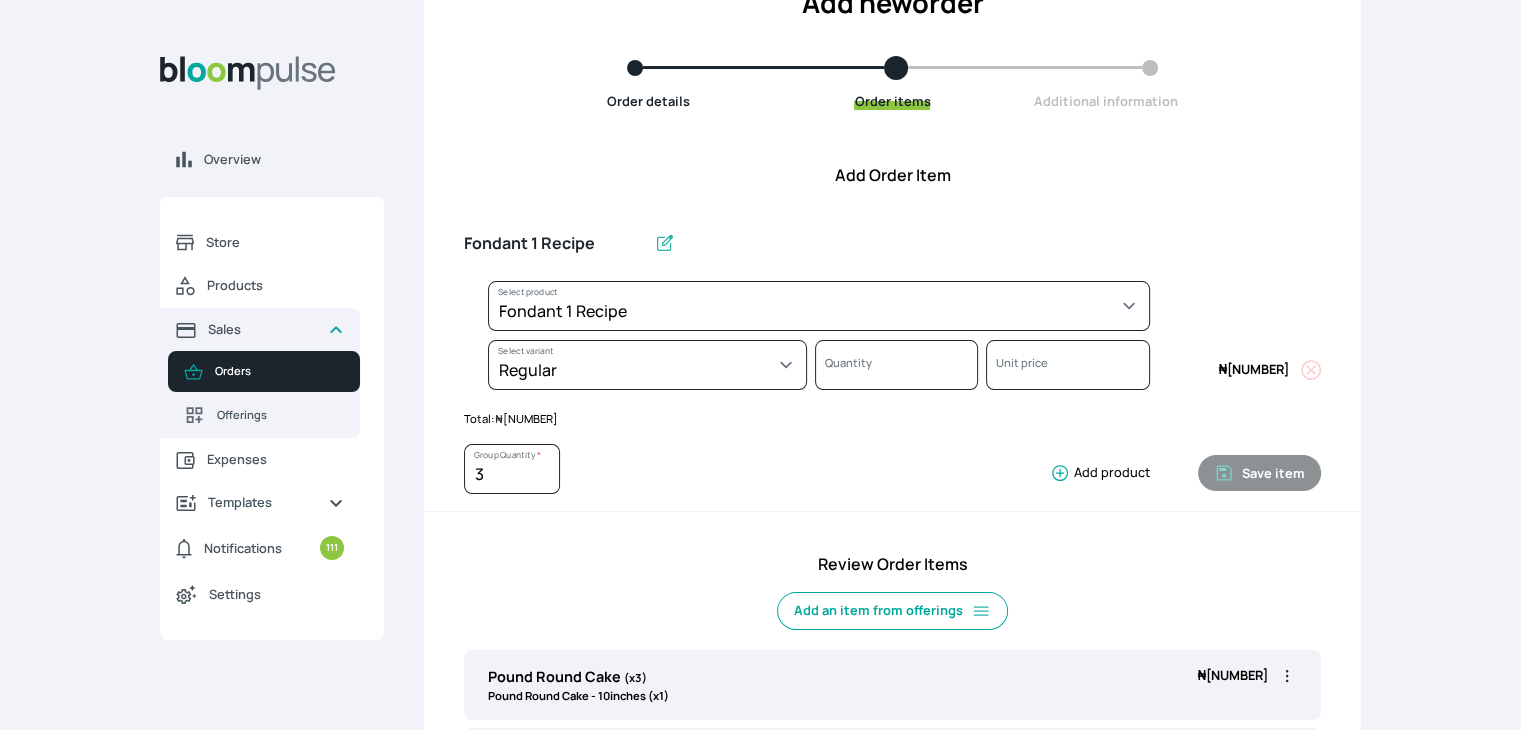 select on "8010db02-07cd-44bd-8936-1cca38eae19c" 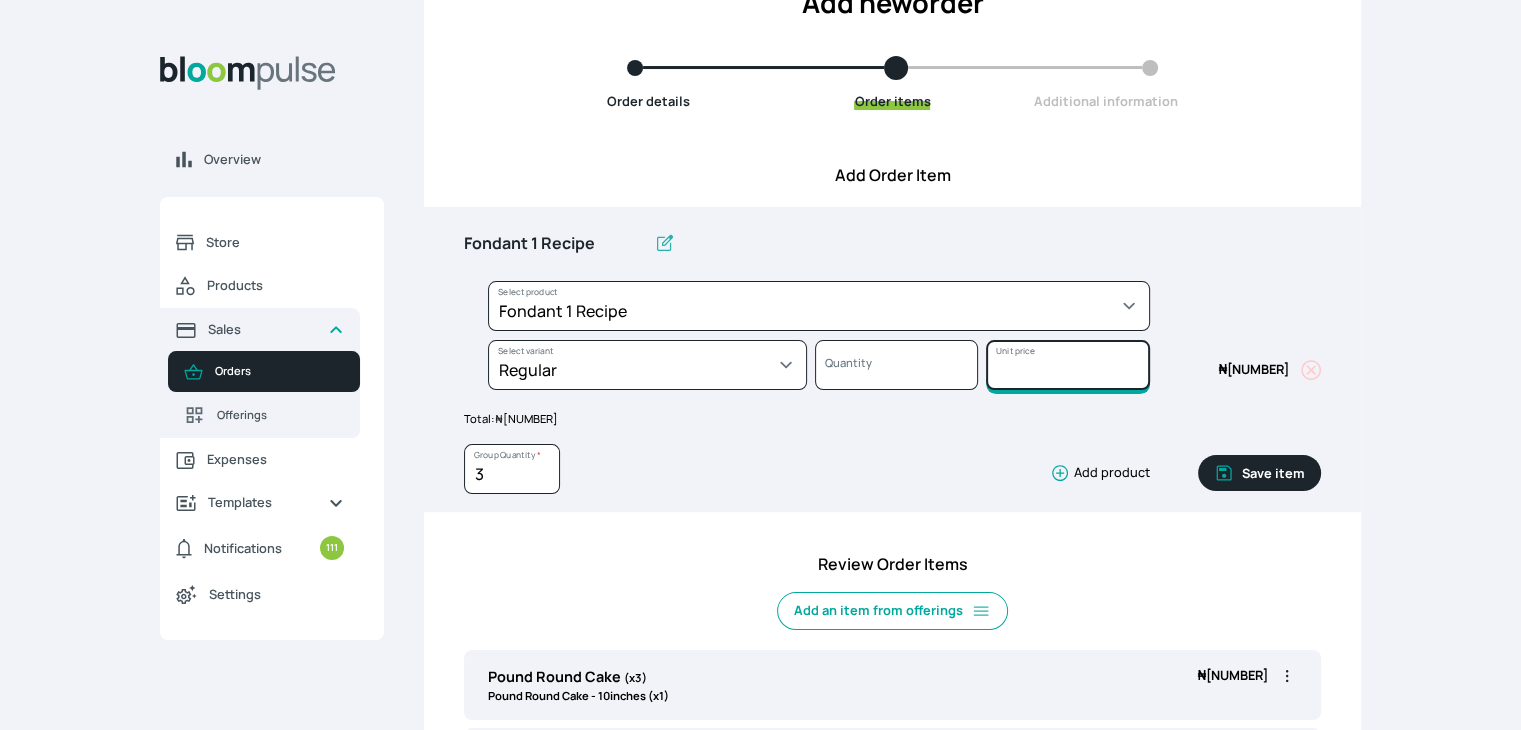 drag, startPoint x: 1053, startPoint y: 366, endPoint x: 954, endPoint y: 364, distance: 99.0202 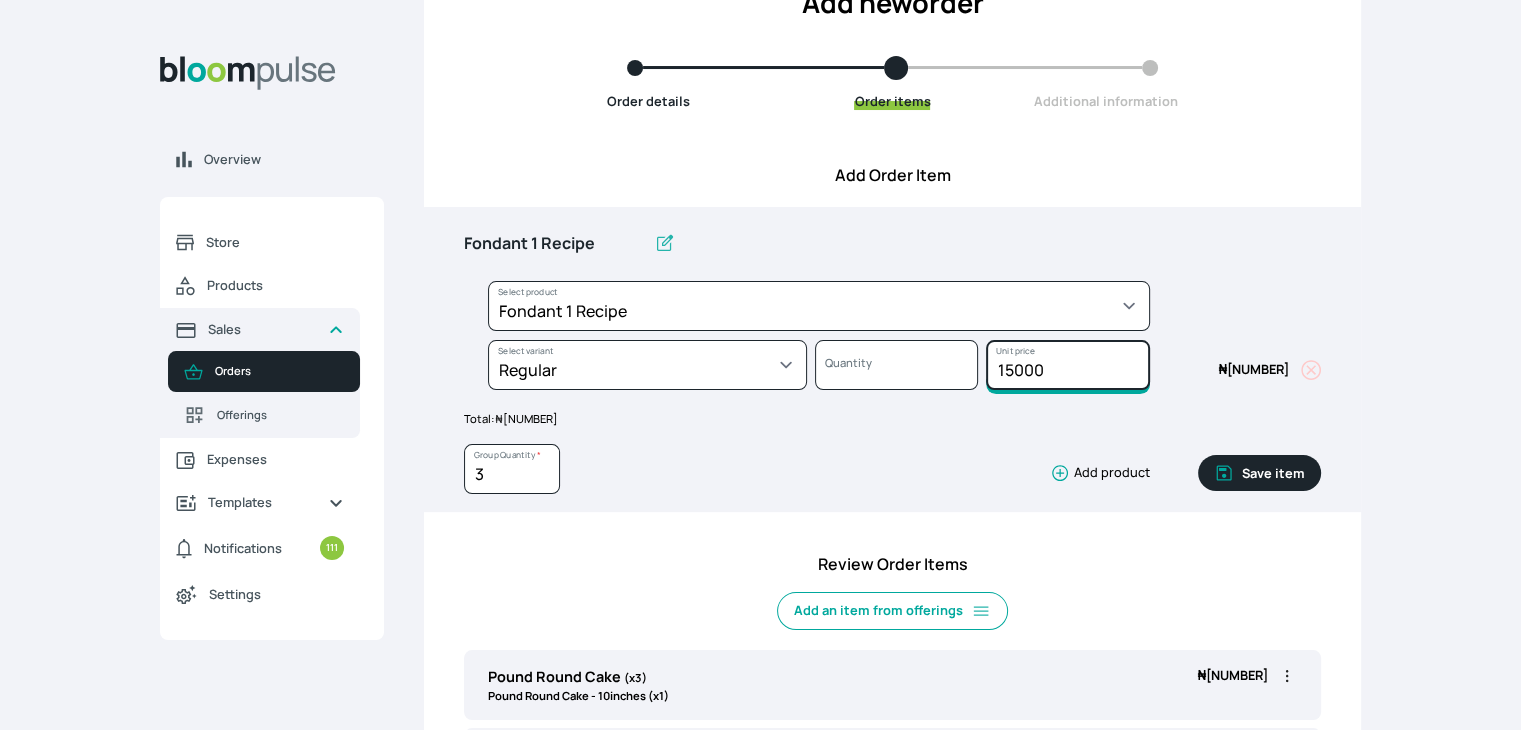 type on "15000" 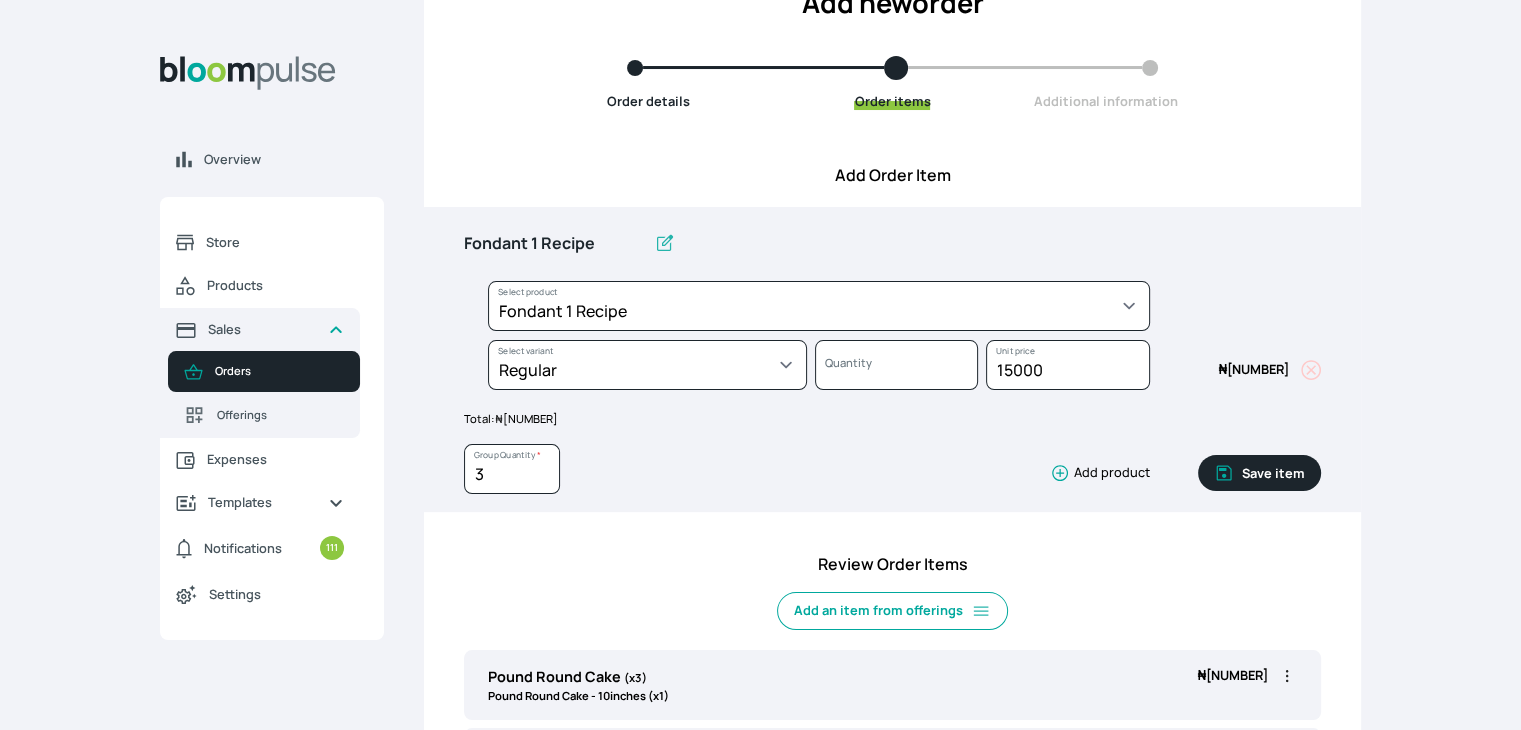click 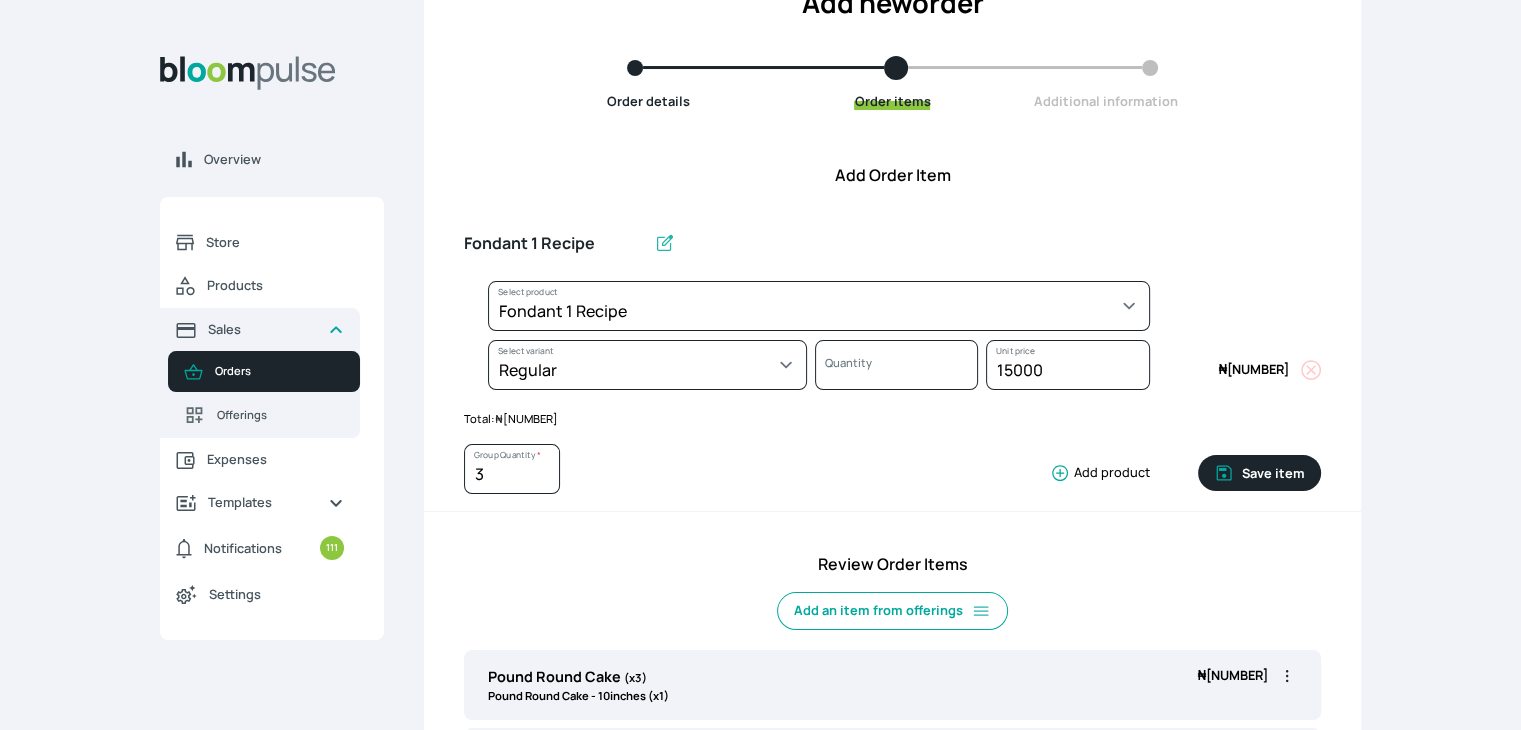 type 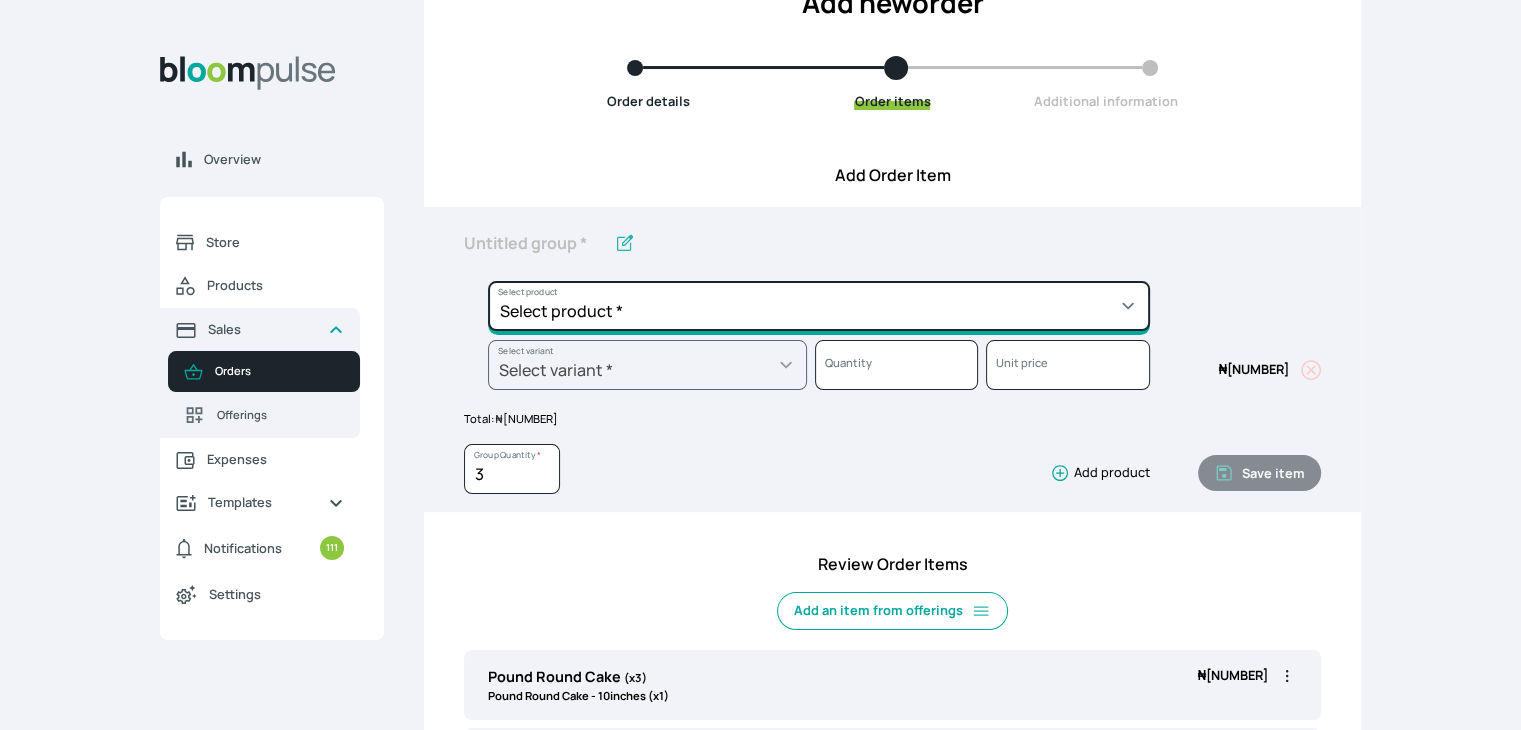 click on "Select product *  Cake Decoration for 8inches High  Chocolate oil based Round Cake  Geneose Sponge square Cake  Pound Square Cake  35cl zobo Mocktail  Banana Bread Batter BBQ Chicken  Bento Cake Budget Friendly Whippedcream Decoration Cake Decoration for 6inches High Cake Decoration for 6inches Low Cake loaf Chocolate Cake Batter Chocolate Ganache Chocolate oil based Batter Chocolate oil based square Cake Chocolate Round Cake Chop Life Package 2 Classic Banana Bread Loaf Coconut Banana Bread Loaf Cookies and Cream oil based Batter Cookies and cream oil based Round Cake Cupcakes Custom Made Whippedcream Decoration Doughnut Batter Fondant 1 Recipe  Fruit Cake Fruit Cake Batter Geneose Sponge Cake Batter Geneose Sponge Round Cake Meat Pie Meat Pie per 1 Mini puff Pound Cake Batter Pound Round Cake  Puff puff Redvelvet Cake Batter Redvelvet oil based Batter Redvelvet oil based Round Cake Redvelvet Round Cake Royal Buttercream  Small chops Stick Meat Sugar Doughnut  Swiss Meringue Buttercream  Valentine Love Box" at bounding box center (819, 306) 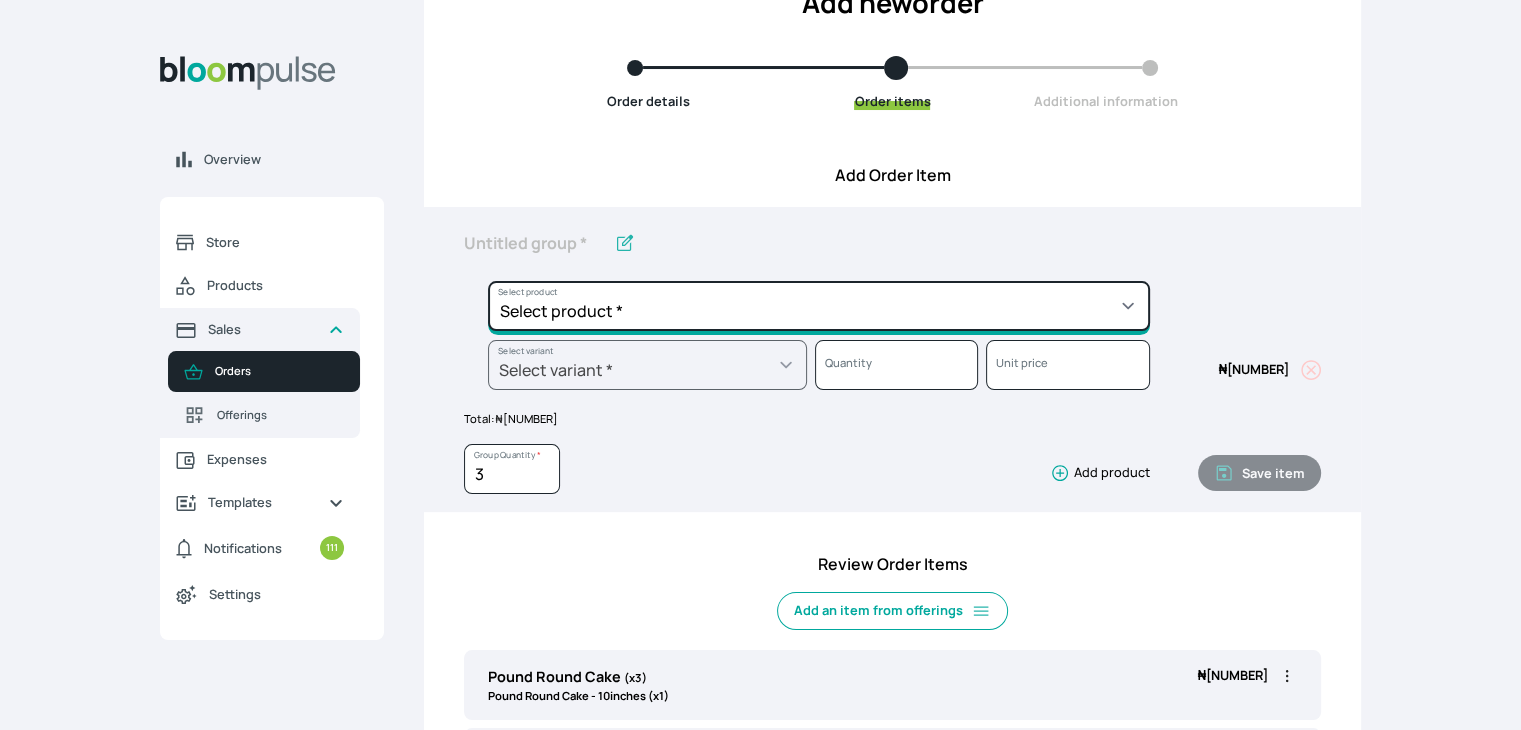 click on "Select product *  Cake Decoration for 8inches High  Chocolate oil based Round Cake  Geneose Sponge square Cake  Pound Square Cake  35cl zobo Mocktail  Banana Bread Batter BBQ Chicken  Bento Cake Budget Friendly Whippedcream Decoration Cake Decoration for 6inches High Cake Decoration for 6inches Low Cake loaf Chocolate Cake Batter Chocolate Ganache Chocolate oil based Batter Chocolate oil based square Cake Chocolate Round Cake Chop Life Package 2 Classic Banana Bread Loaf Coconut Banana Bread Loaf Cookies and Cream oil based Batter Cookies and cream oil based Round Cake Cupcakes Custom Made Whippedcream Decoration Doughnut Batter Fondant 1 Recipe  Fruit Cake Fruit Cake Batter Geneose Sponge Cake Batter Geneose Sponge Round Cake Meat Pie Meat Pie per 1 Mini puff Pound Cake Batter Pound Round Cake  Puff puff Redvelvet Cake Batter Redvelvet oil based Batter Redvelvet oil based Round Cake Redvelvet Round Cake Royal Buttercream  Small chops Stick Meat Sugar Doughnut  Swiss Meringue Buttercream  Valentine Love Box" at bounding box center [819, 306] 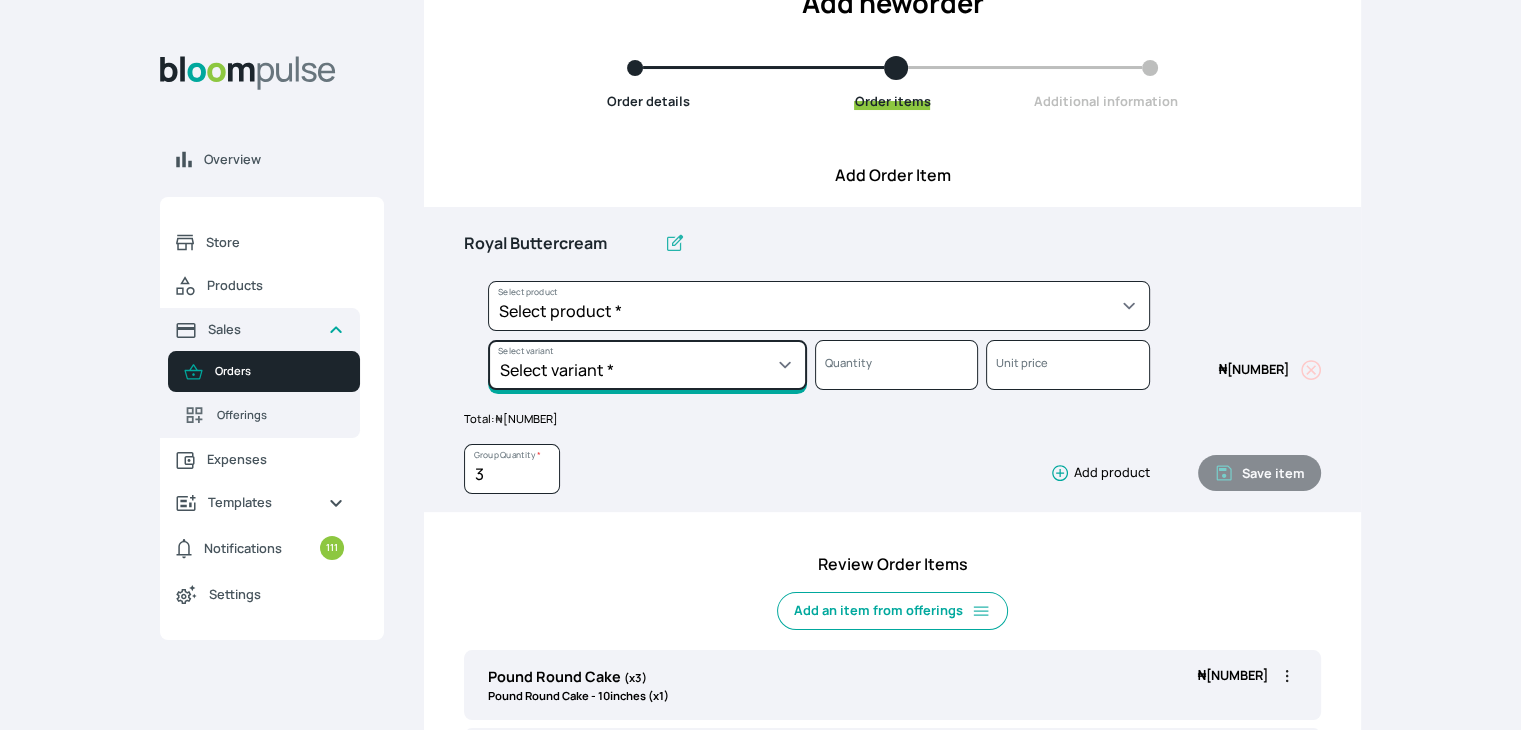 click on "Select variant * 1 batch 2 batch" at bounding box center (647, 365) 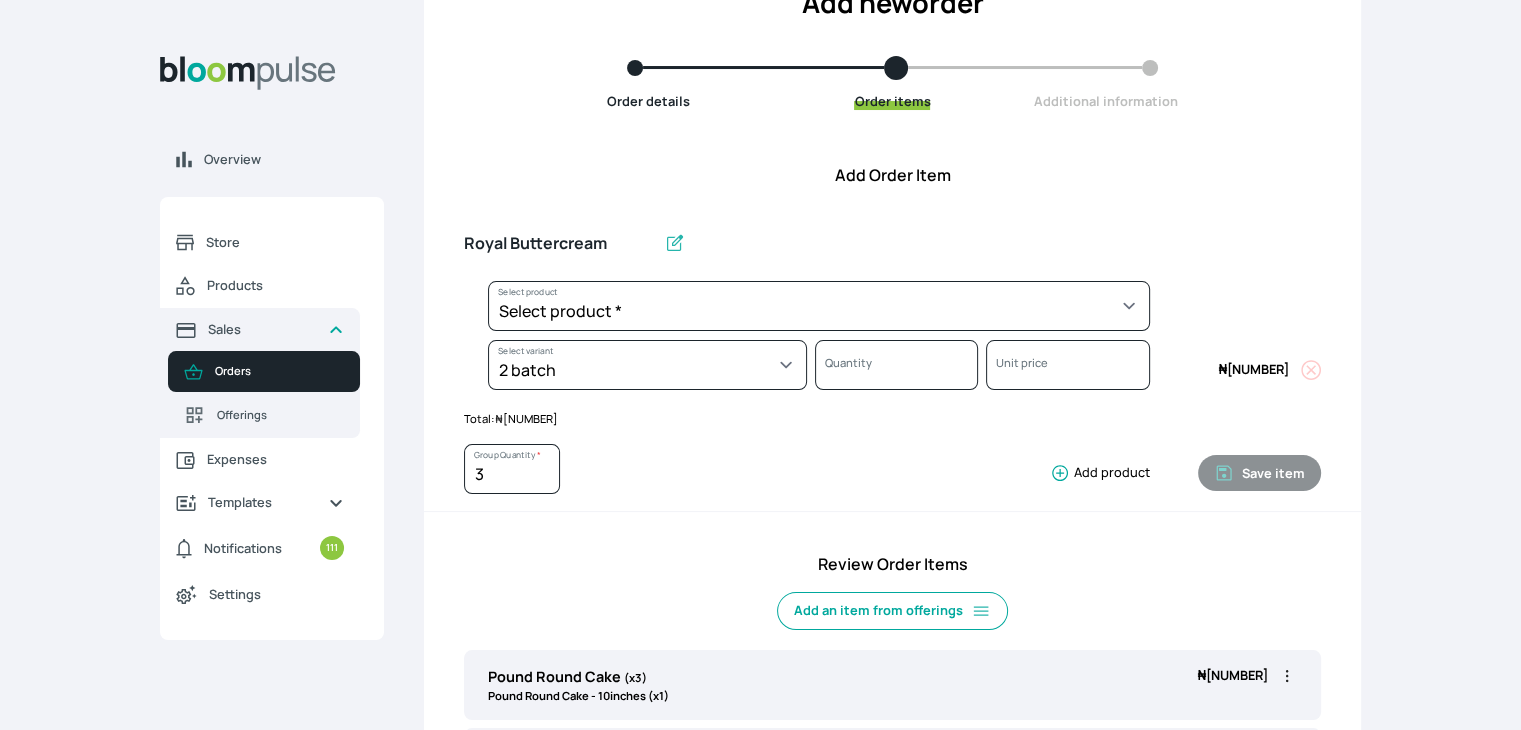 select on "[UUID]" 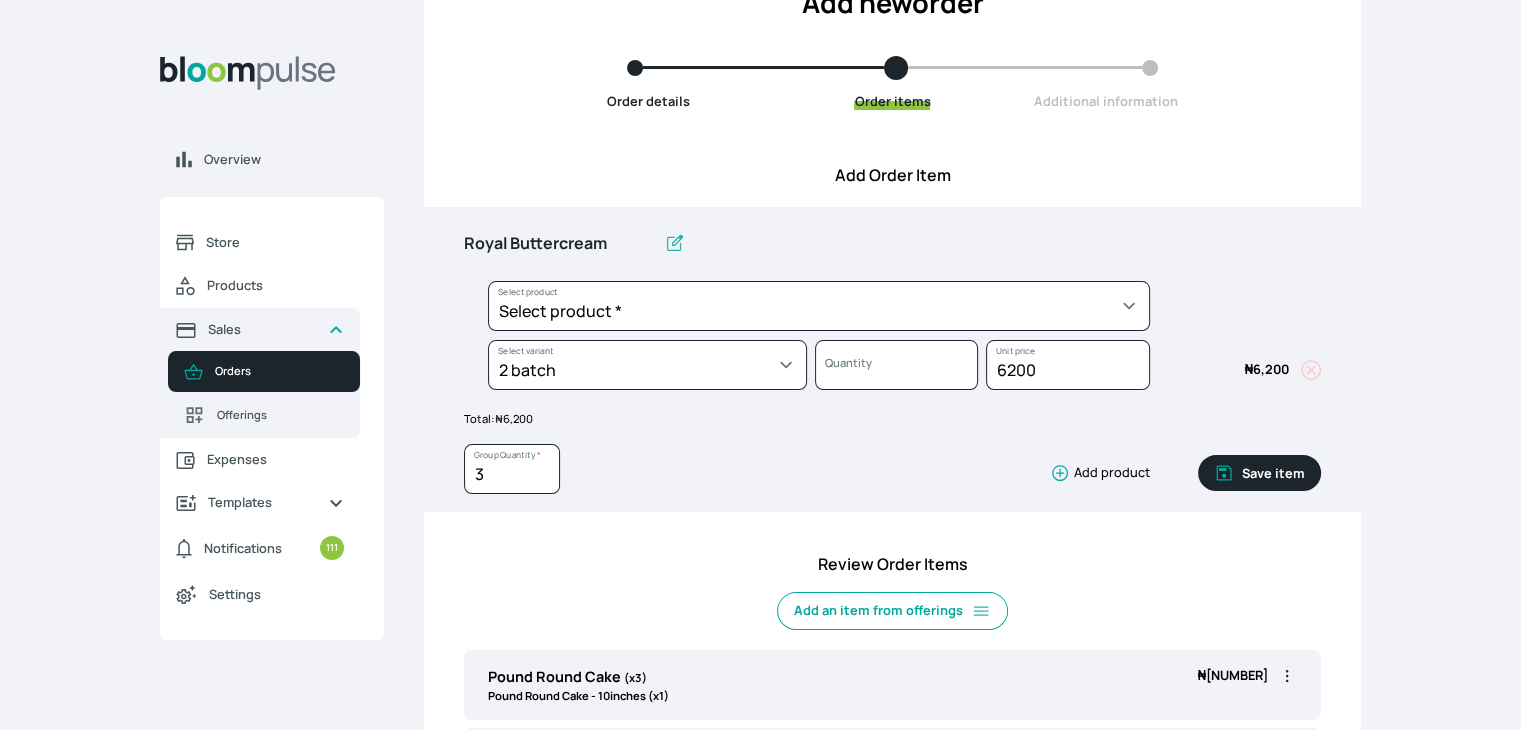 click on "Save item" at bounding box center [1259, 473] 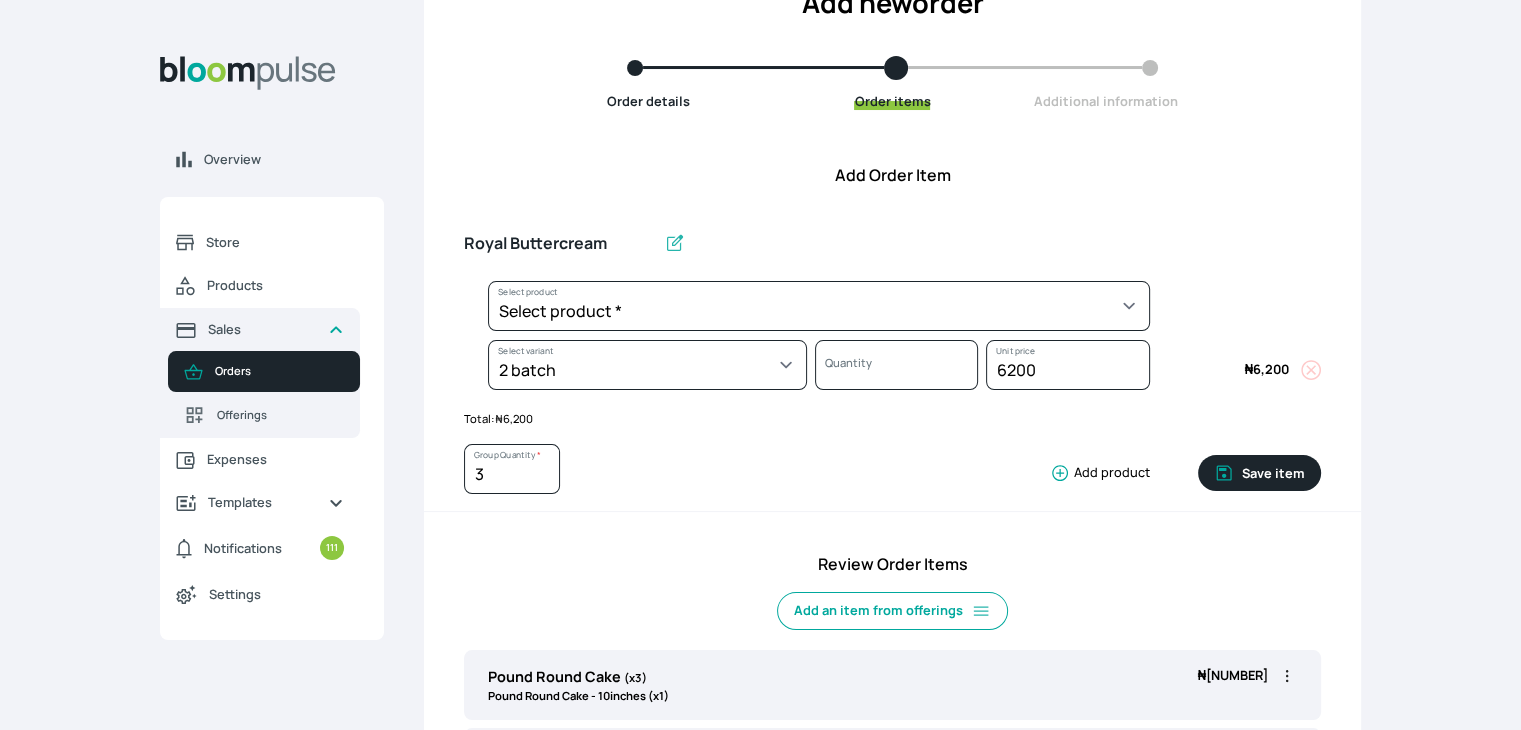 type 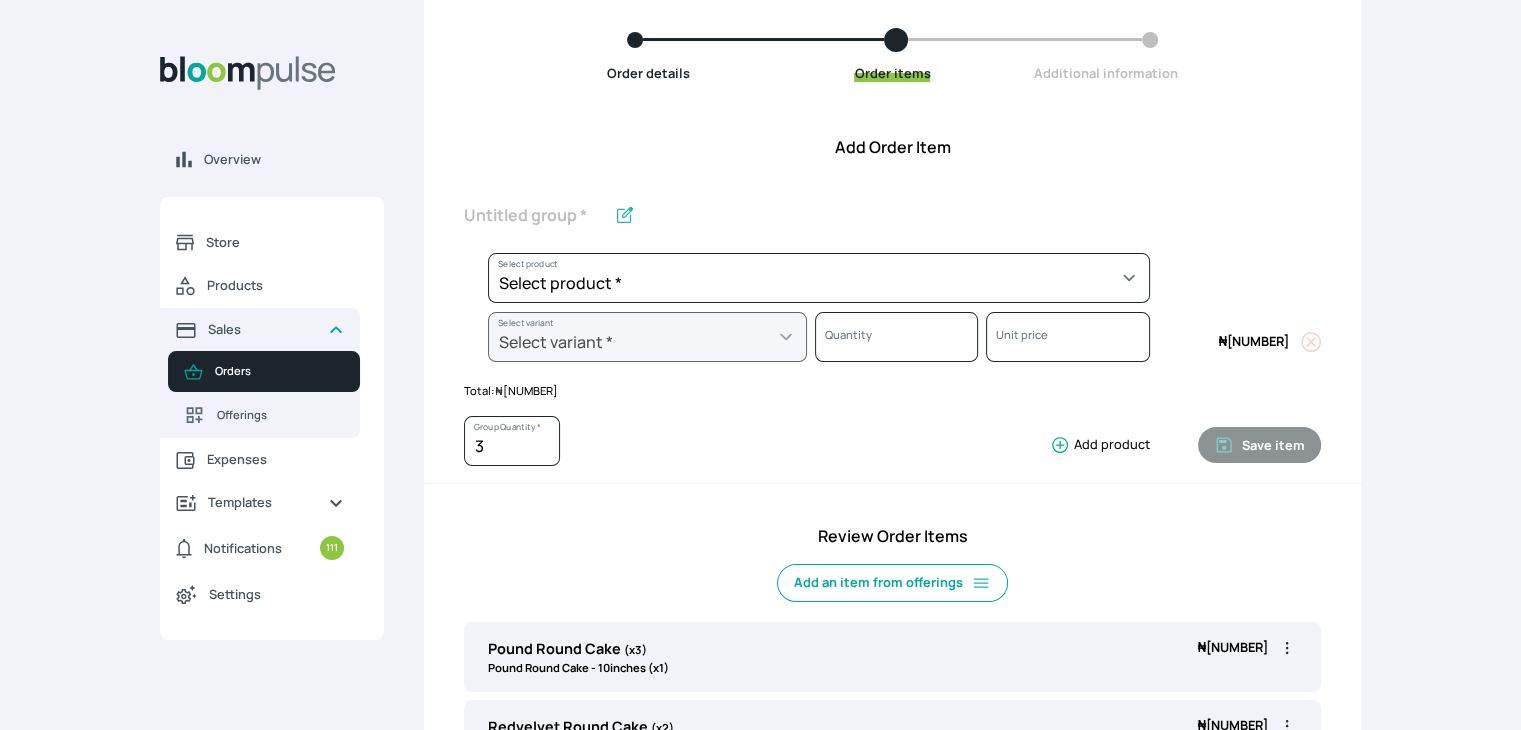 scroll, scrollTop: 0, scrollLeft: 0, axis: both 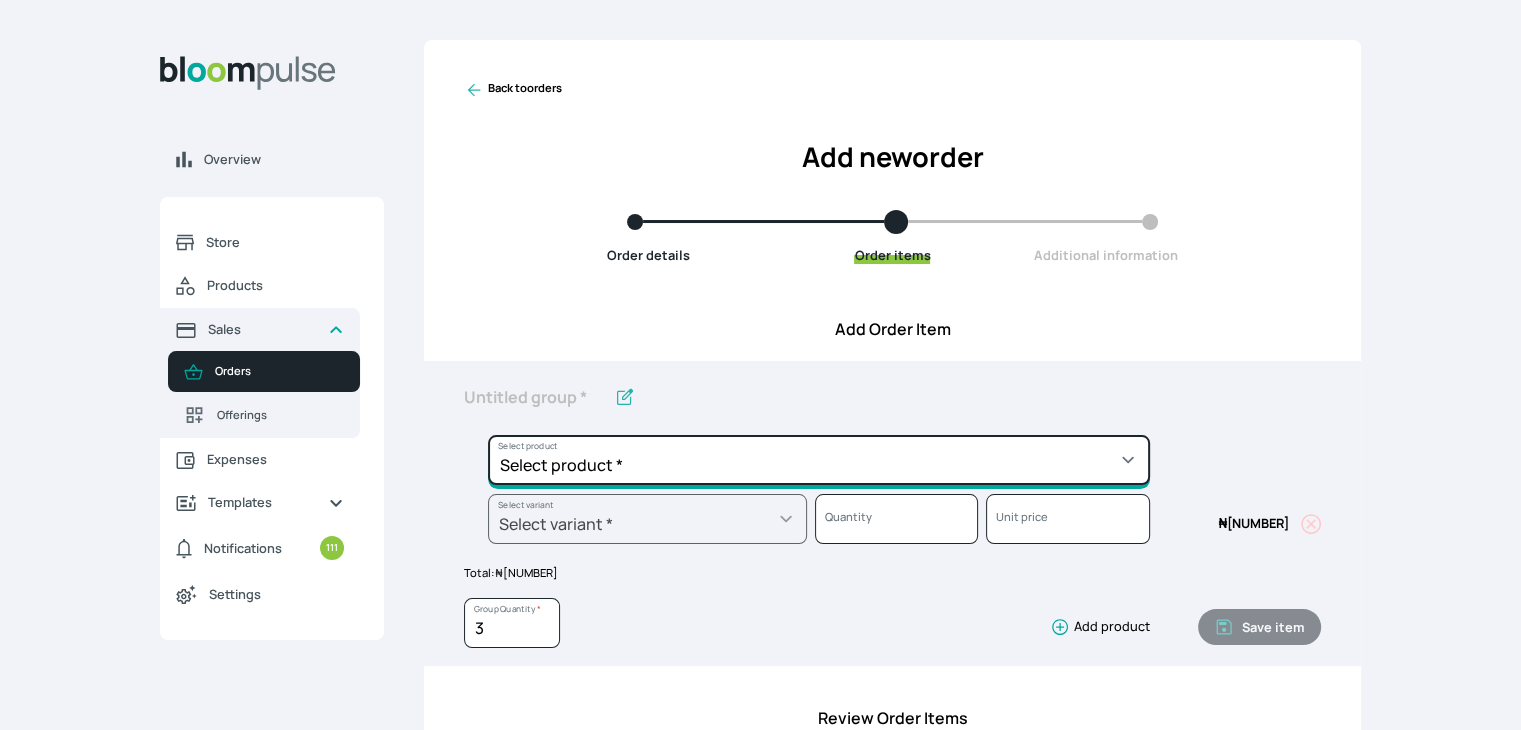 click on "Select product *  Cake Decoration for 8inches High  Chocolate oil based Round Cake  Geneose Sponge square Cake  Pound Square Cake  35cl zobo Mocktail  Banana Bread Batter BBQ Chicken  Bento Cake Budget Friendly Whippedcream Decoration Cake Decoration for 6inches High Cake Decoration for 6inches Low Cake loaf Chocolate Cake Batter Chocolate Ganache Chocolate oil based Batter Chocolate oil based square Cake Chocolate Round Cake Chop Life Package 2 Classic Banana Bread Loaf Coconut Banana Bread Loaf Cookies and Cream oil based Batter Cookies and cream oil based Round Cake Cupcakes Custom Made Whippedcream Decoration Doughnut Batter Fondant 1 Recipe  Fruit Cake Fruit Cake Batter Geneose Sponge Cake Batter Geneose Sponge Round Cake Meat Pie Meat Pie per 1 Mini puff Pound Cake Batter Pound Round Cake  Puff puff Redvelvet Cake Batter Redvelvet oil based Batter Redvelvet oil based Round Cake Redvelvet Round Cake Royal Buttercream  Small chops Stick Meat Sugar Doughnut  Swiss Meringue Buttercream  Valentine Love Box" at bounding box center (819, 460) 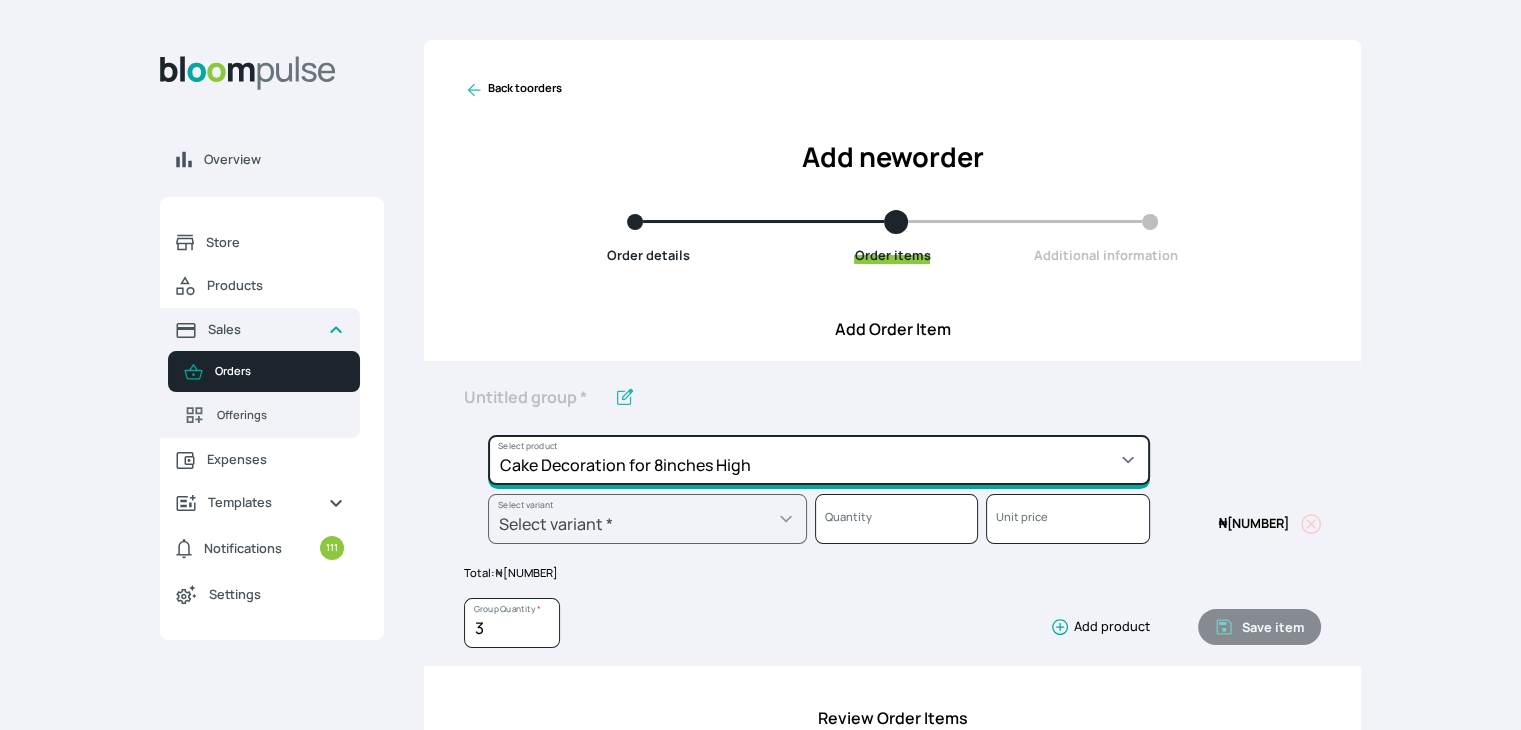 click on "Select product *  Cake Decoration for 8inches High  Chocolate oil based Round Cake  Geneose Sponge square Cake  Pound Square Cake  35cl zobo Mocktail  Banana Bread Batter BBQ Chicken  Bento Cake Budget Friendly Whippedcream Decoration Cake Decoration for 6inches High Cake Decoration for 6inches Low Cake loaf Chocolate Cake Batter Chocolate Ganache Chocolate oil based Batter Chocolate oil based square Cake Chocolate Round Cake Chop Life Package 2 Classic Banana Bread Loaf Coconut Banana Bread Loaf Cookies and Cream oil based Batter Cookies and cream oil based Round Cake Cupcakes Custom Made Whippedcream Decoration Doughnut Batter Fondant 1 Recipe  Fruit Cake Fruit Cake Batter Geneose Sponge Cake Batter Geneose Sponge Round Cake Meat Pie Meat Pie per 1 Mini puff Pound Cake Batter Pound Round Cake  Puff puff Redvelvet Cake Batter Redvelvet oil based Batter Redvelvet oil based Round Cake Redvelvet Round Cake Royal Buttercream  Small chops Stick Meat Sugar Doughnut  Swiss Meringue Buttercream  Valentine Love Box" at bounding box center [819, 460] 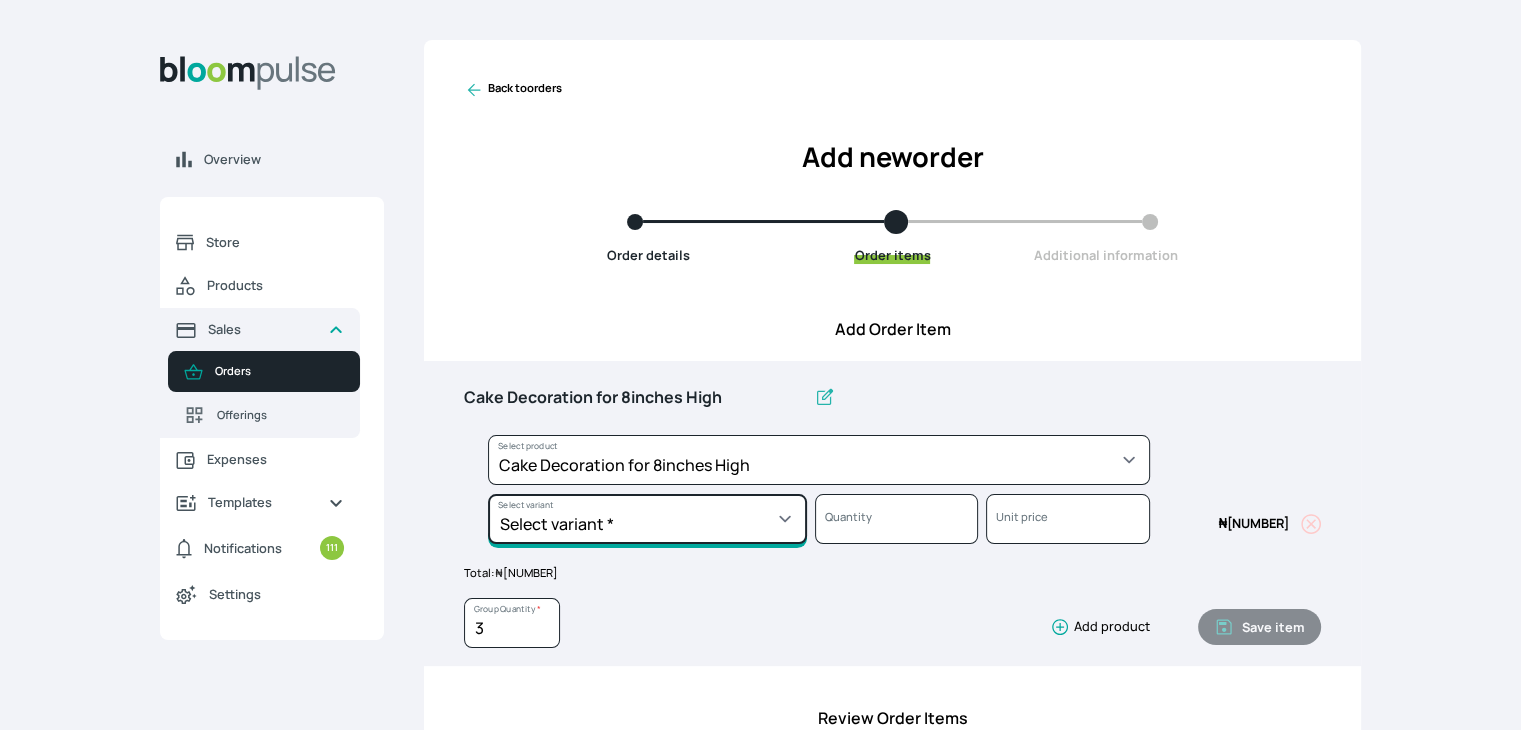 click on "Select variant * Basic Complex Regular" at bounding box center (647, 519) 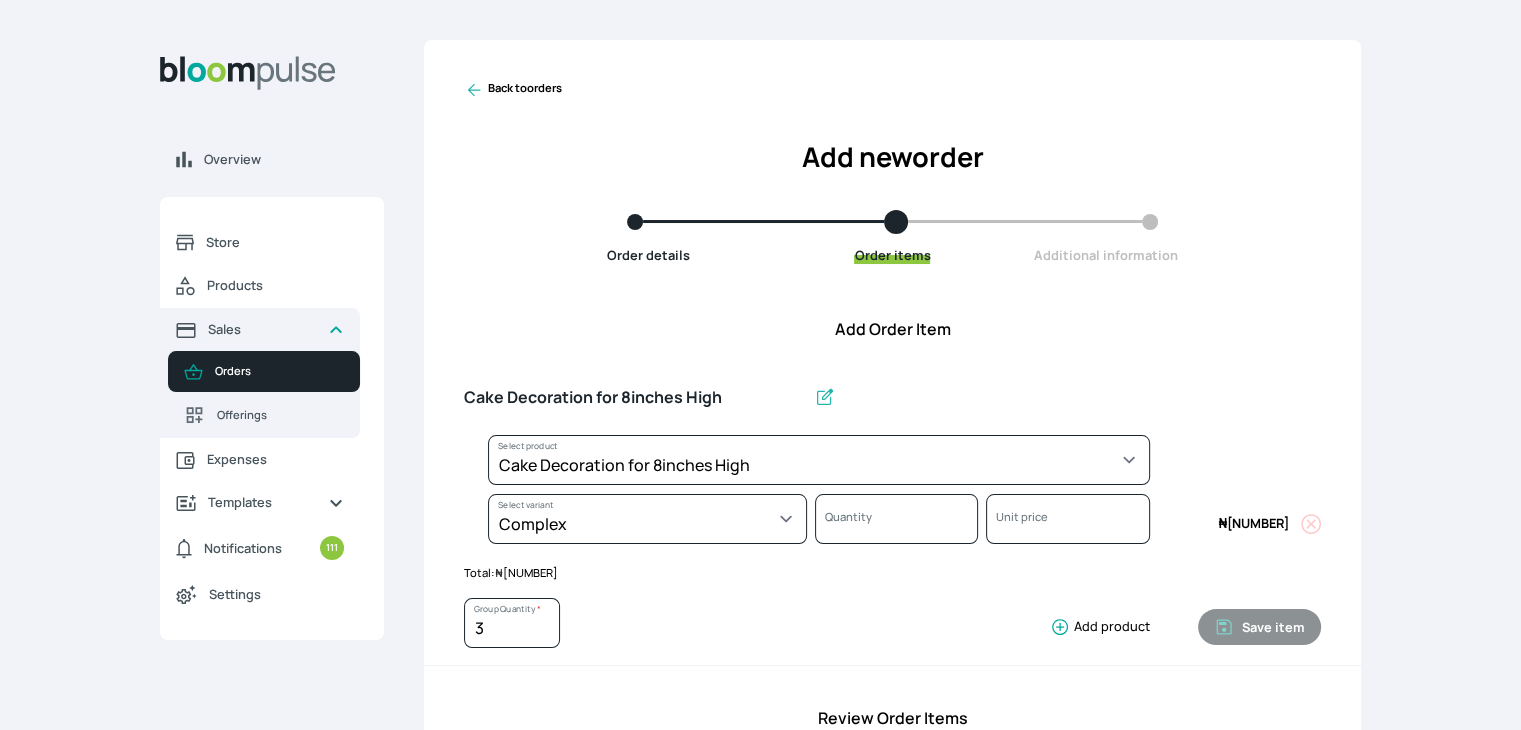 select on "023b730d-bc46-477e-b7f7-d3522e7f455b" 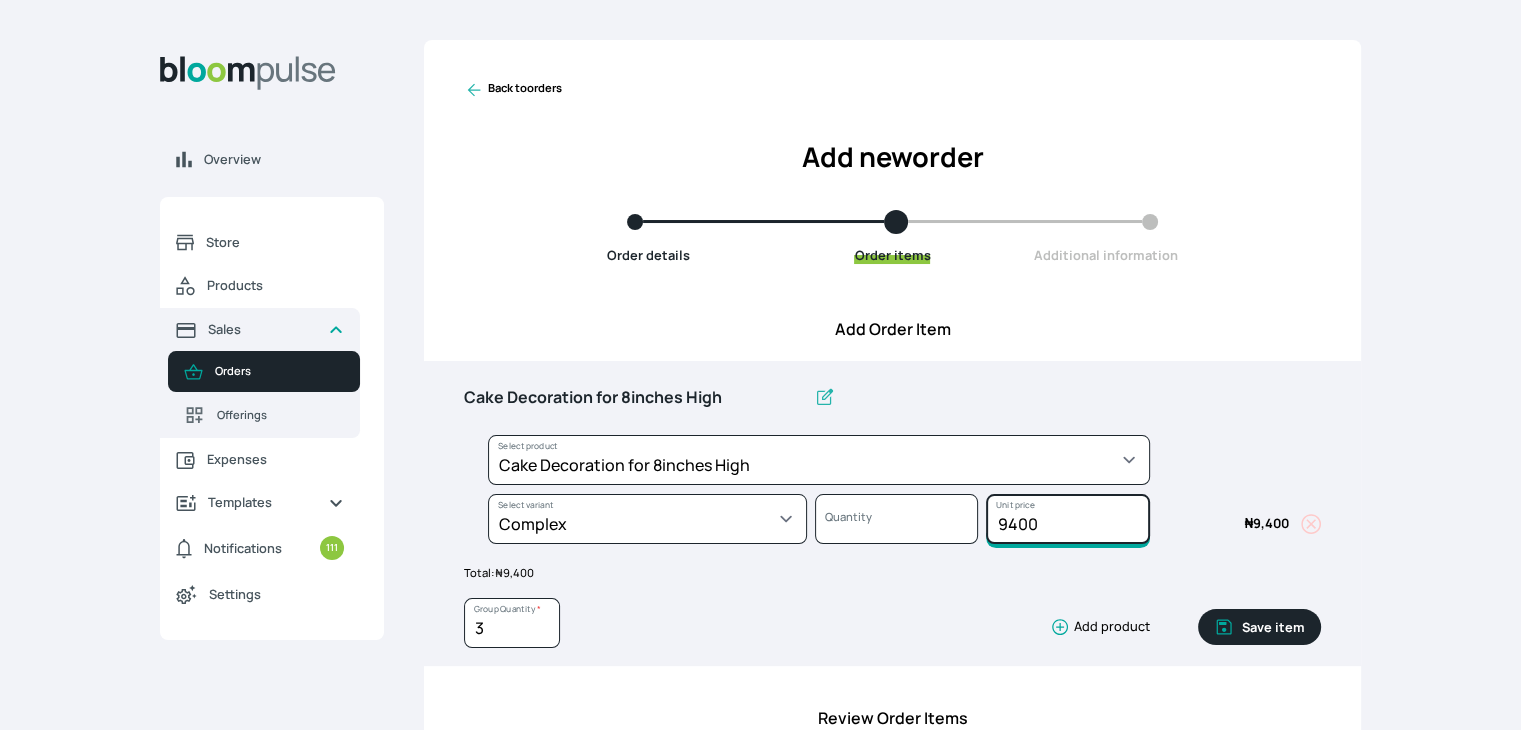 drag, startPoint x: 1061, startPoint y: 521, endPoint x: 884, endPoint y: 525, distance: 177.0452 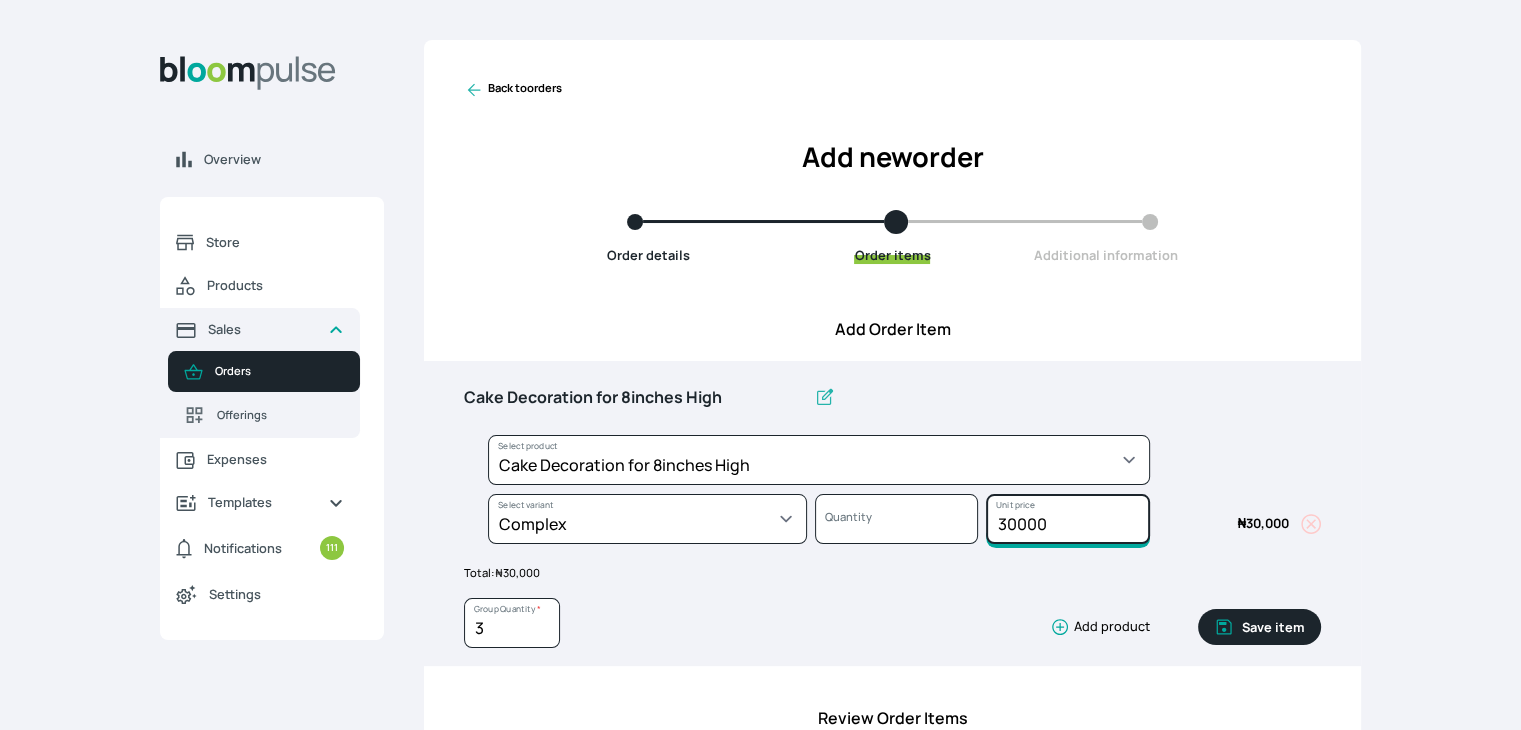 type on "30000" 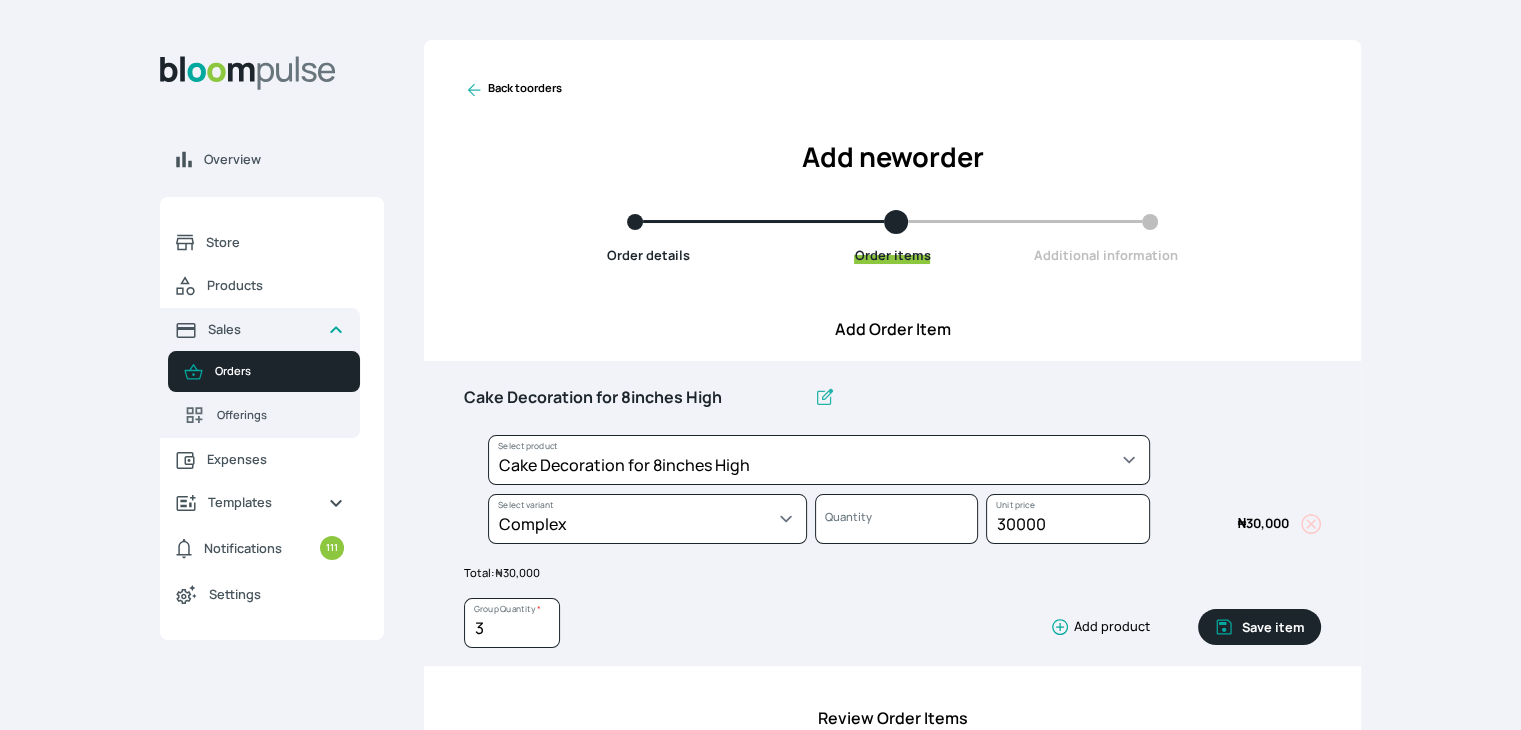 click on "Save item" at bounding box center [1259, 627] 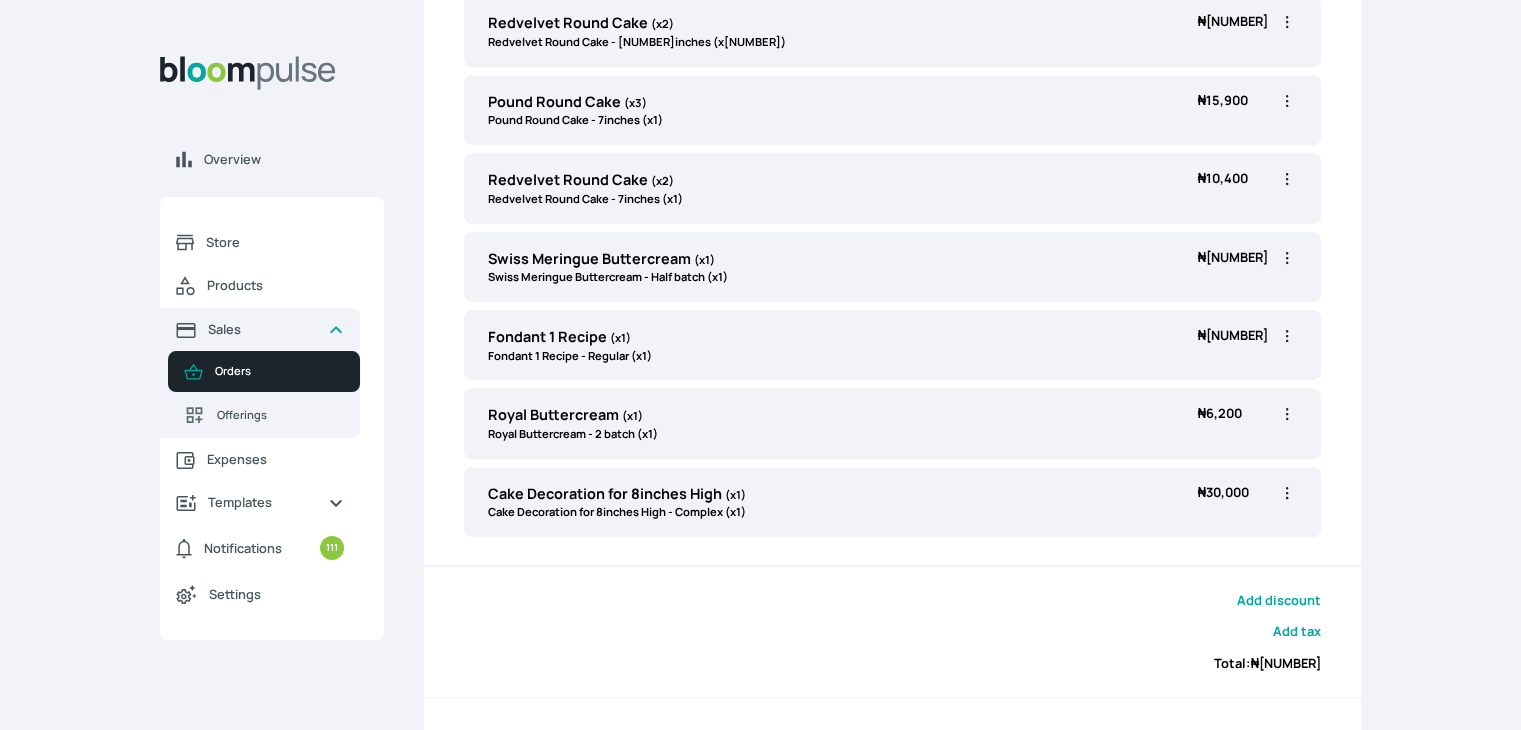 scroll, scrollTop: 984, scrollLeft: 0, axis: vertical 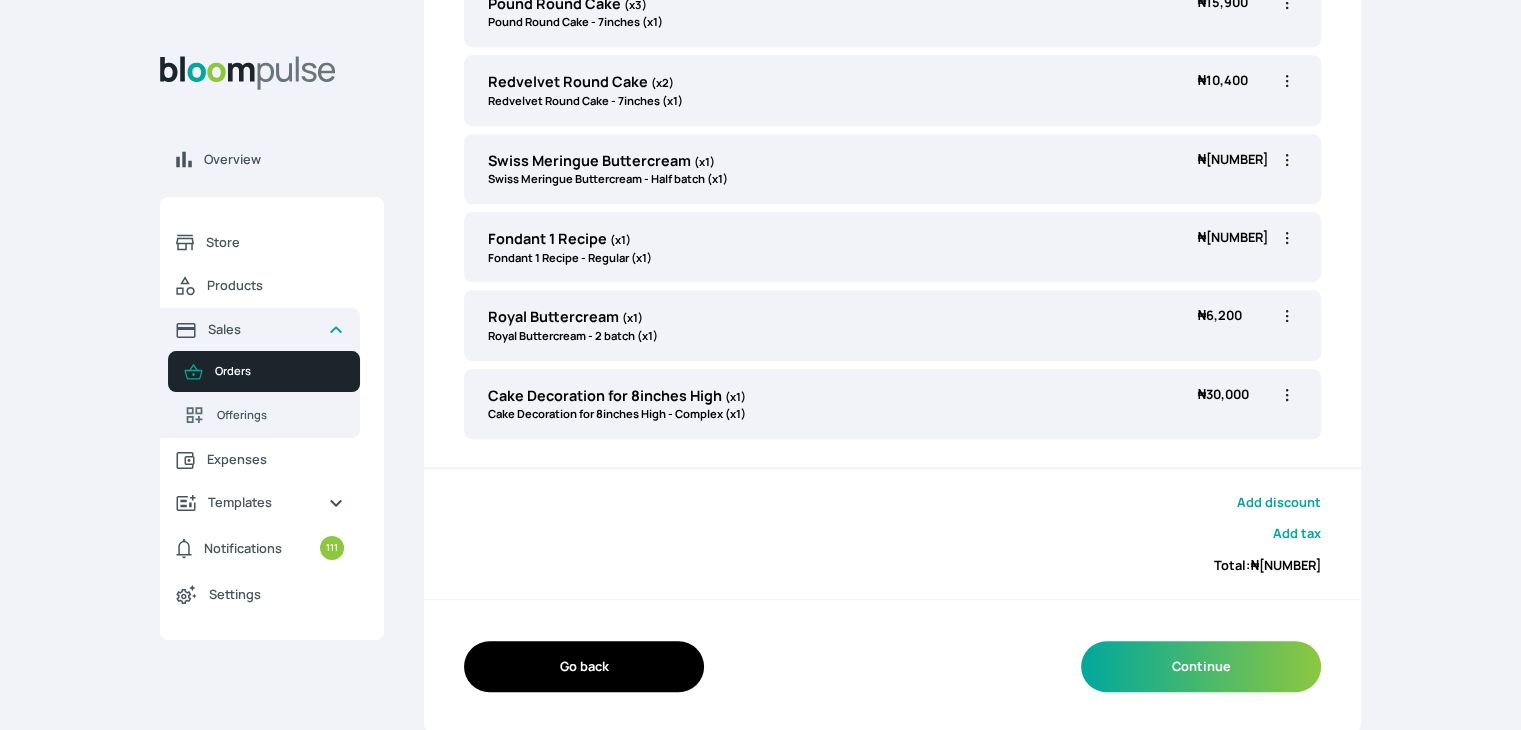 click 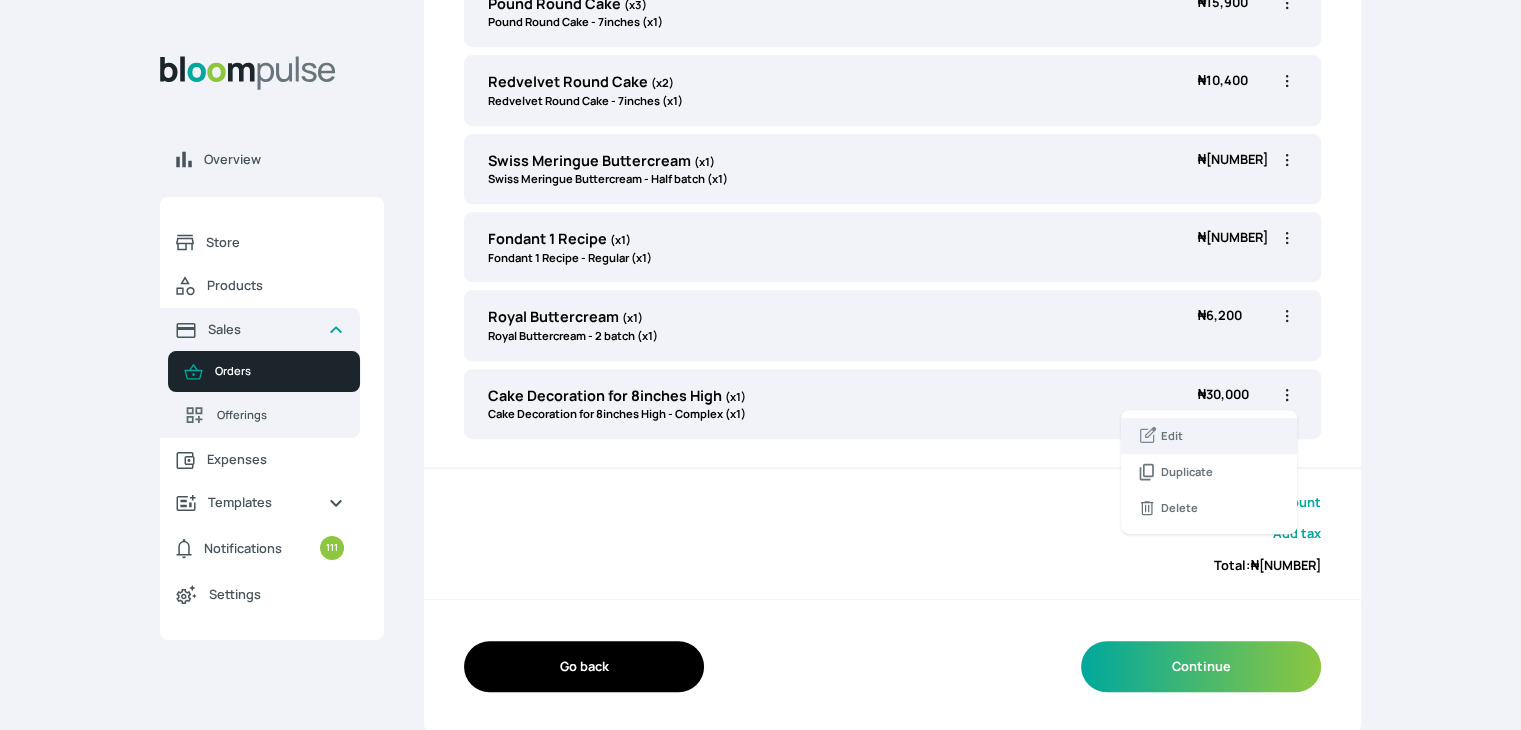 click on "Edit" at bounding box center [1209, 436] 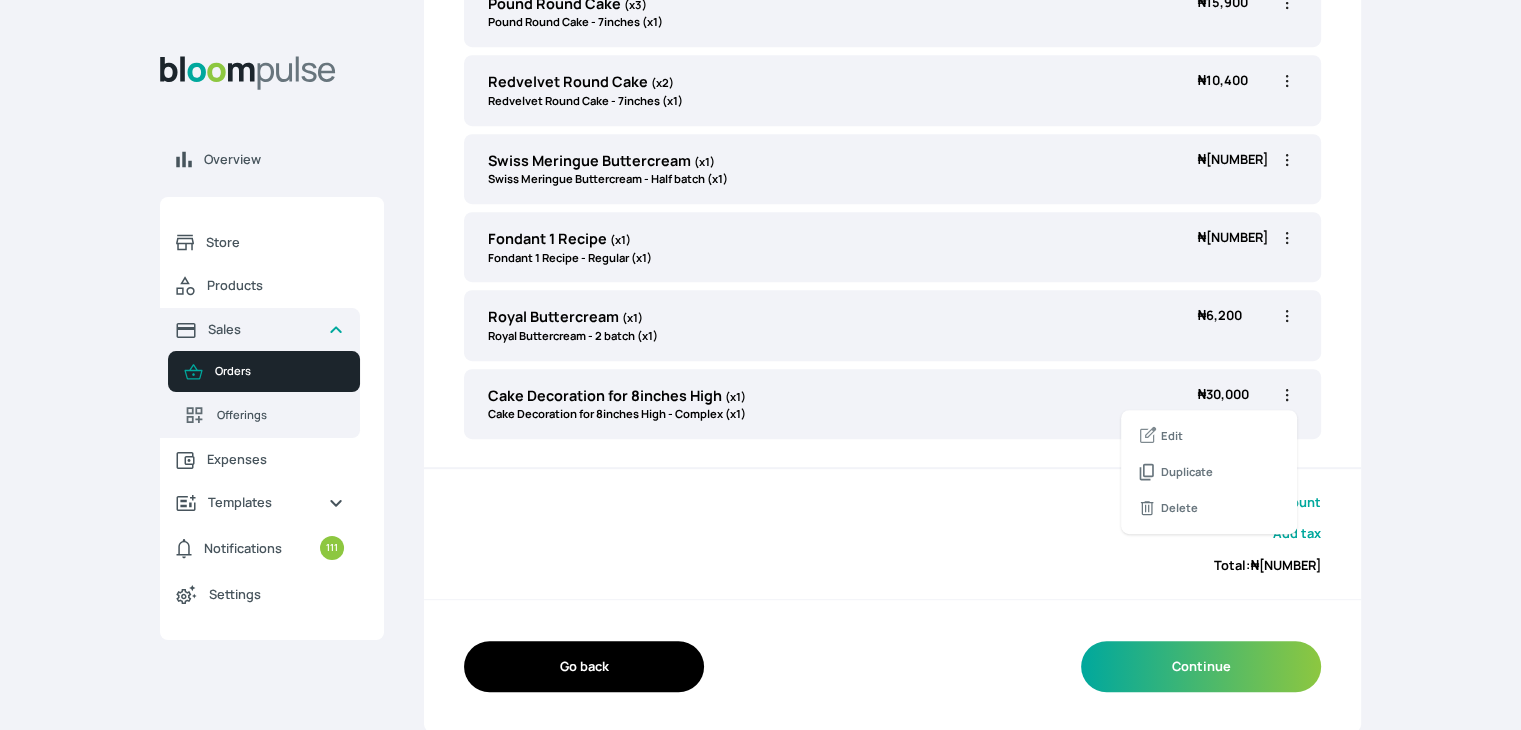 select on "023b730d-bc46-477e-b7f7-d3522e7f455b" 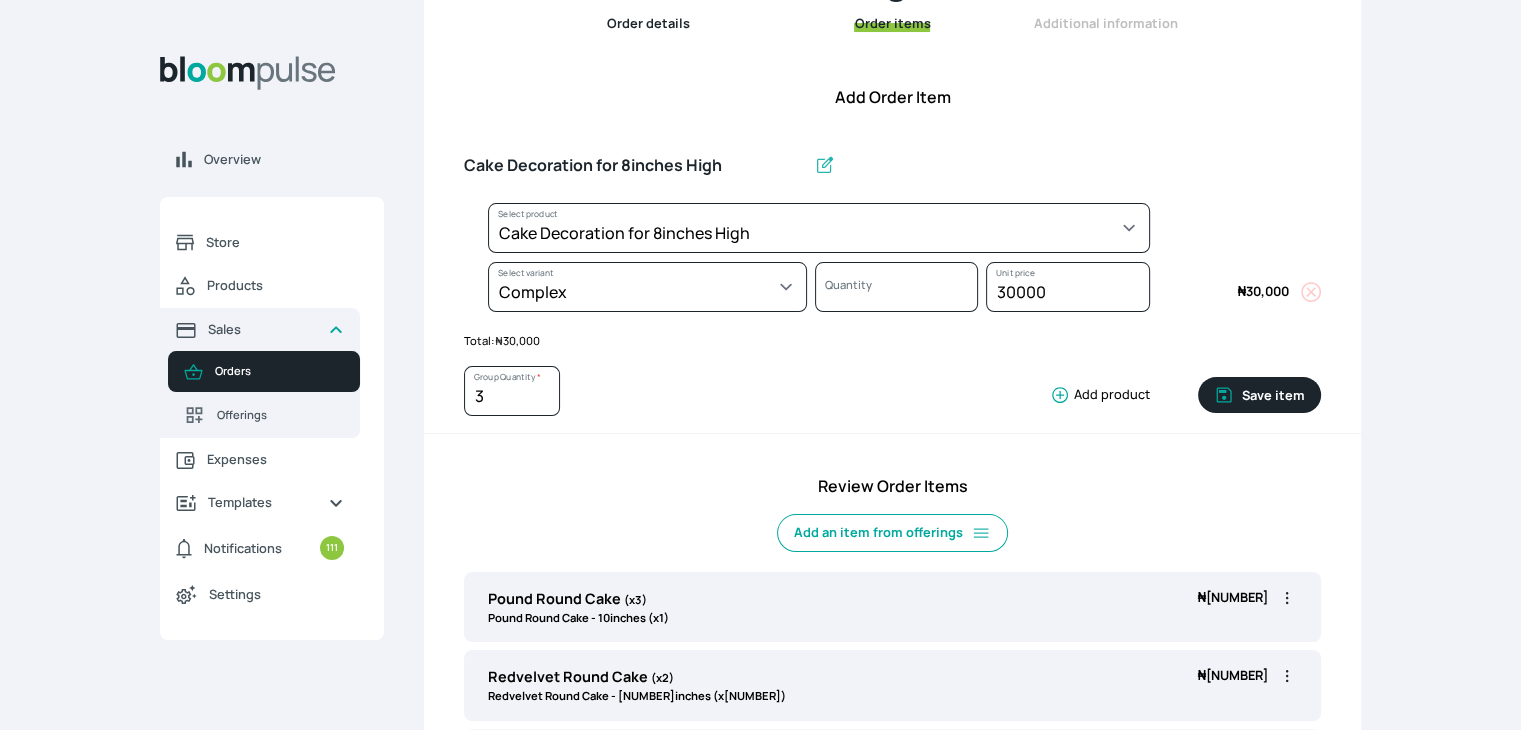 scroll, scrollTop: 223, scrollLeft: 0, axis: vertical 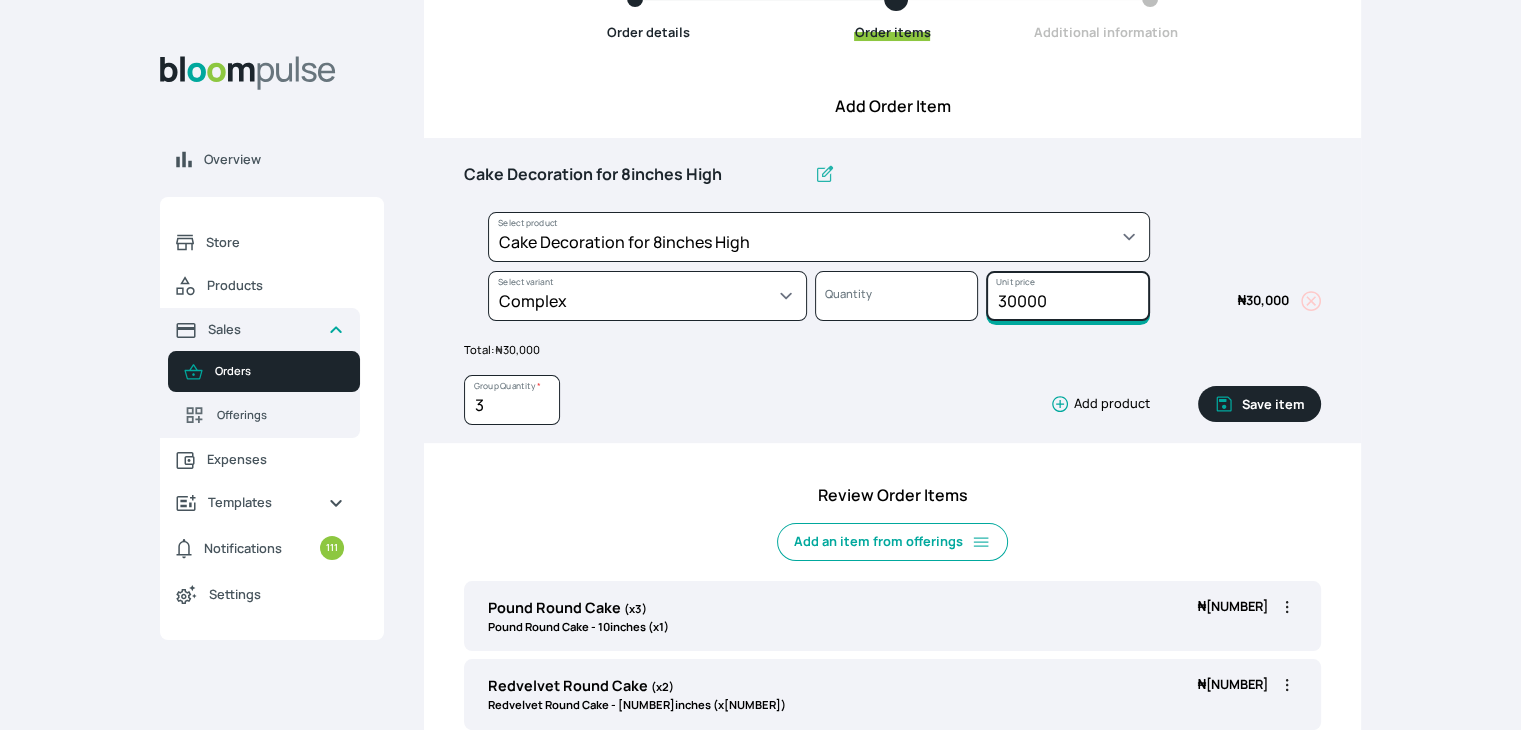 drag, startPoint x: 1007, startPoint y: 309, endPoint x: 1020, endPoint y: 299, distance: 16.40122 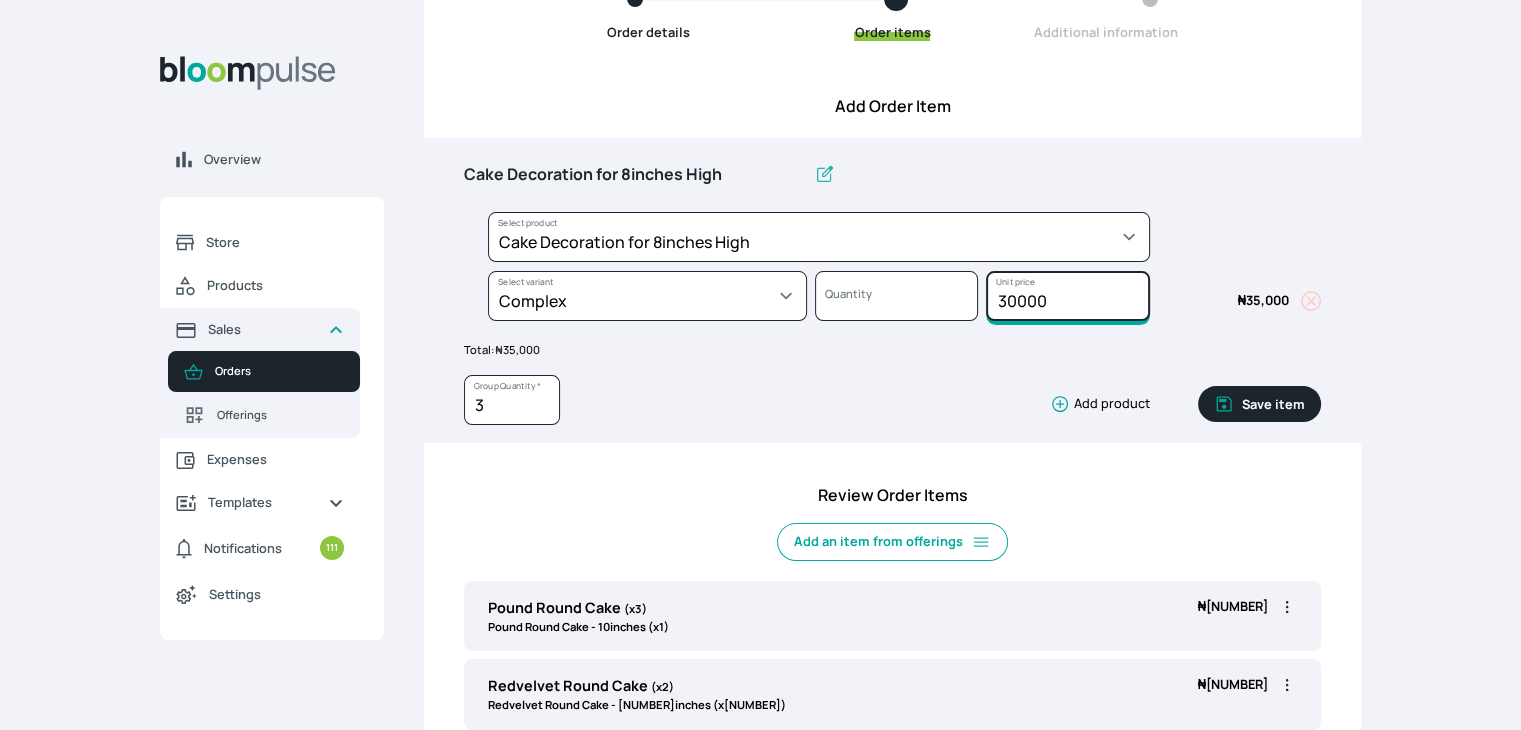 type on "[NUMBER]" 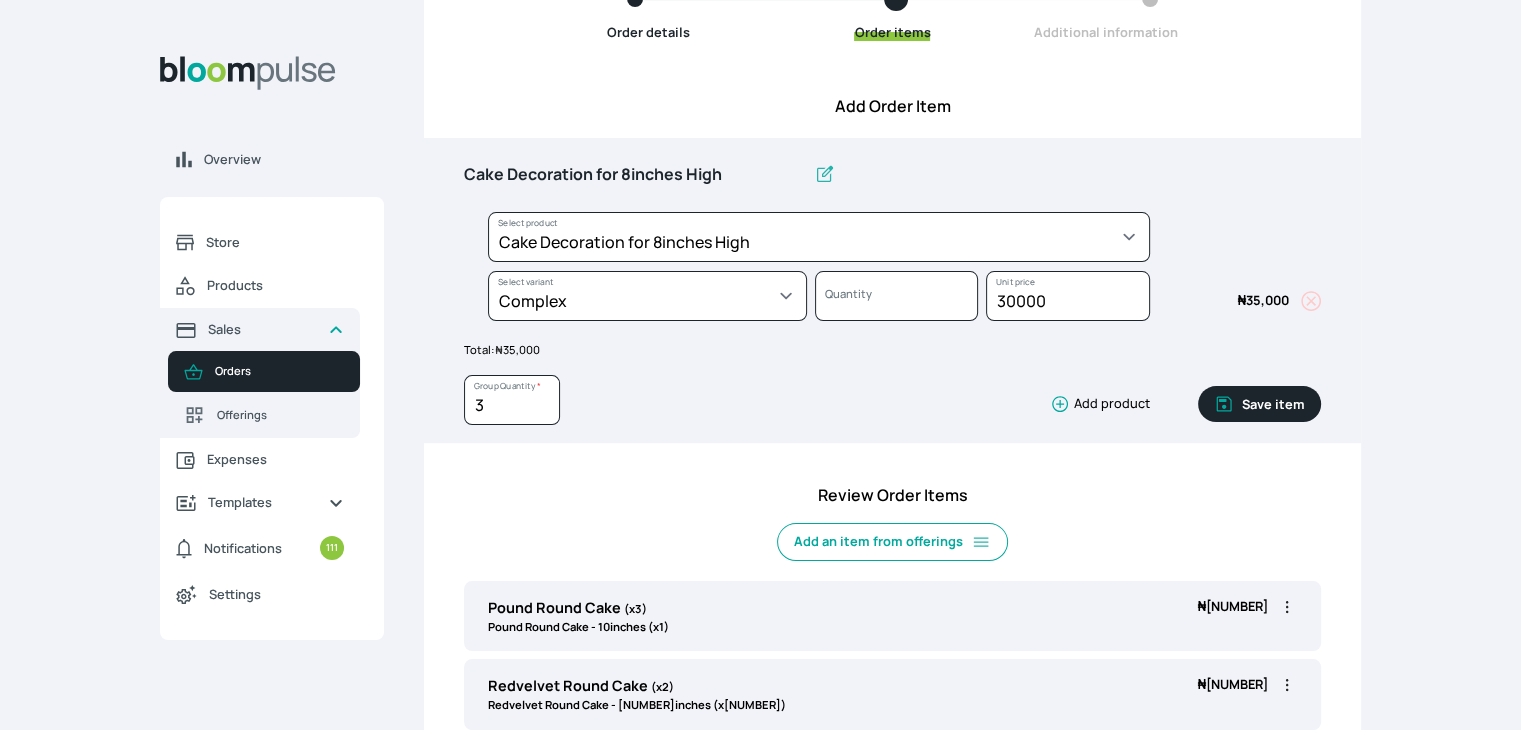 click on "Save item" at bounding box center [1259, 404] 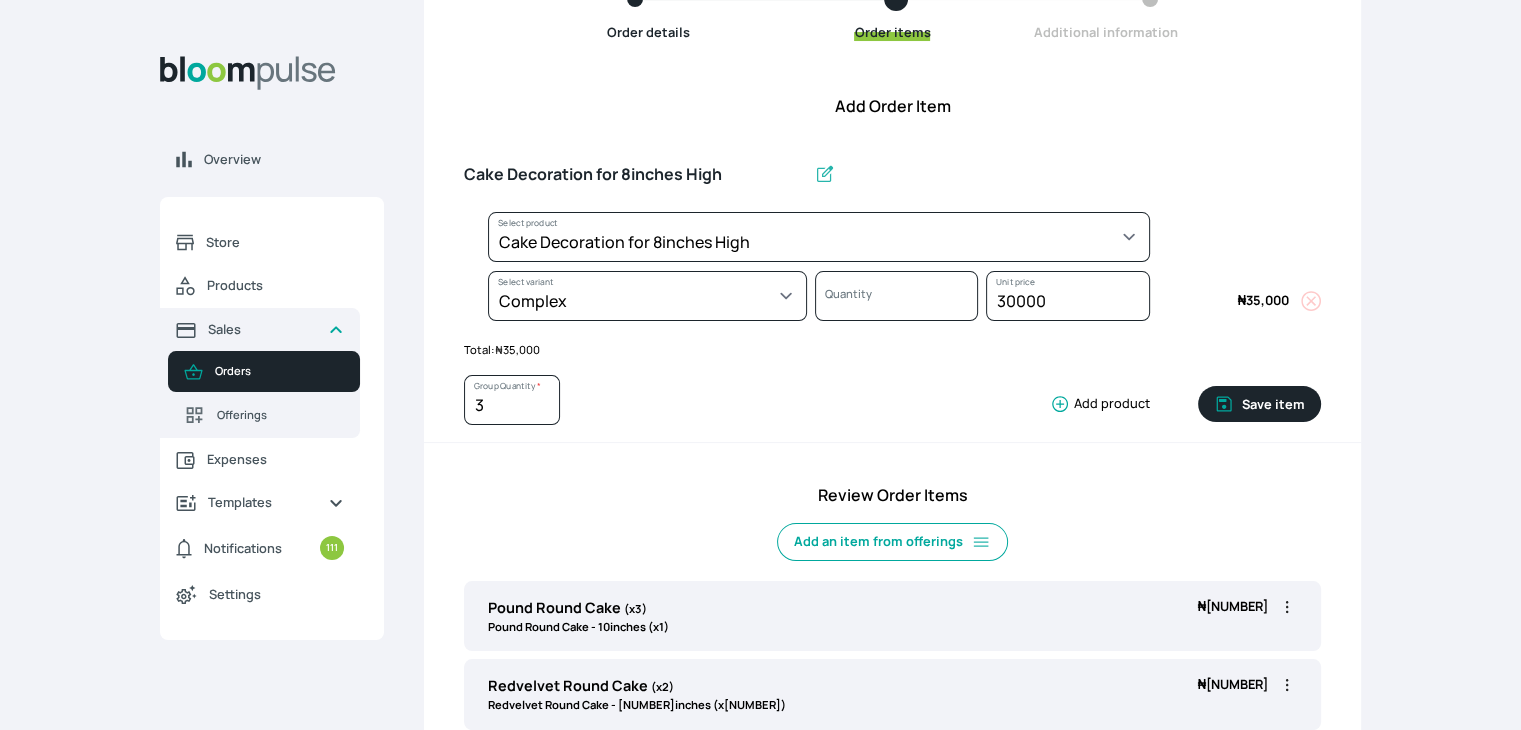 type 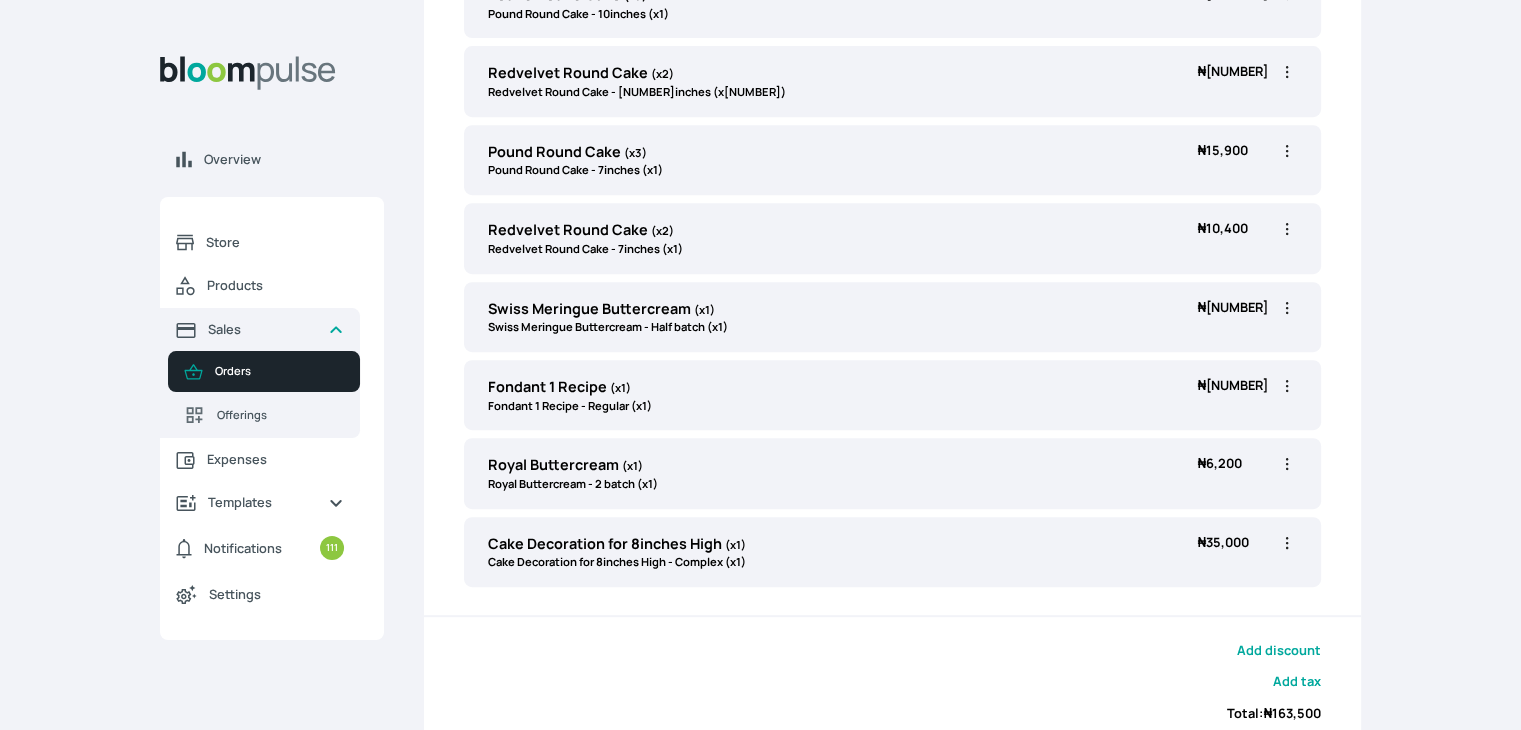 scroll, scrollTop: 984, scrollLeft: 0, axis: vertical 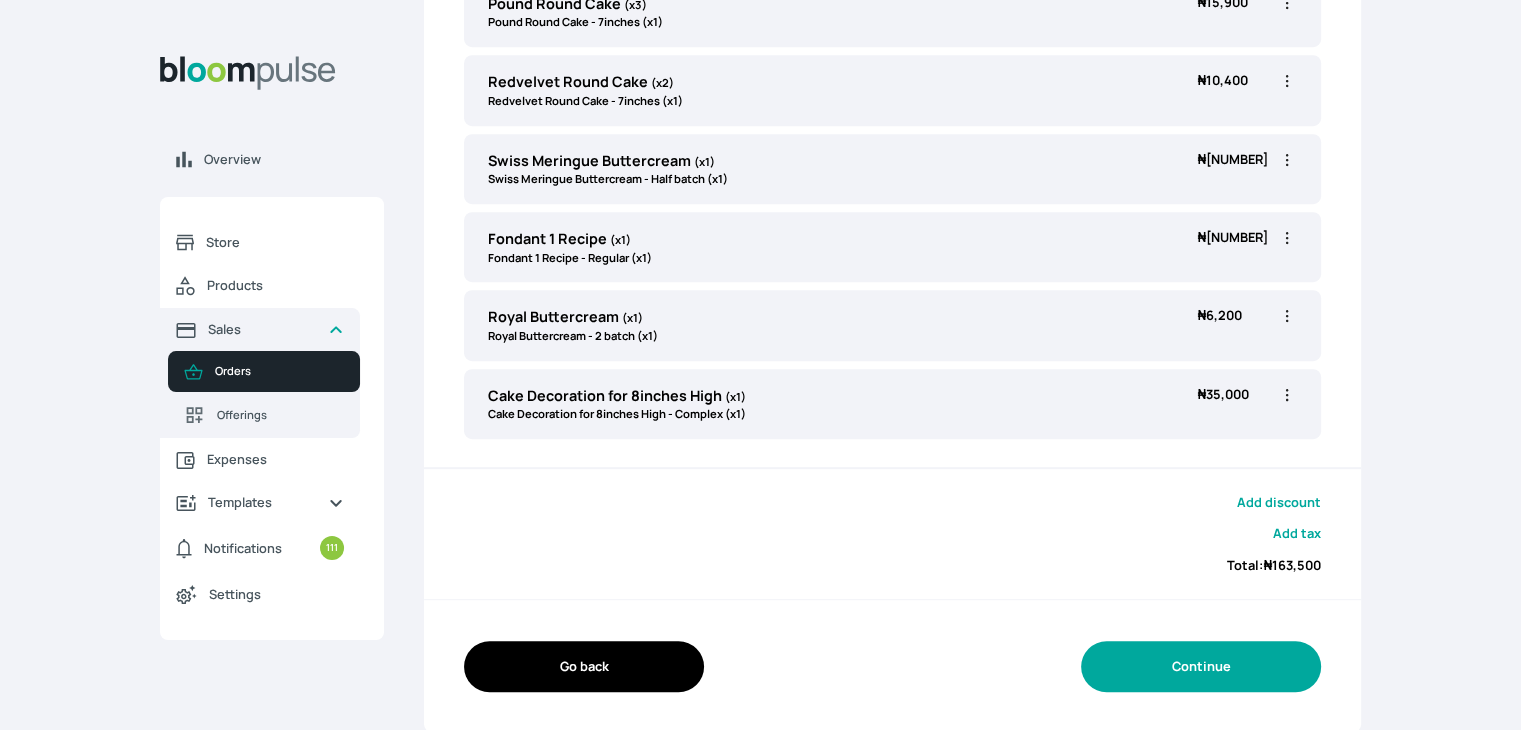 click on "Continue" at bounding box center (1201, 666) 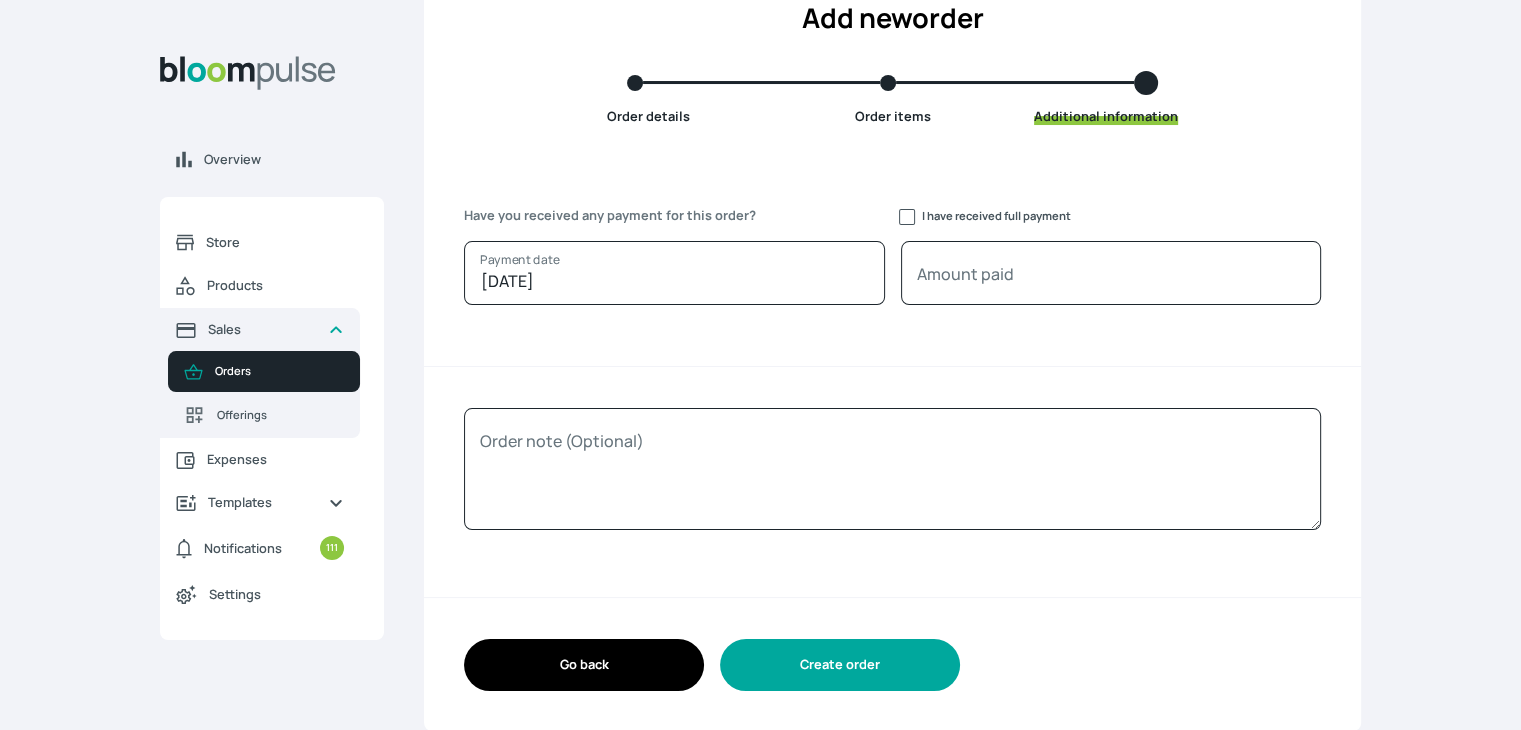 click on "Create order" at bounding box center [840, 664] 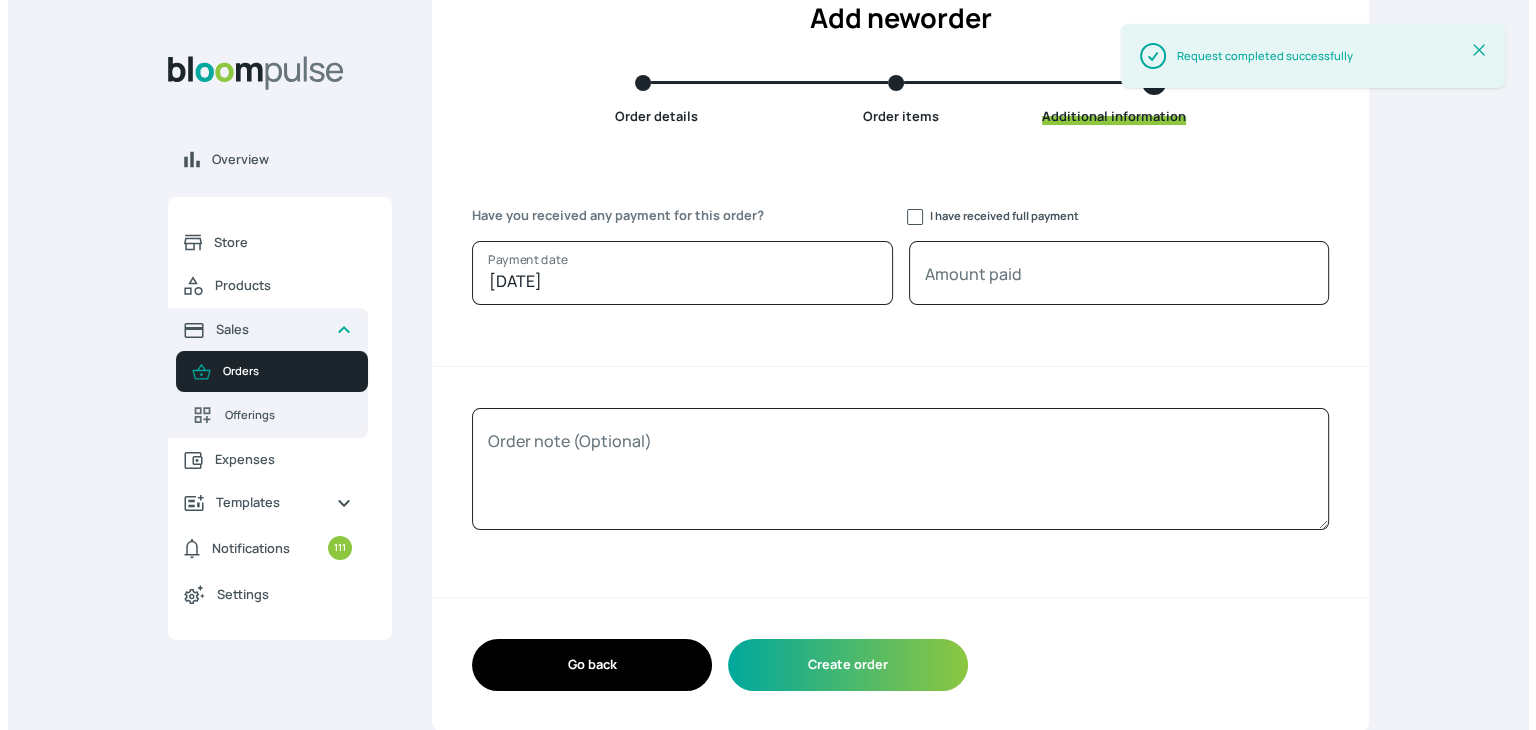 scroll, scrollTop: 0, scrollLeft: 0, axis: both 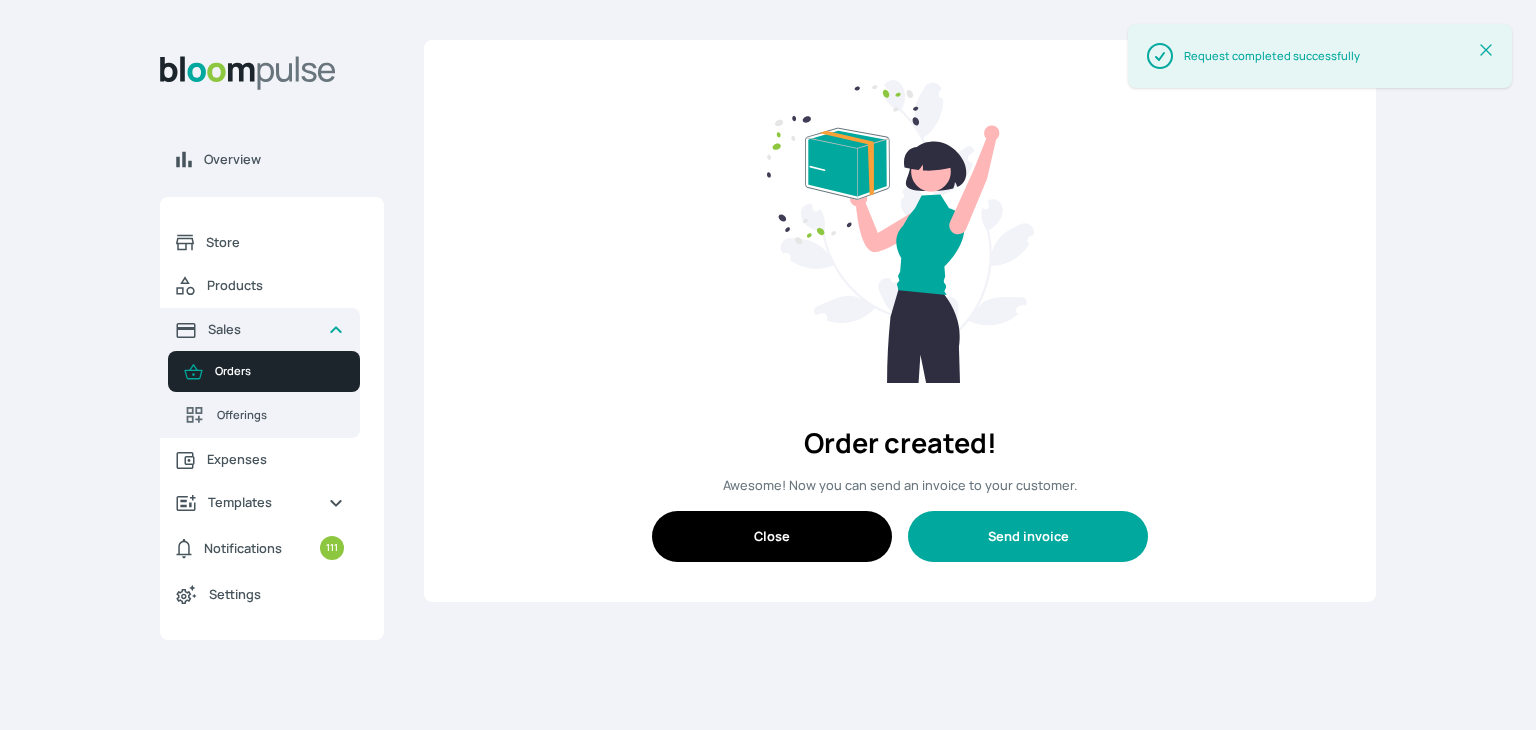 click on "Send invoice" at bounding box center (1028, 536) 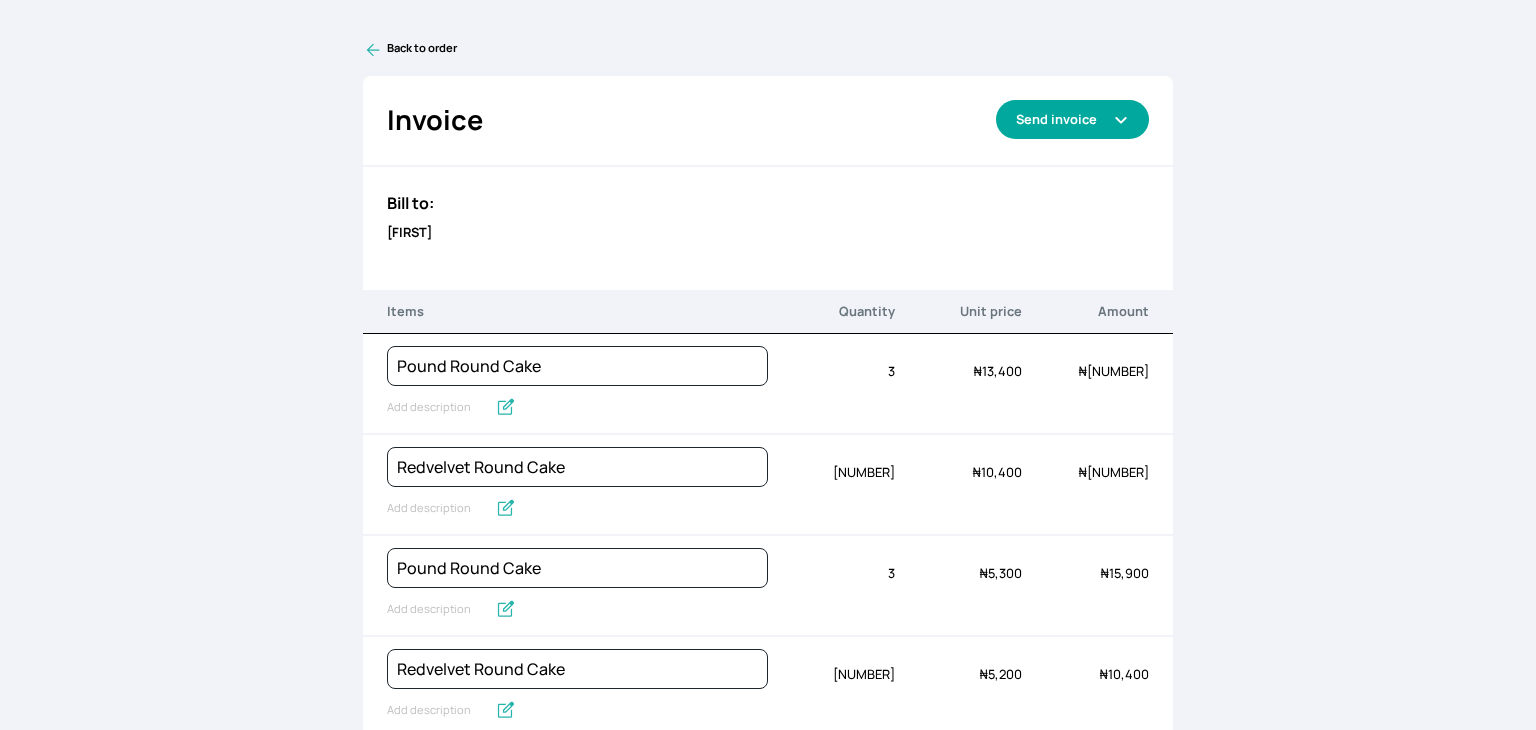 click on "Send invoice" at bounding box center (1072, 119) 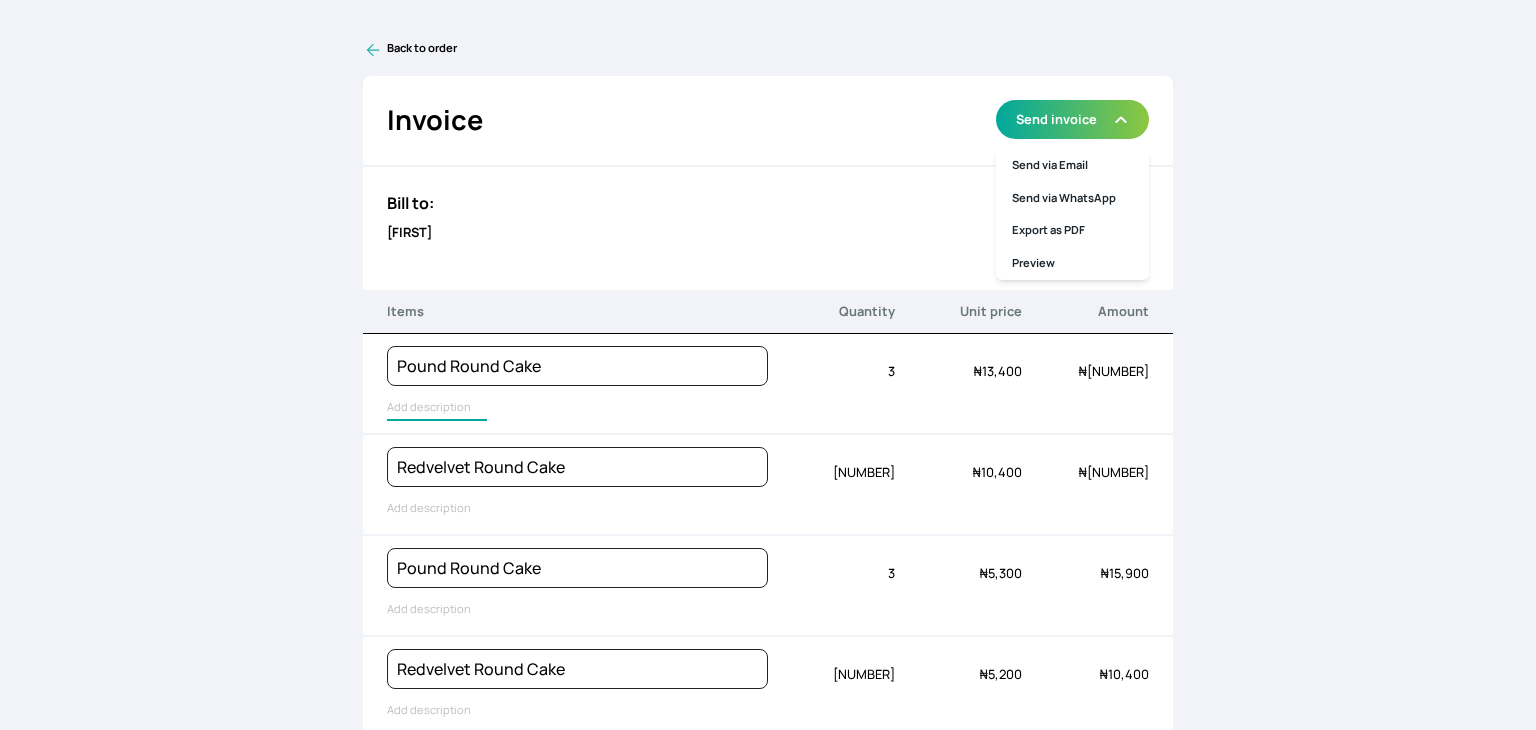 click at bounding box center [437, 408] 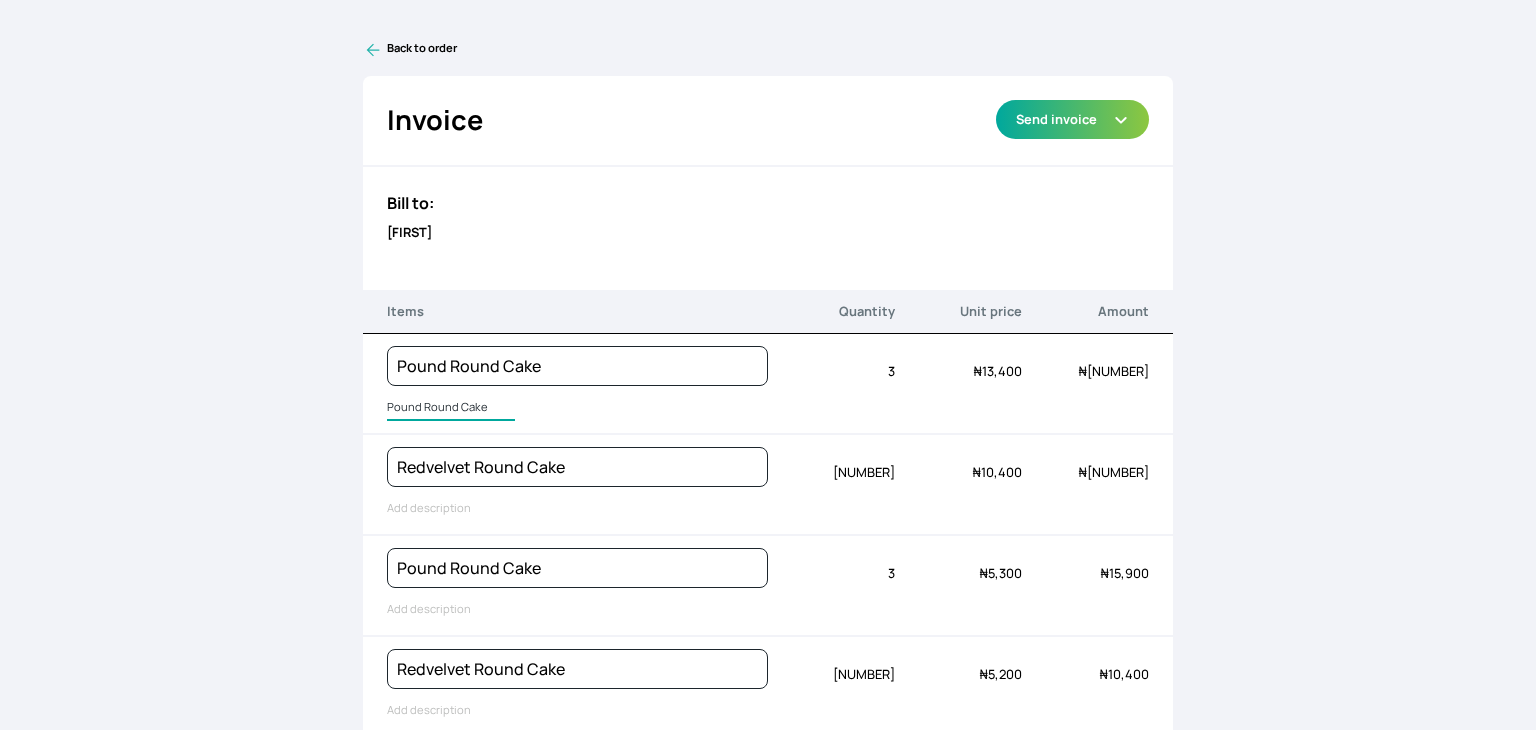 click on "Pound Round Cake" at bounding box center (451, 408) 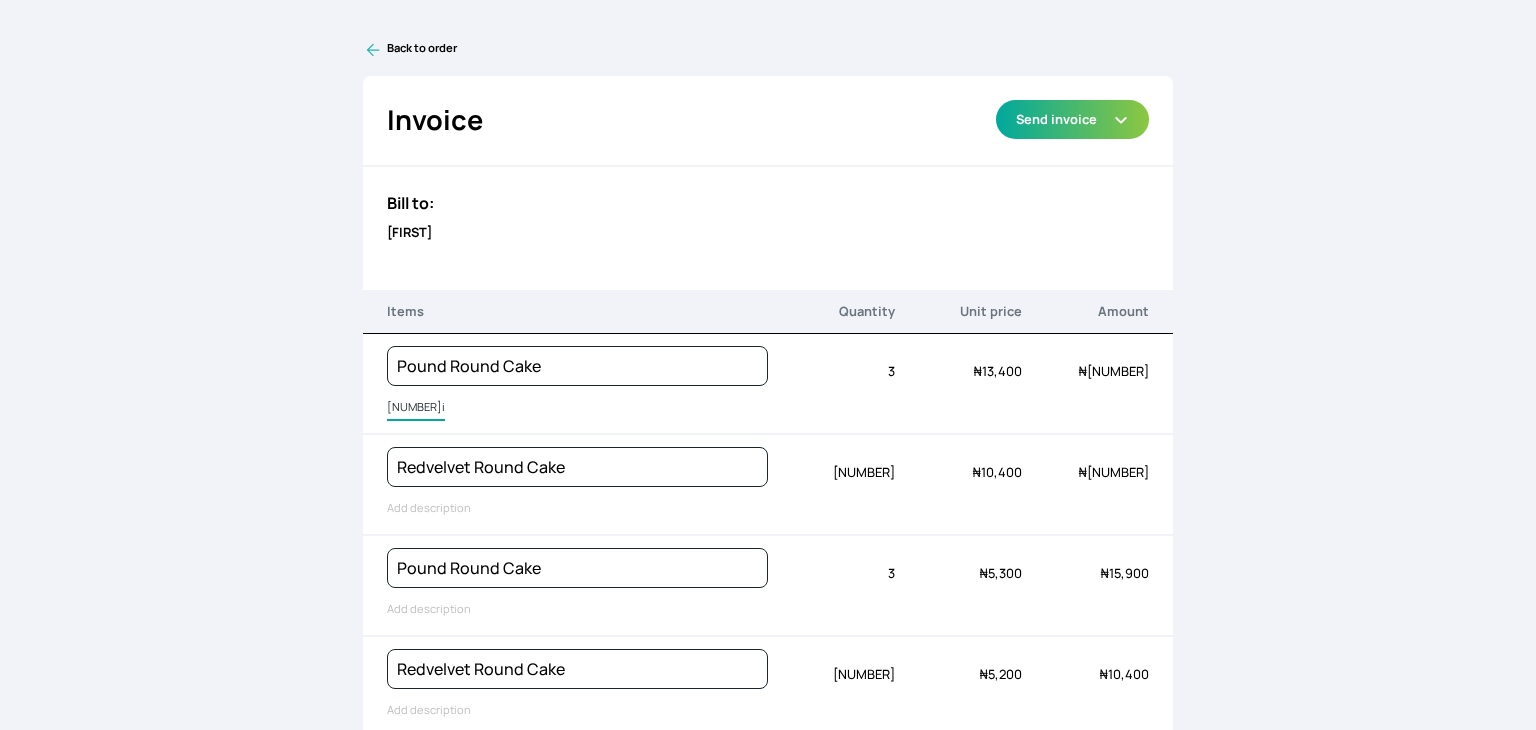 type on "10inches wide vanilla" 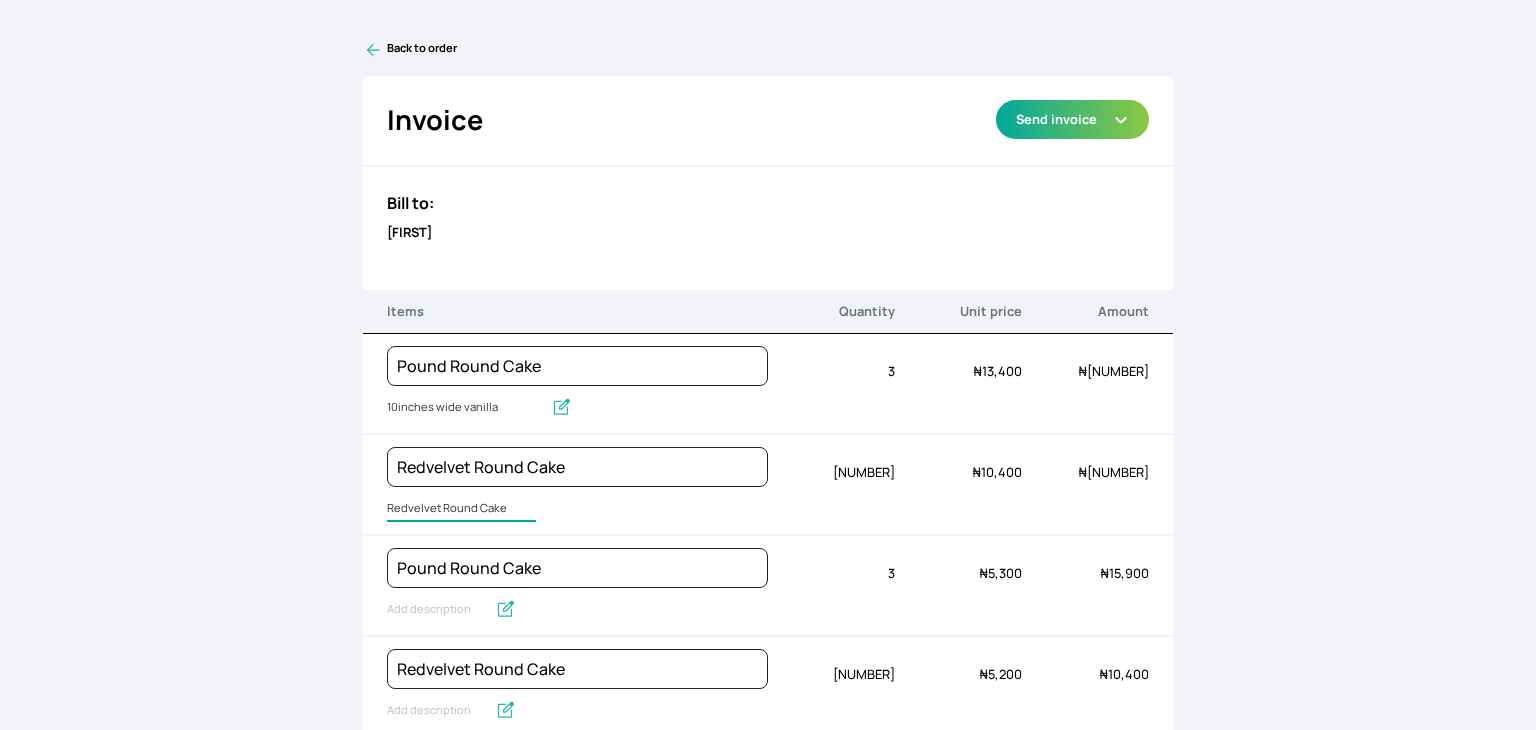 click on "Redvelvet Round Cake" at bounding box center [461, 509] 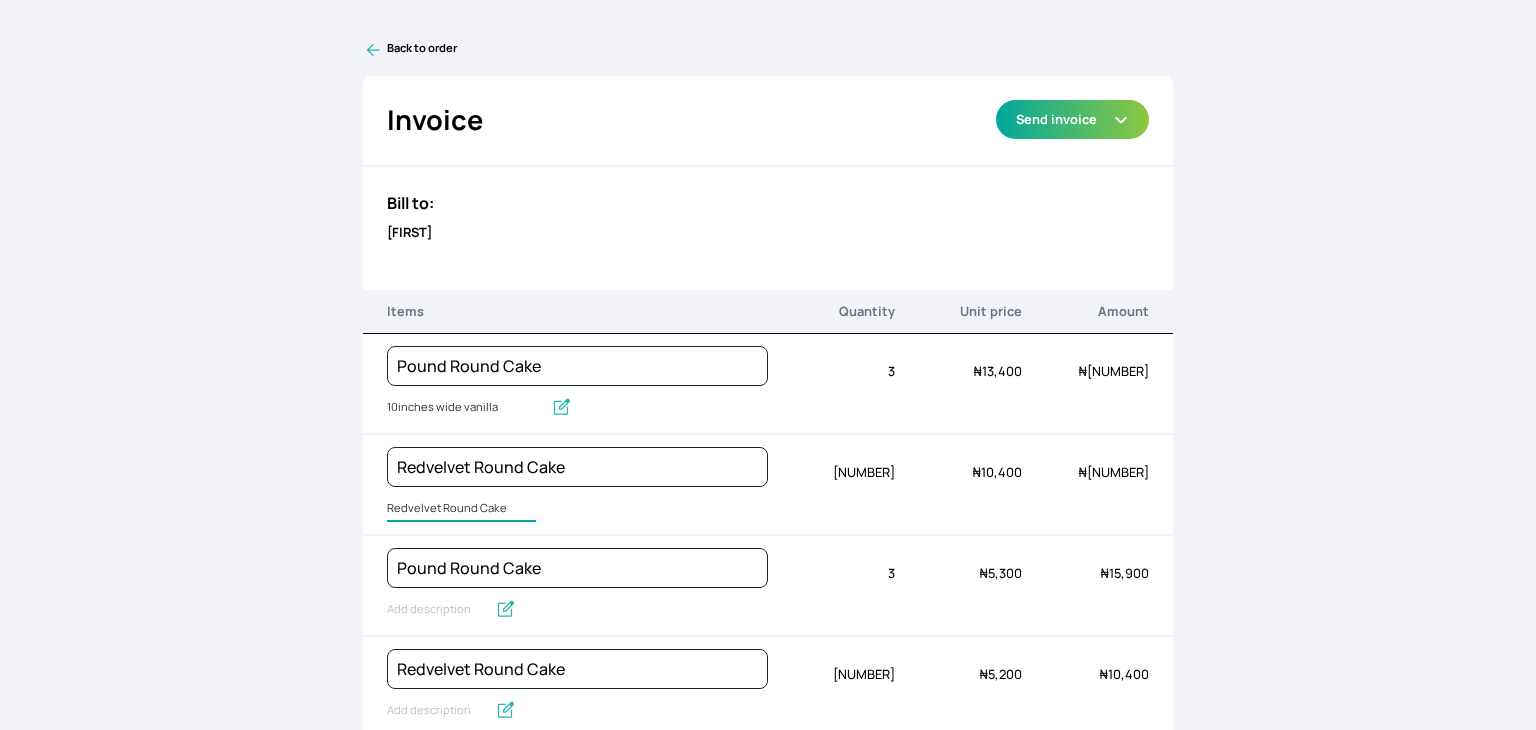 click on "Redvelvet Round Cake" at bounding box center [461, 509] 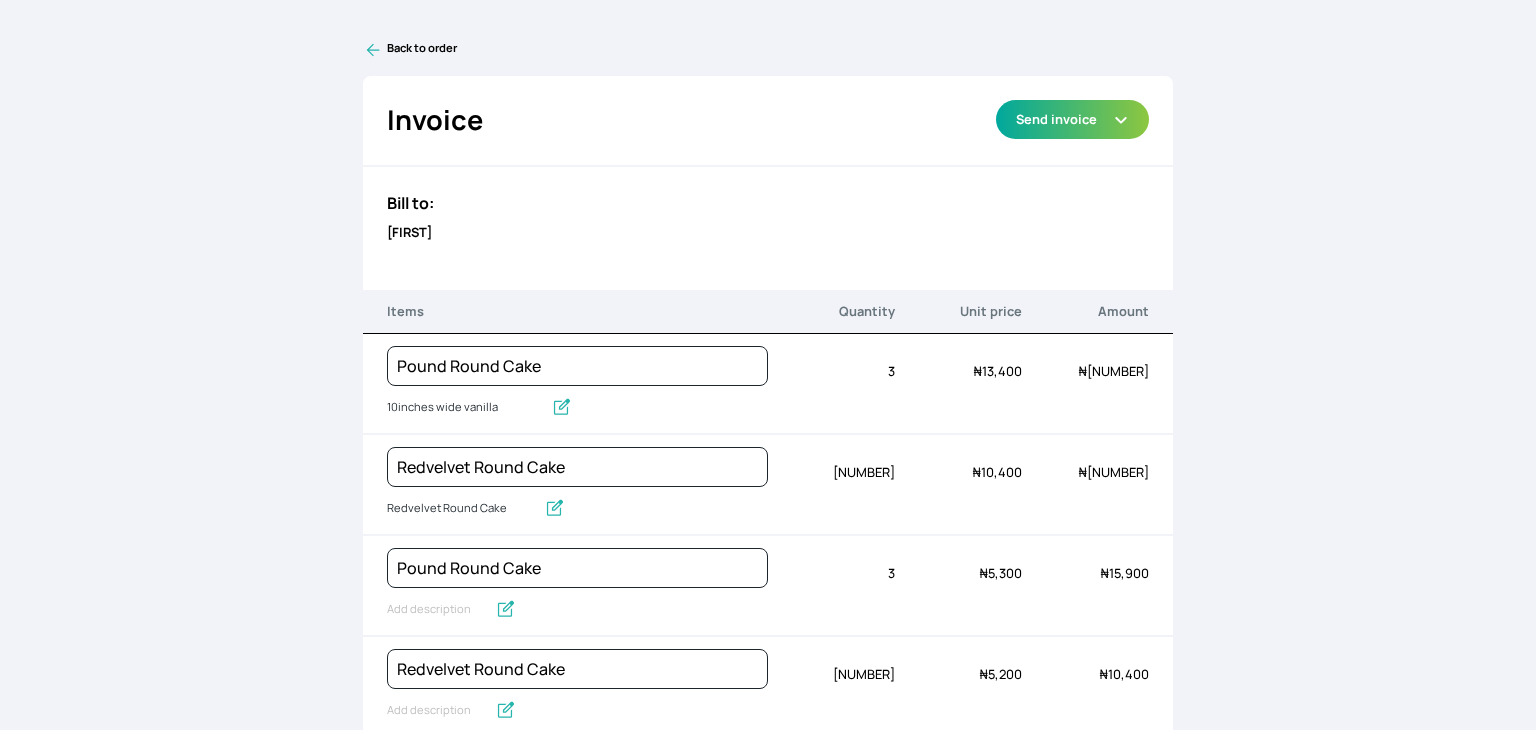 click on "Redvelvet Round Cake Redvelvet Round Cake" at bounding box center [577, 484] 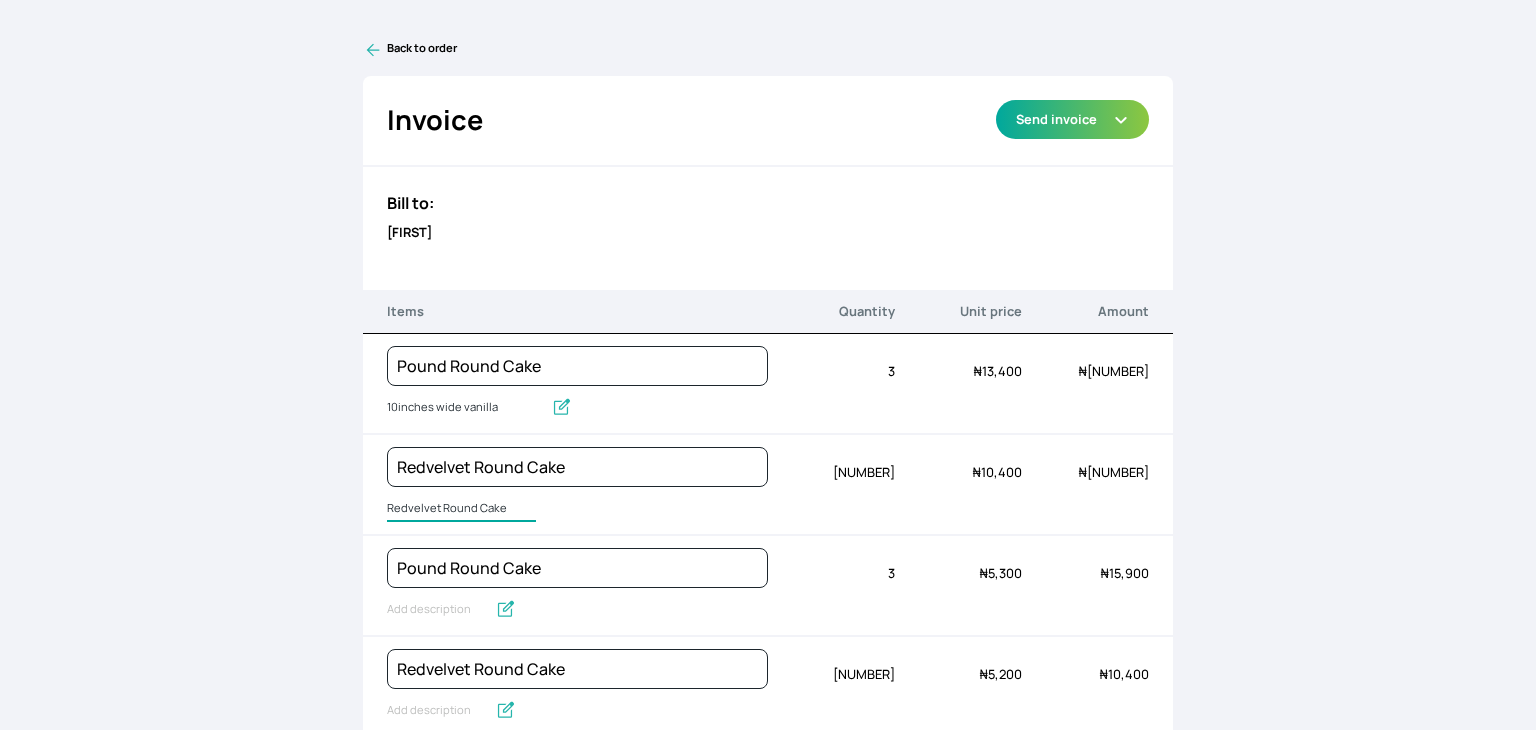 click on "Redvelvet Round Cake" at bounding box center (461, 509) 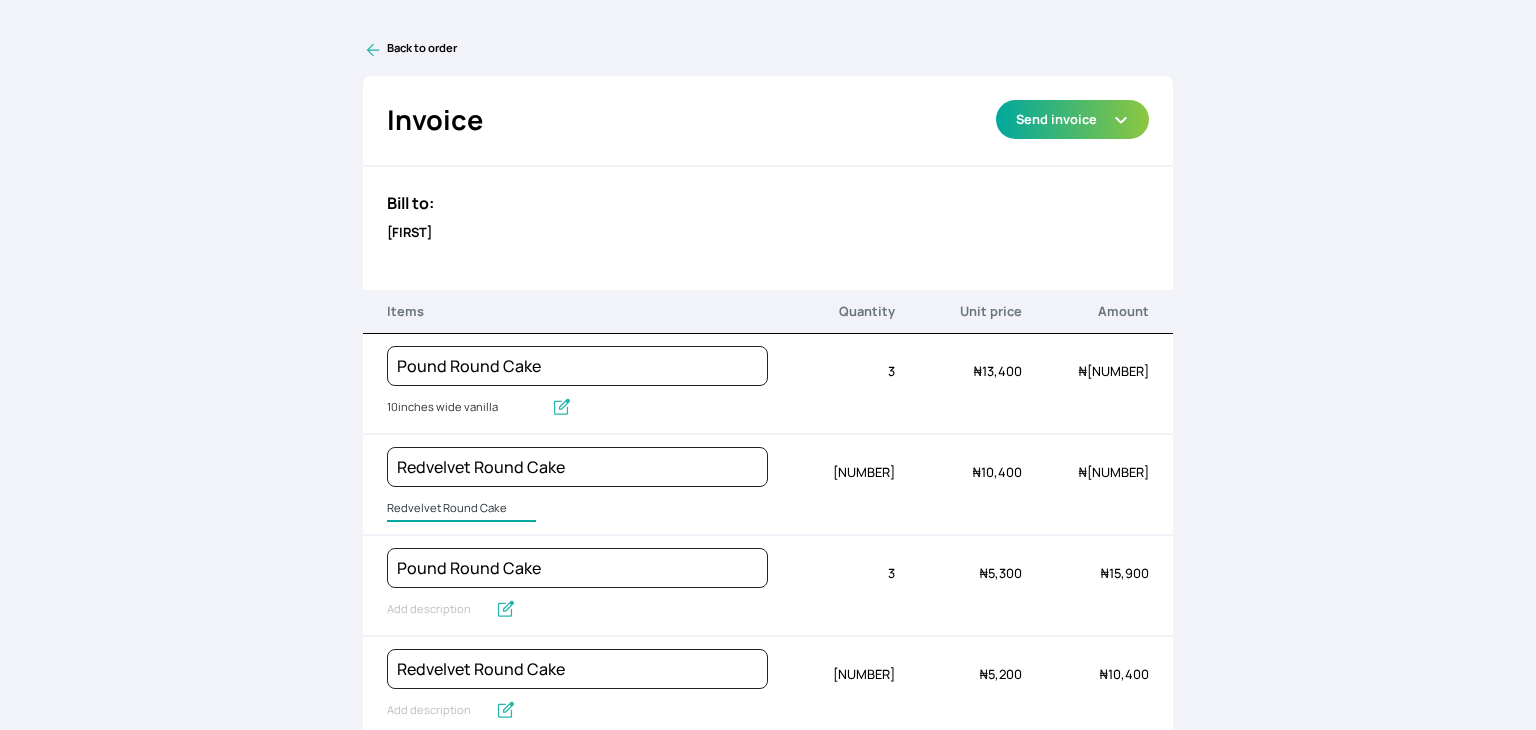 click on "Redvelvet Round Cake" at bounding box center [461, 509] 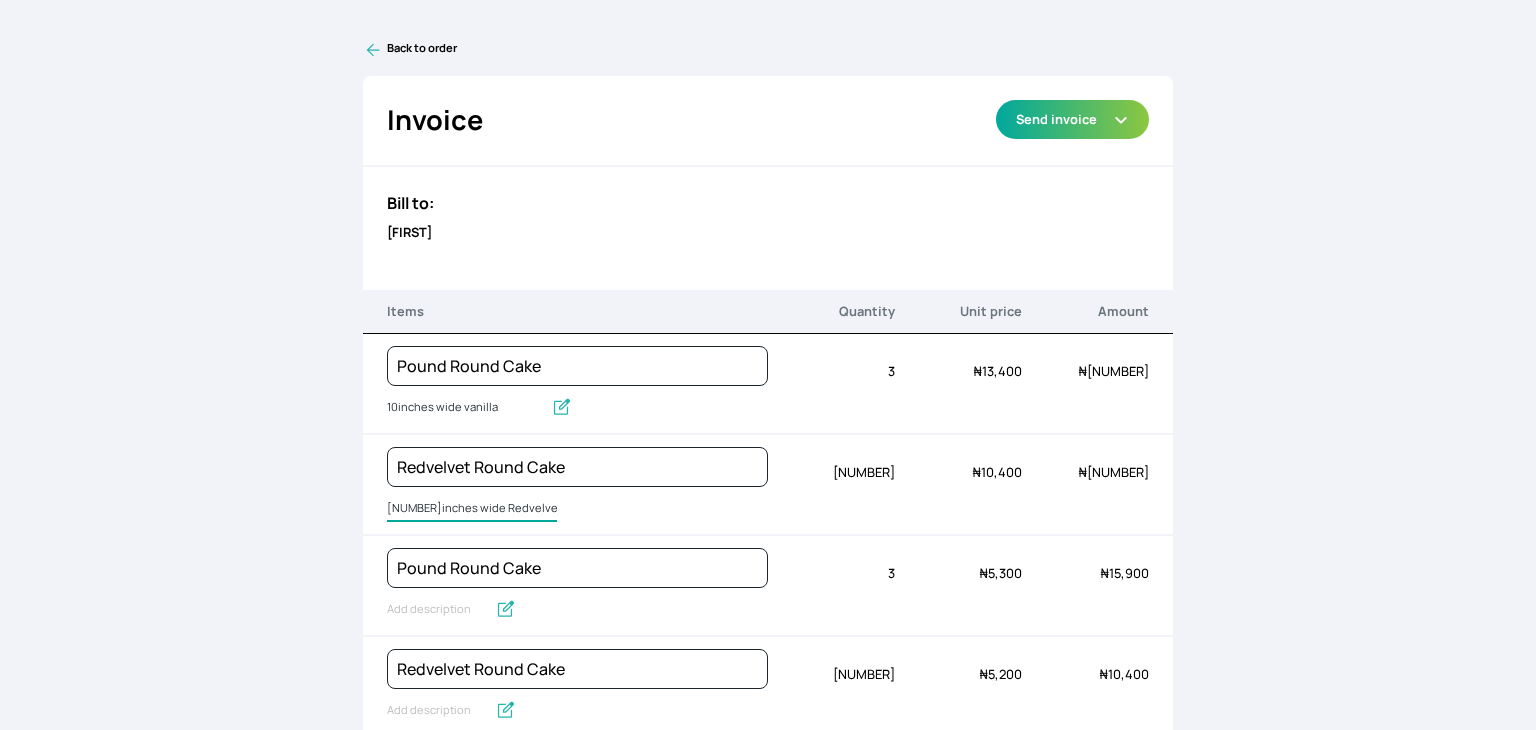 type on "[NUMBER]inches wide Redvelvet" 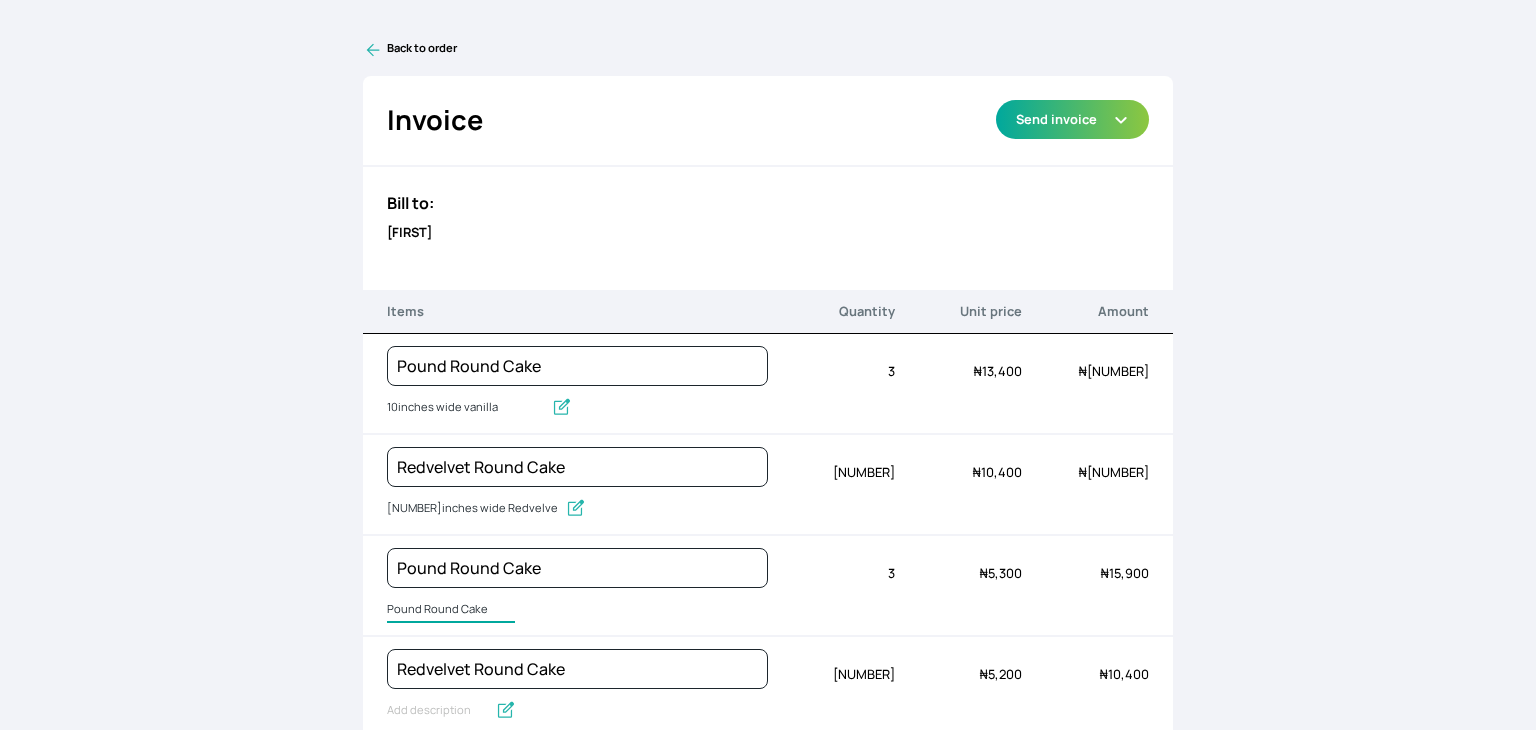 click on "Pound Round Cake" at bounding box center (451, 610) 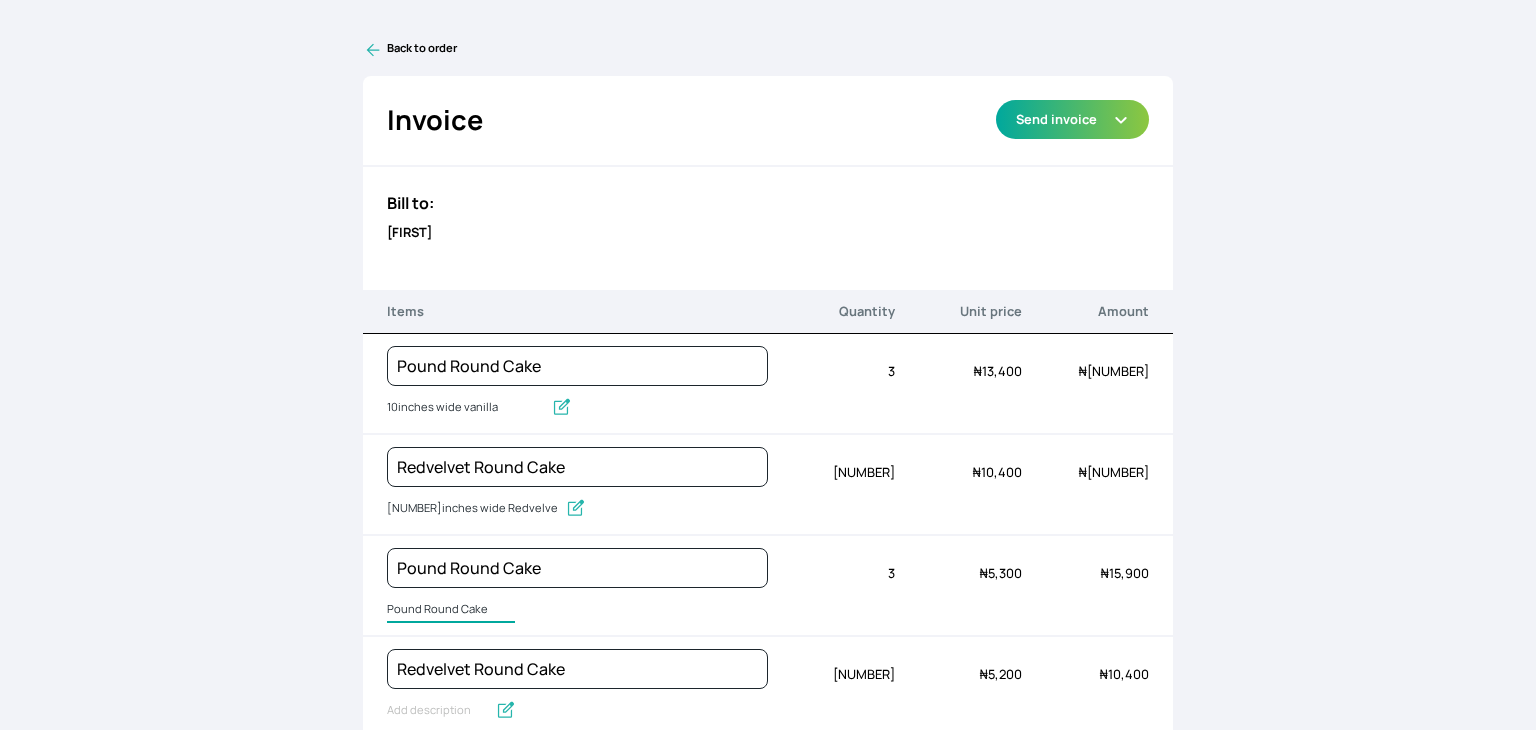 click on "Pound Round Cake" at bounding box center [451, 610] 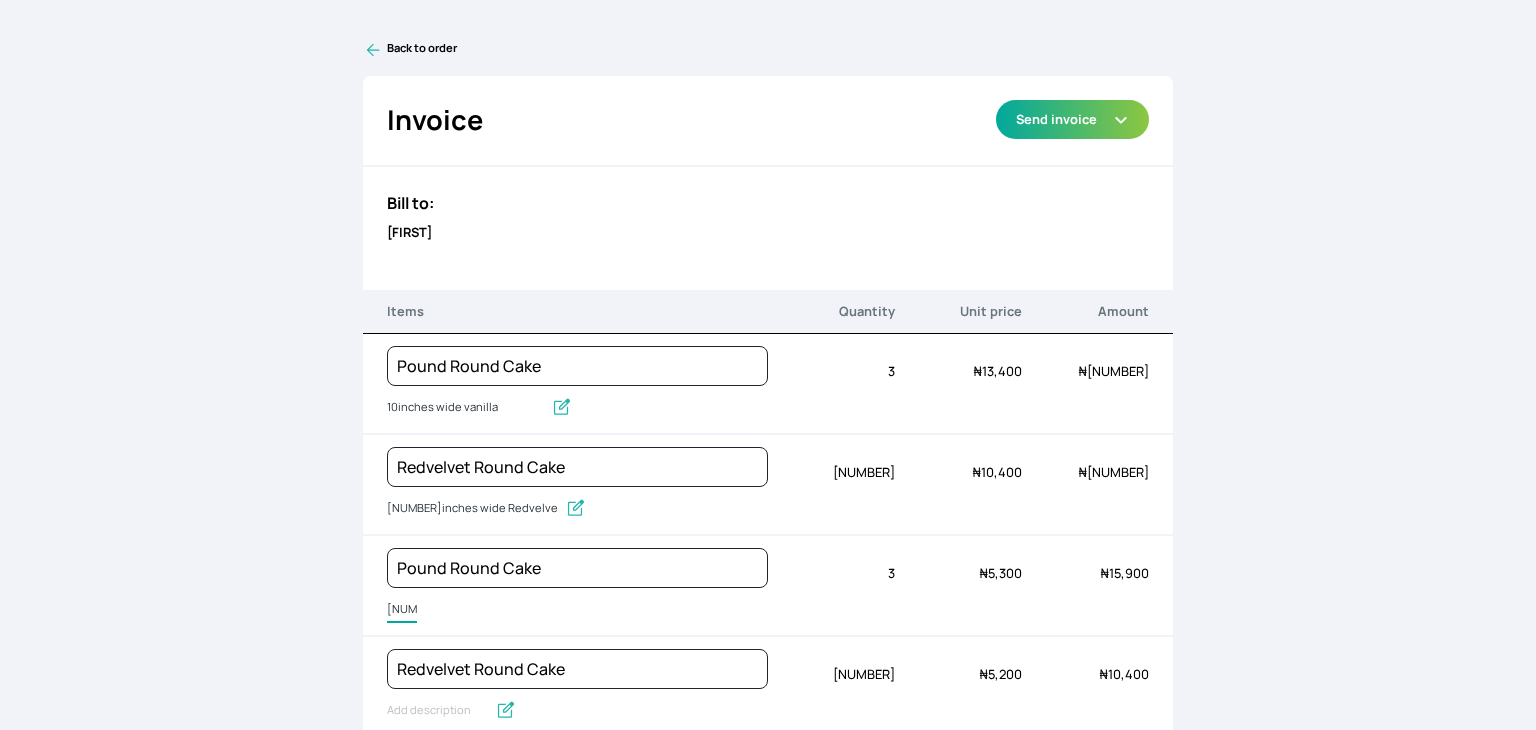 type on "7inches wide" 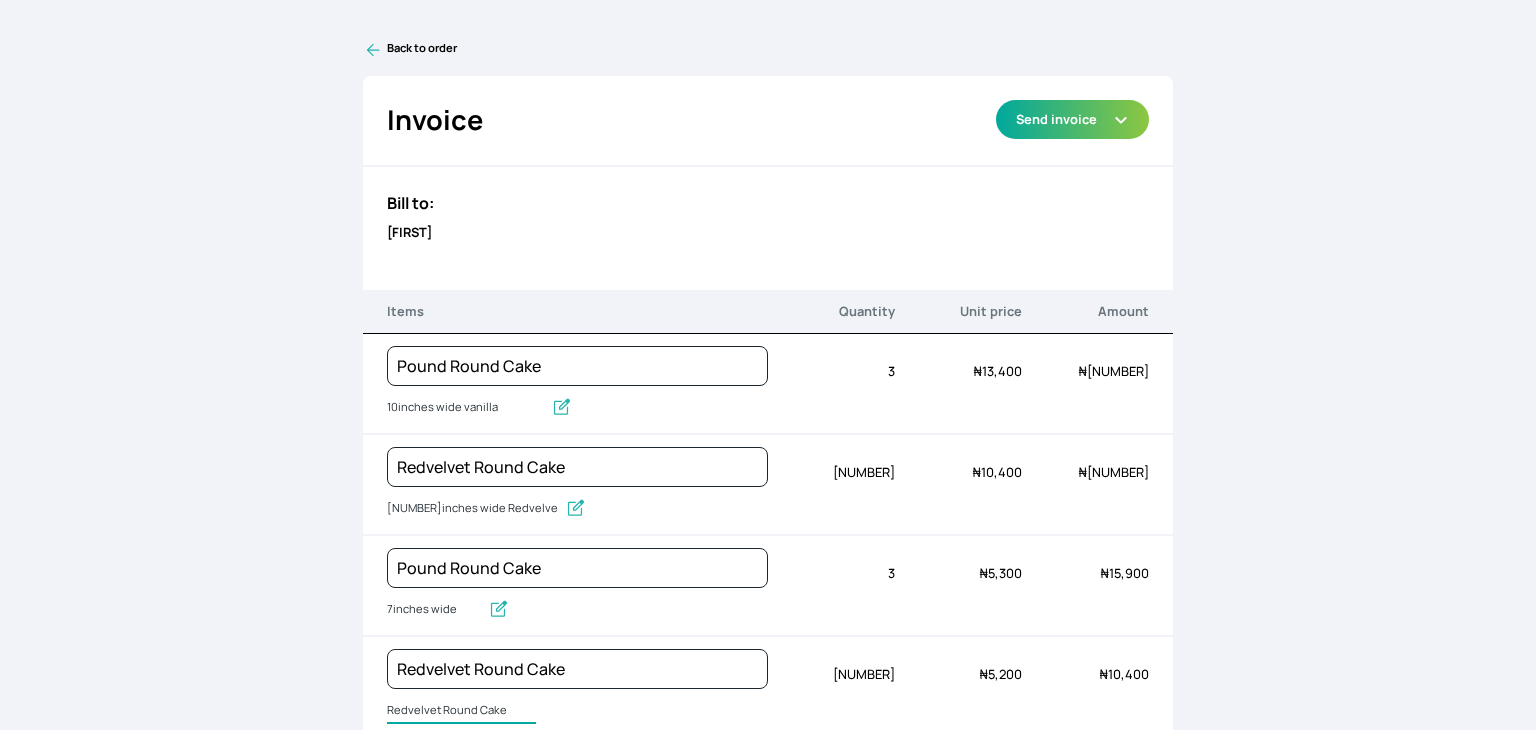 click on "Redvelvet Round Cake" at bounding box center [461, 711] 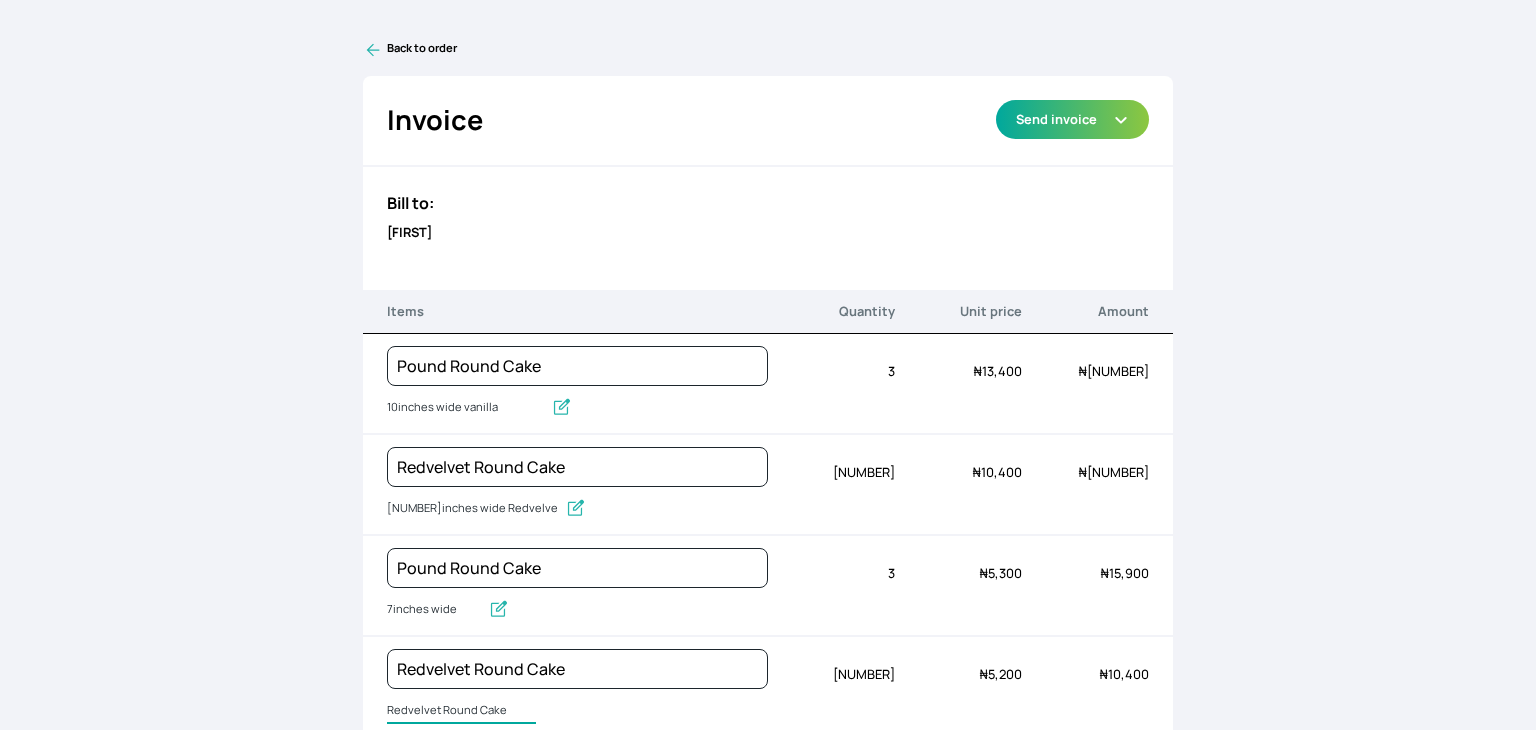 click on "Redvelvet Round Cake" at bounding box center [461, 711] 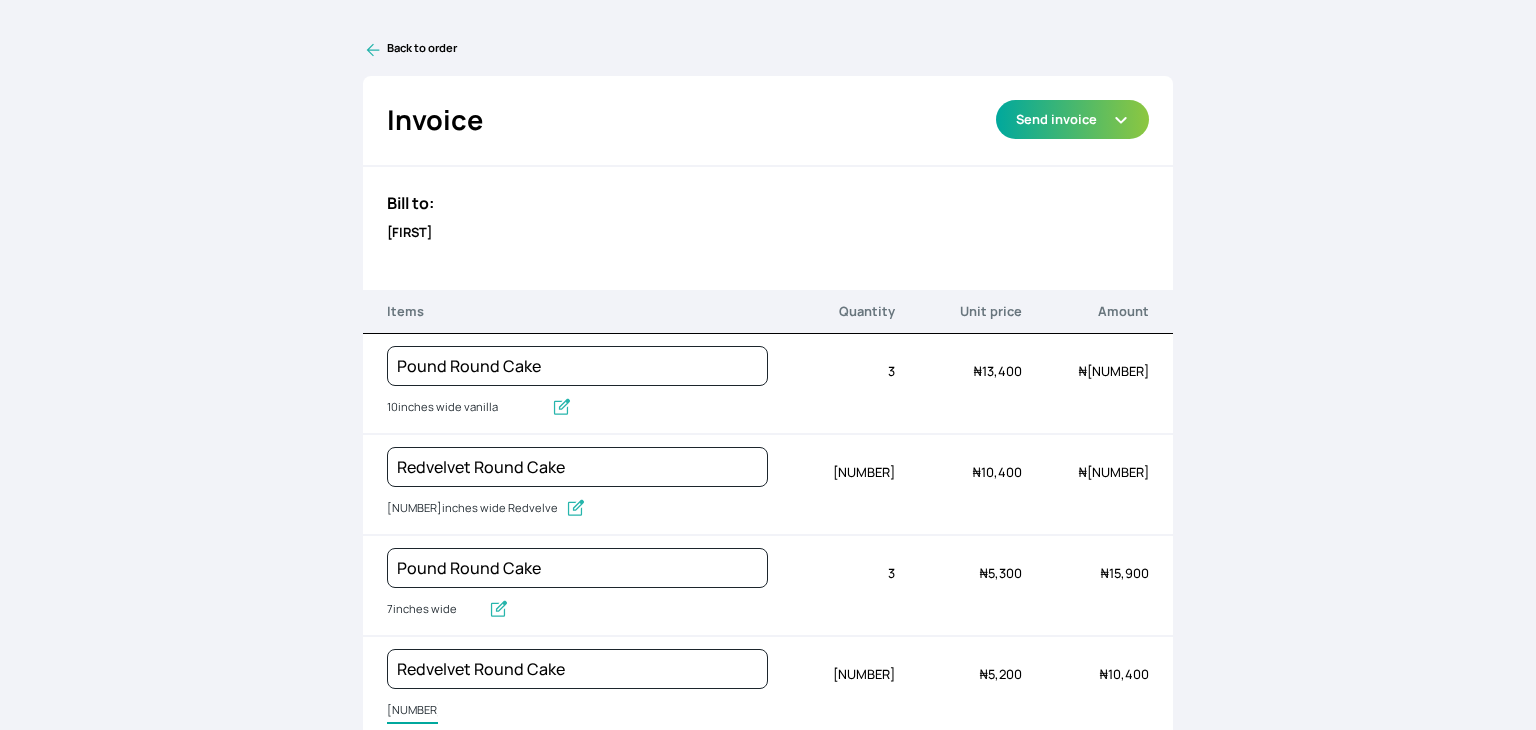 type on "[NUMBER]inches Wide" 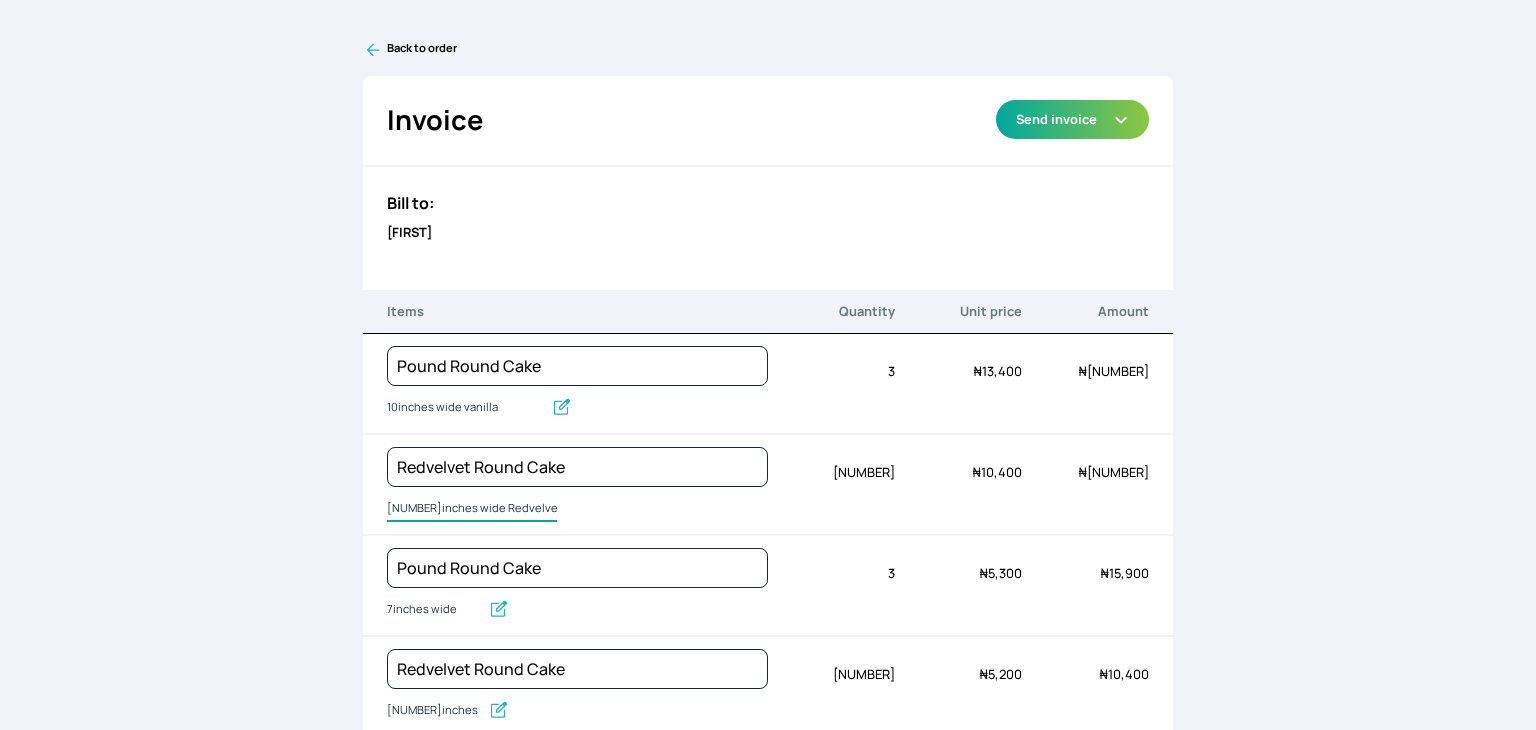 drag, startPoint x: 459, startPoint y: 507, endPoint x: 512, endPoint y: 505, distance: 53.037724 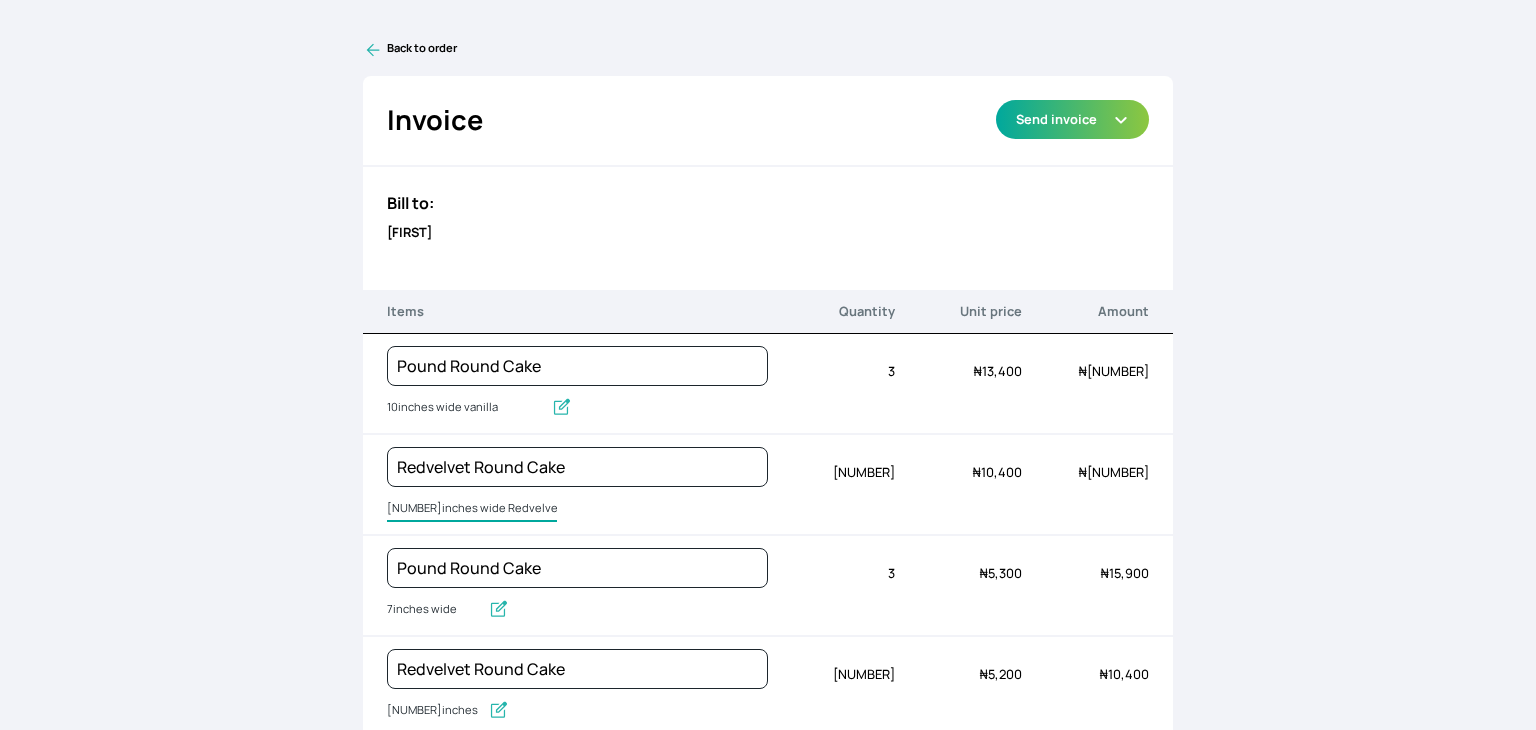 click on "[NUMBER]inches wide Redvelvet" at bounding box center (472, 509) 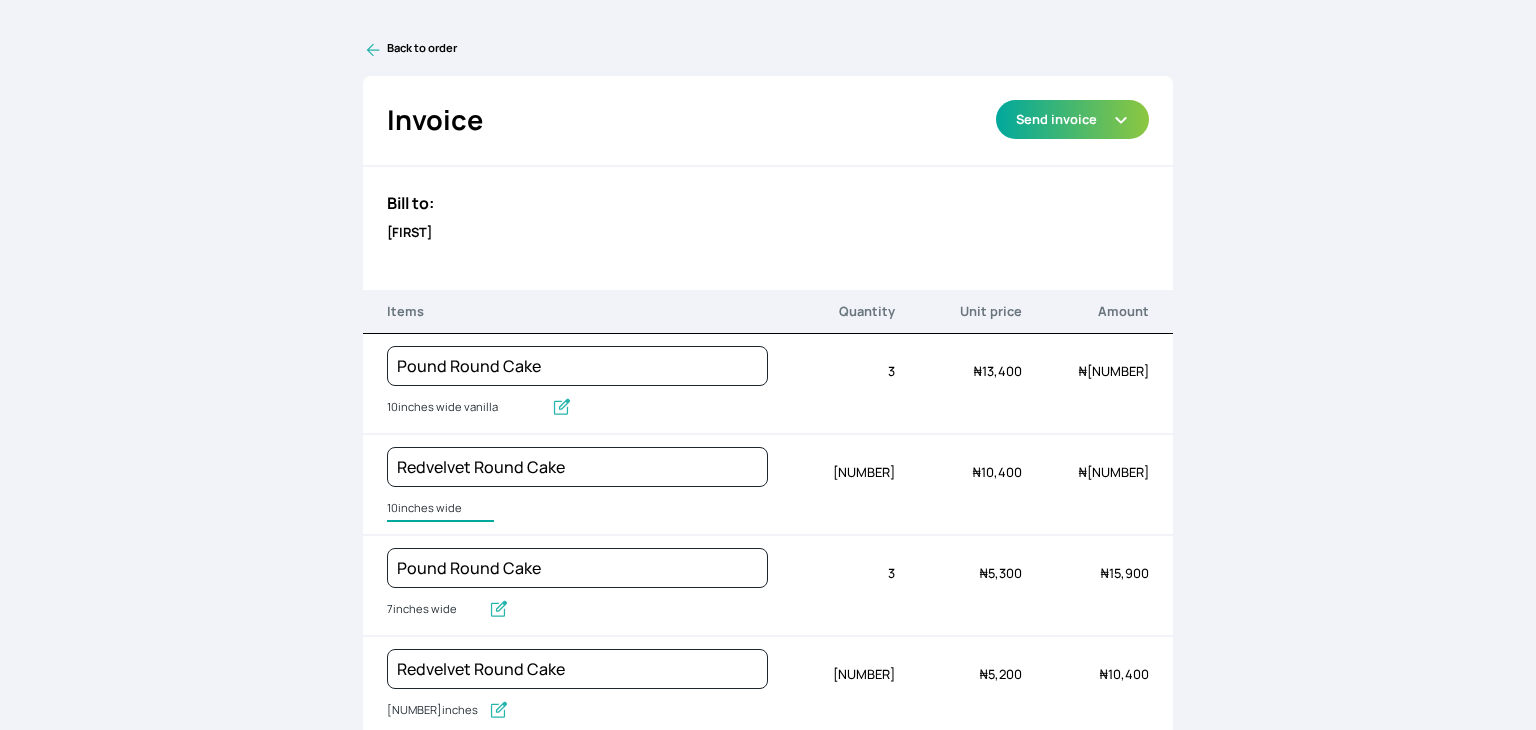 type on "10inches wide" 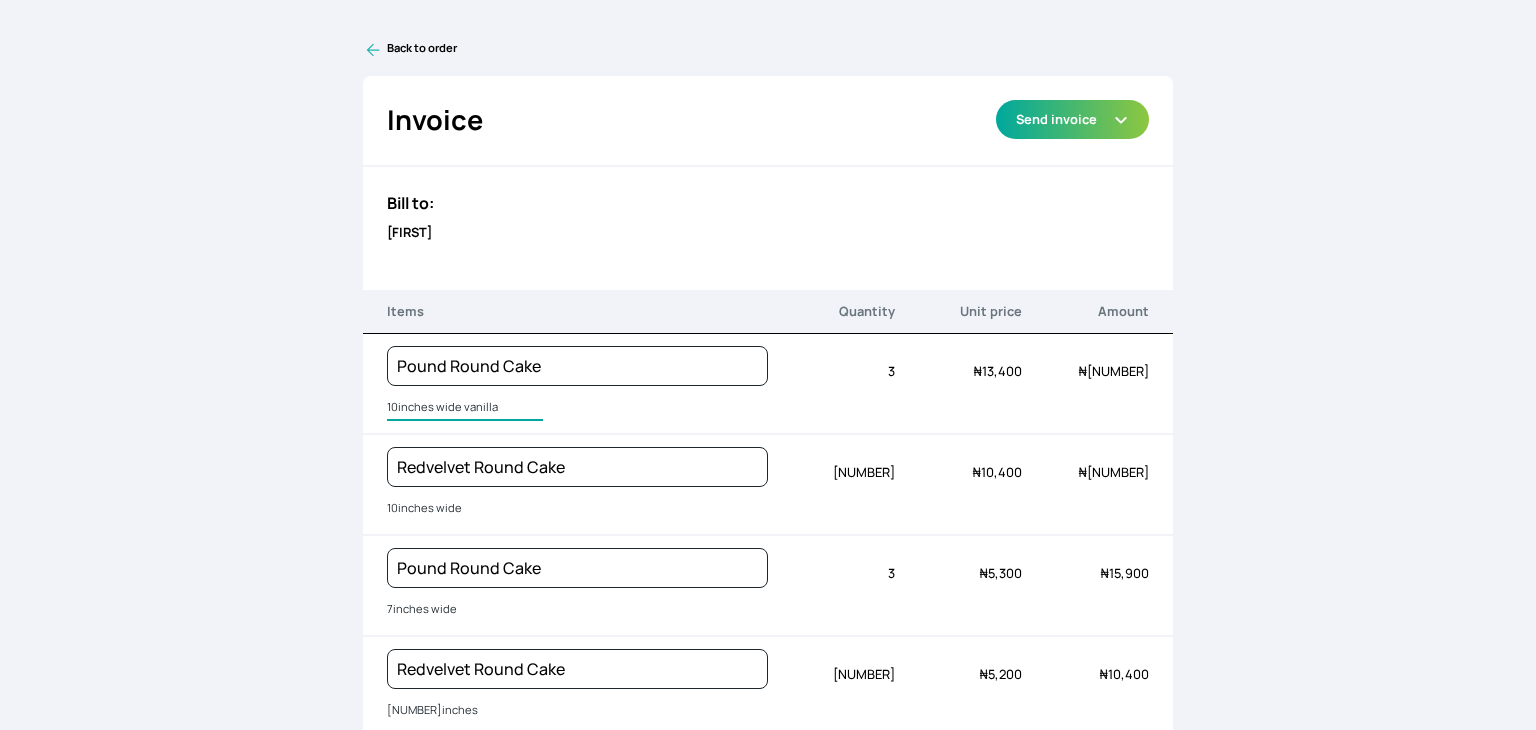 drag, startPoint x: 500, startPoint y: 403, endPoint x: 457, endPoint y: 403, distance: 43 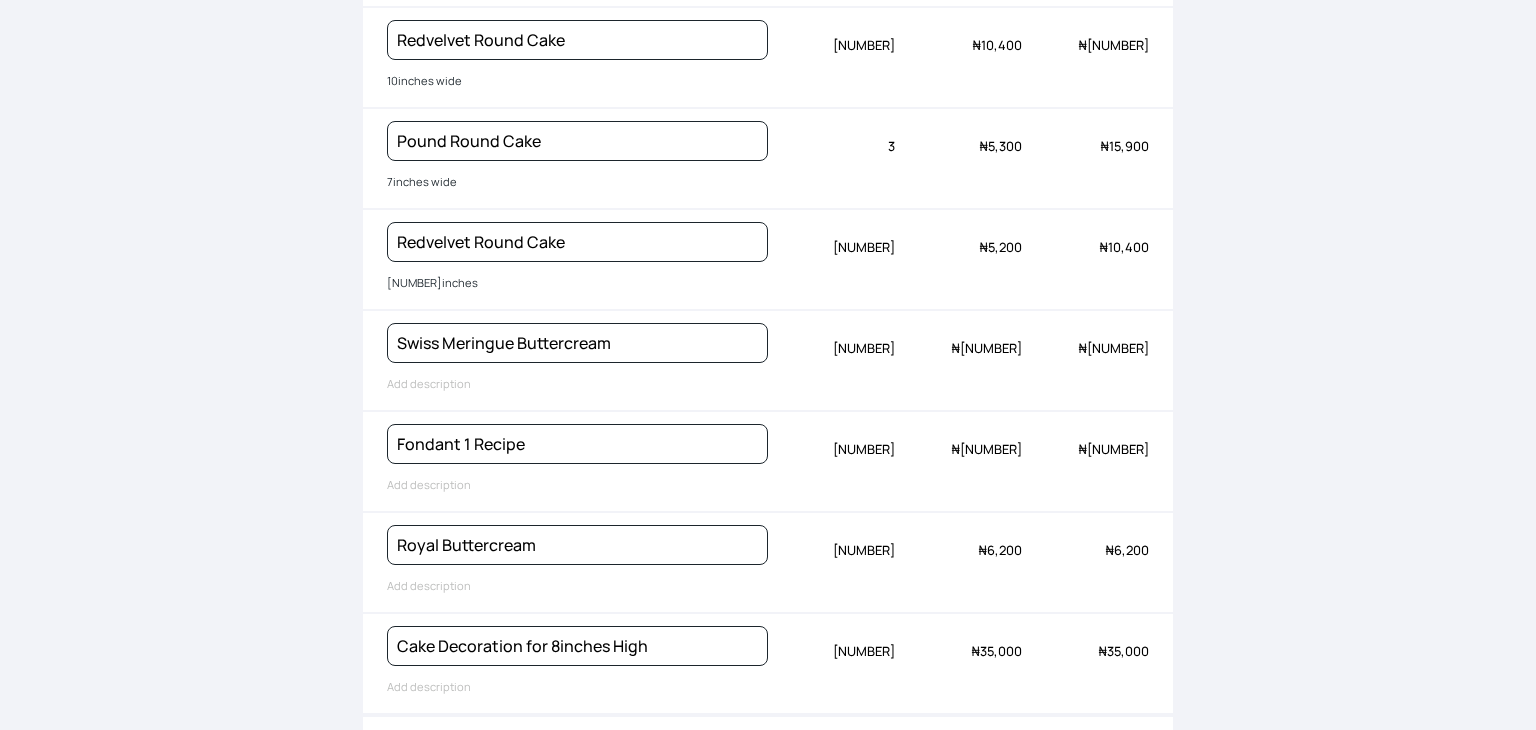 scroll, scrollTop: 434, scrollLeft: 0, axis: vertical 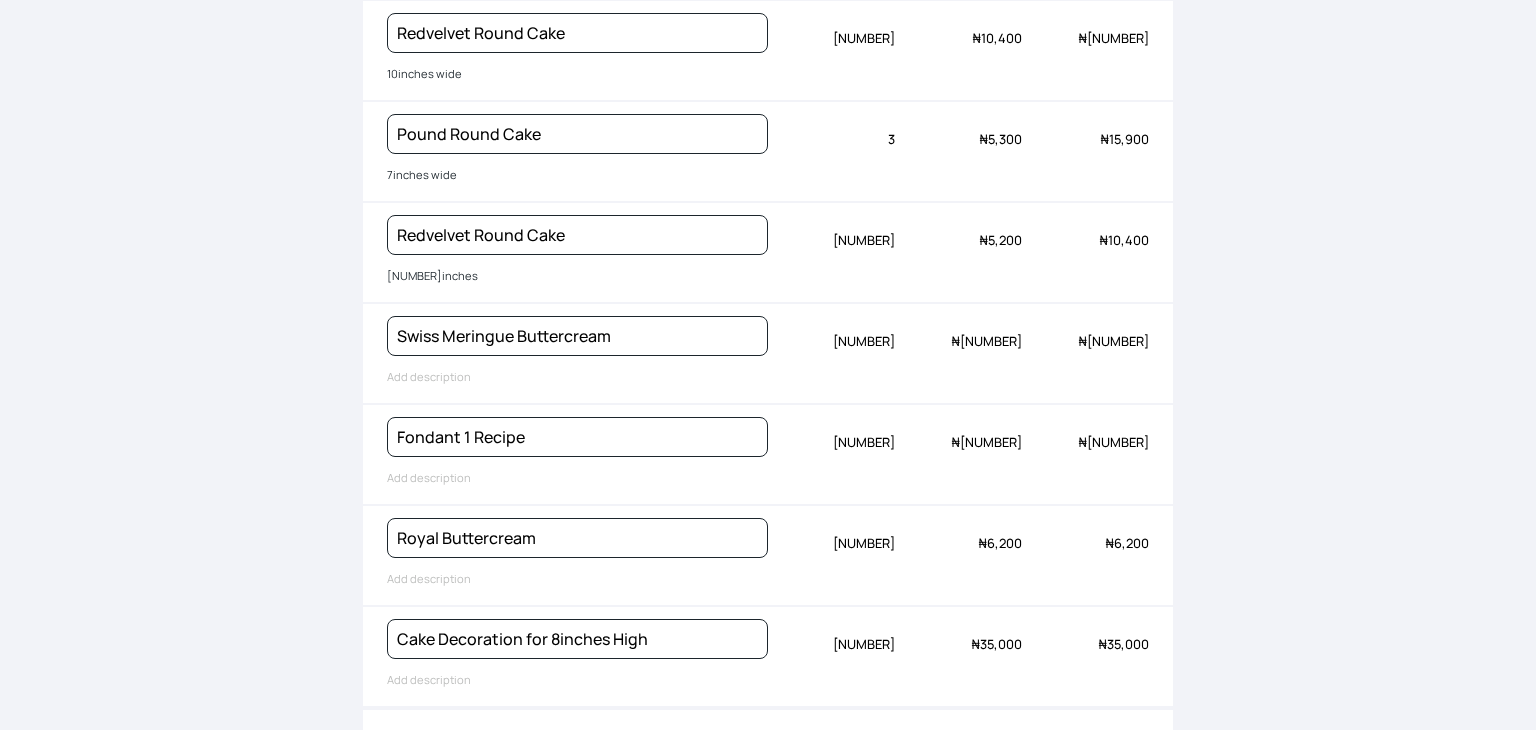 type on "10inches wide" 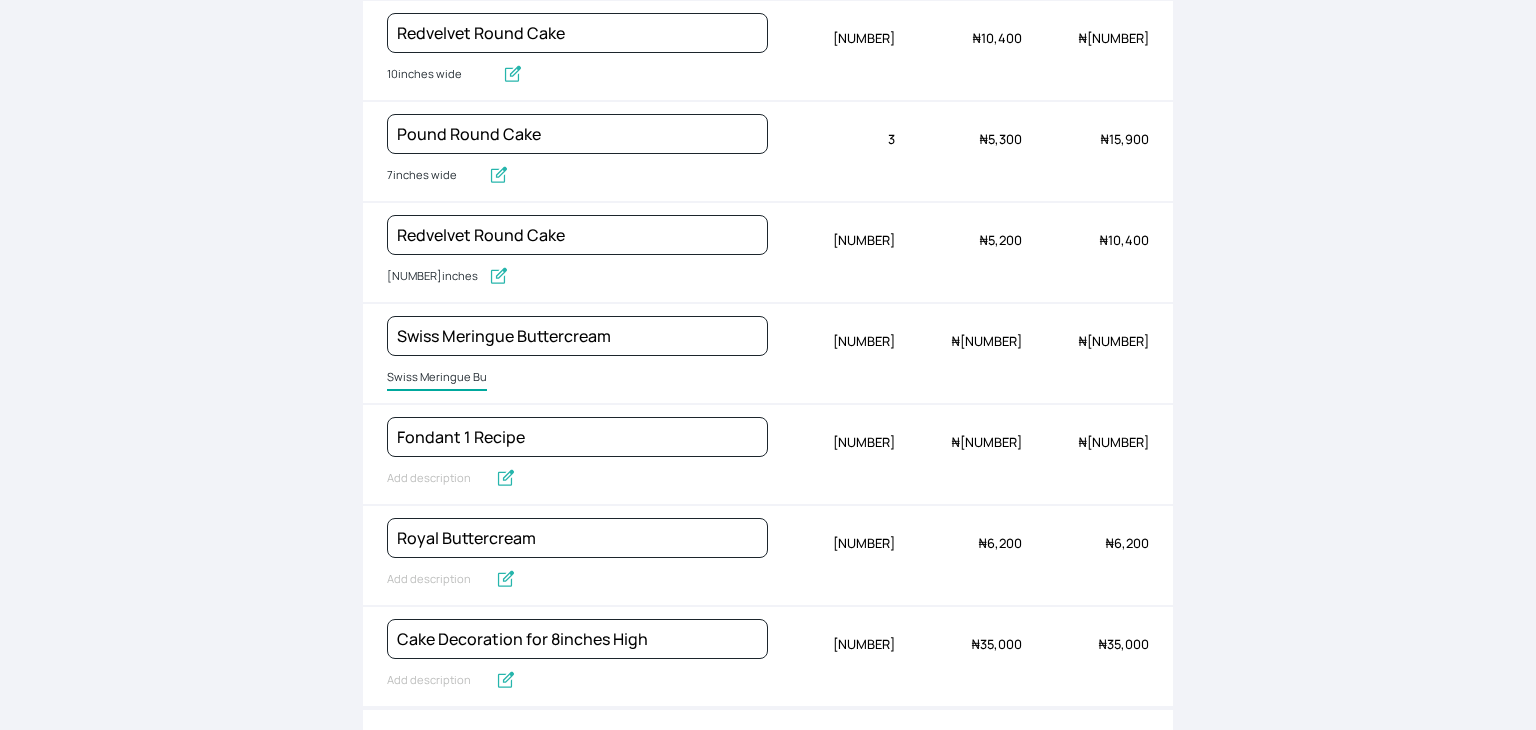 drag, startPoint x: 409, startPoint y: 377, endPoint x: 418, endPoint y: 372, distance: 10.29563 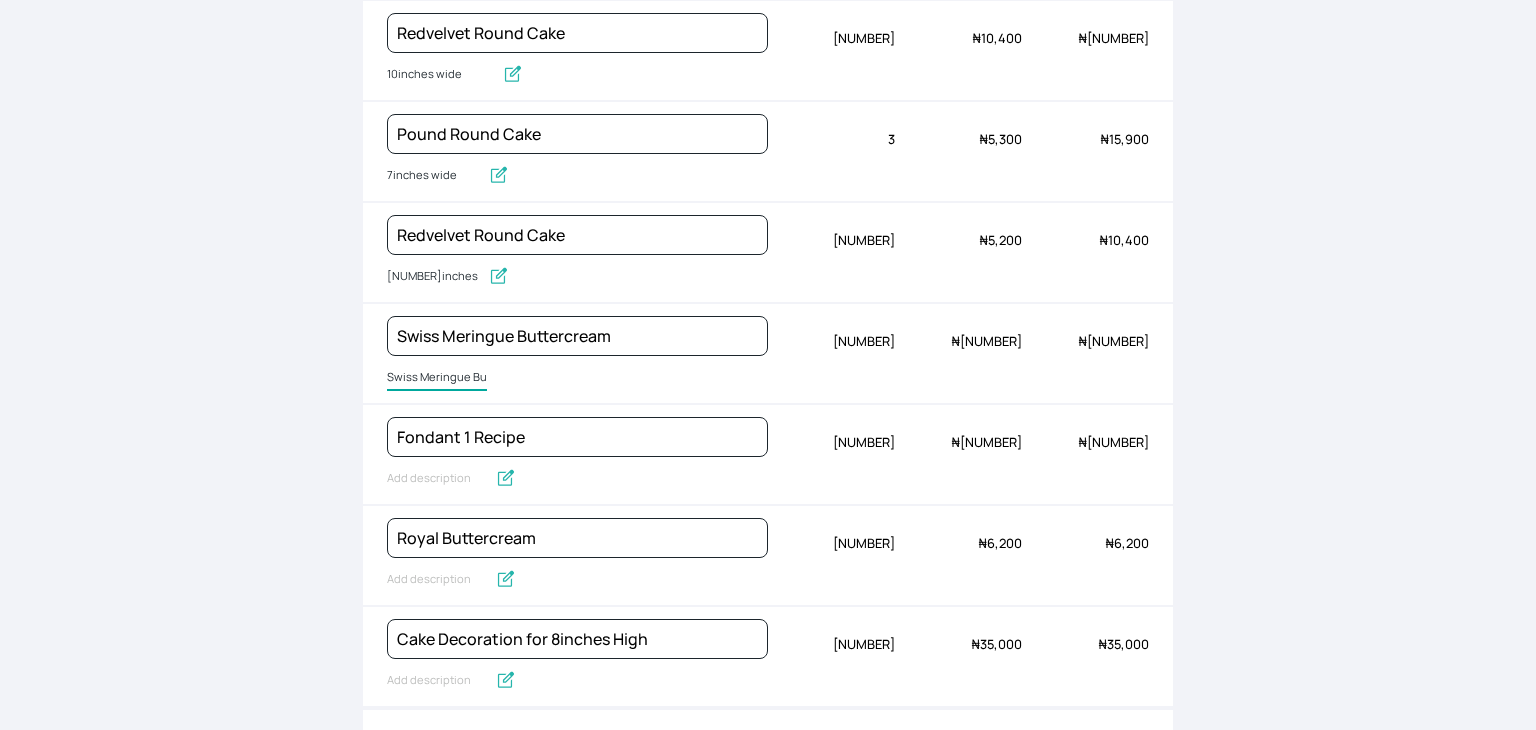 click on "Swiss Meringue Buttercream" at bounding box center [437, 378] 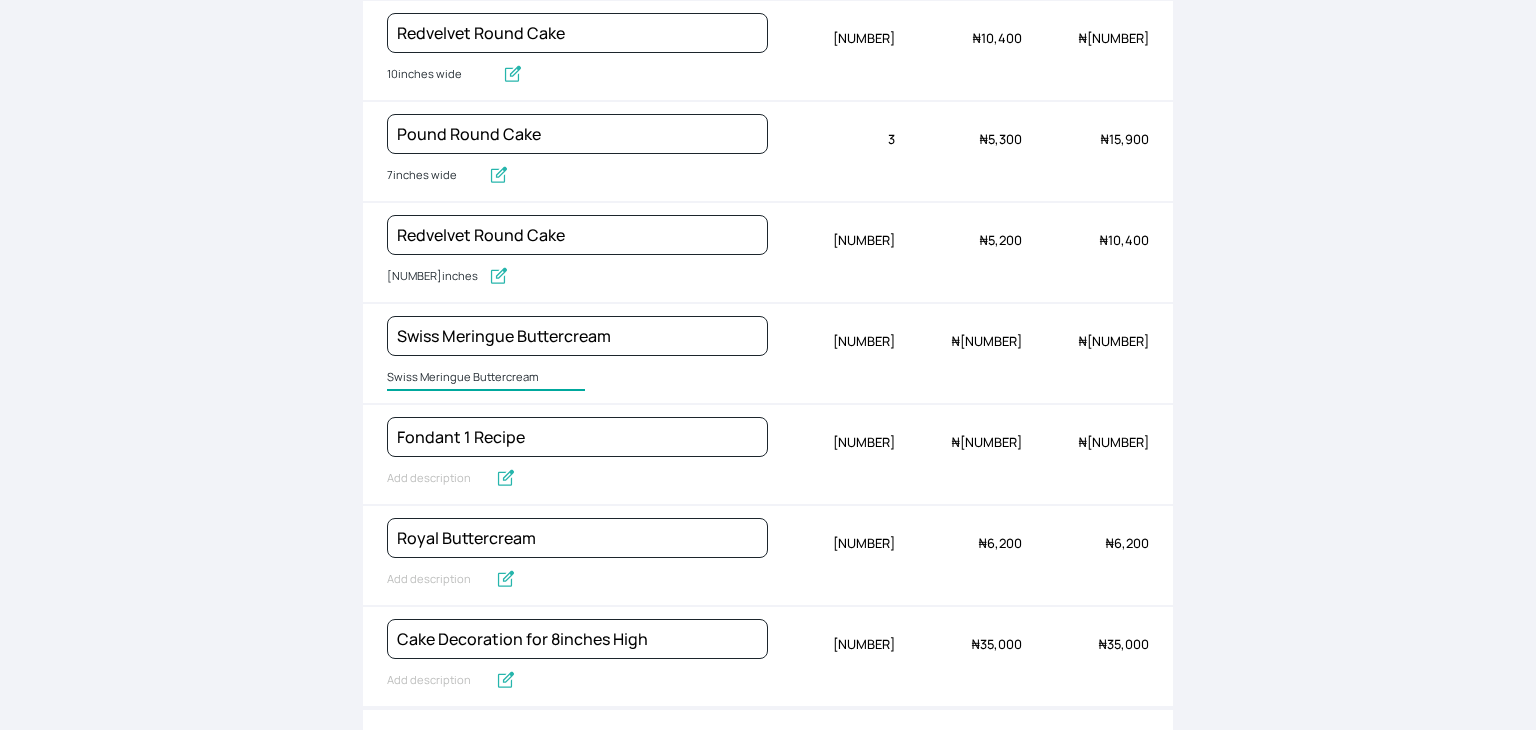click on "Swiss Meringue Buttercream" at bounding box center [486, 378] 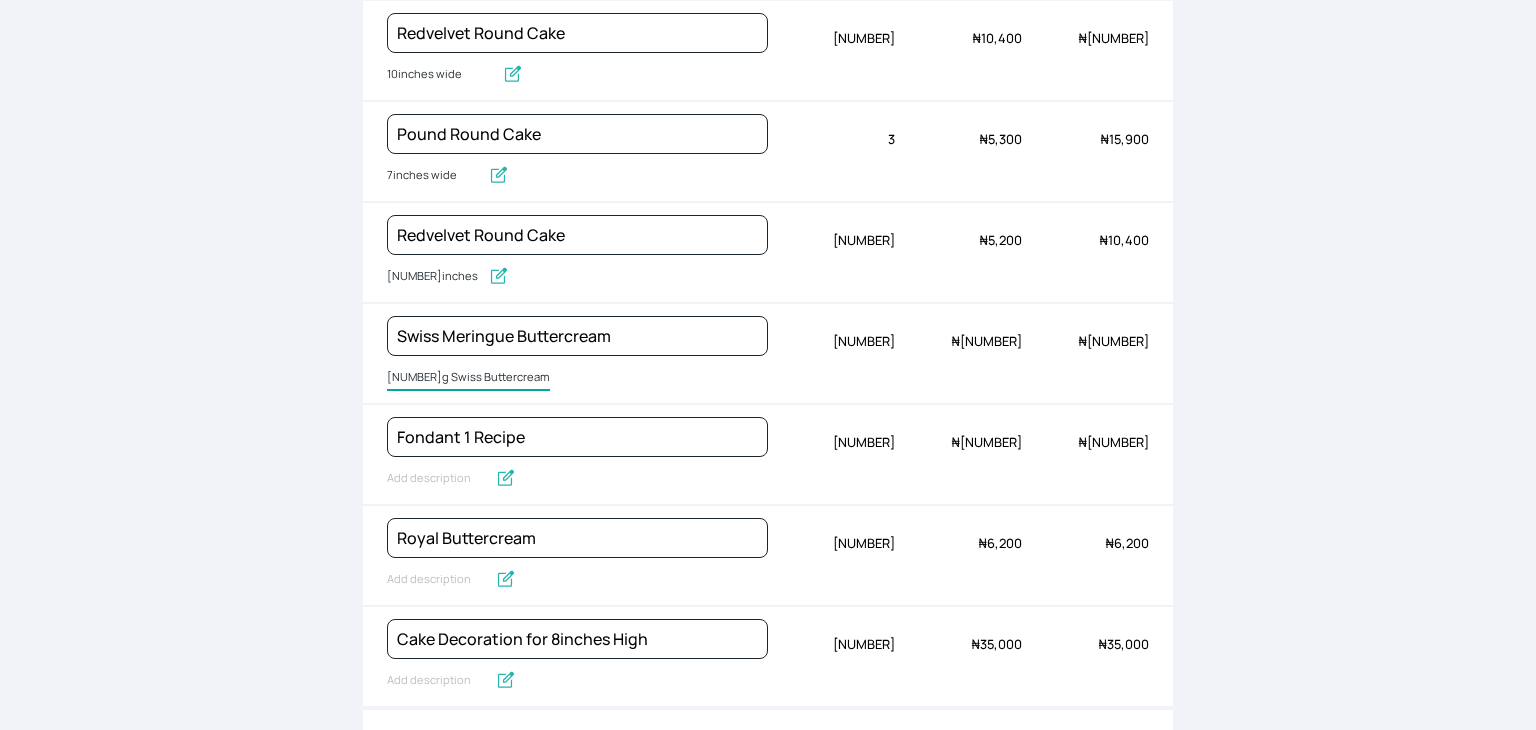 type on "[NUMBER]g Swiss Buttercream" 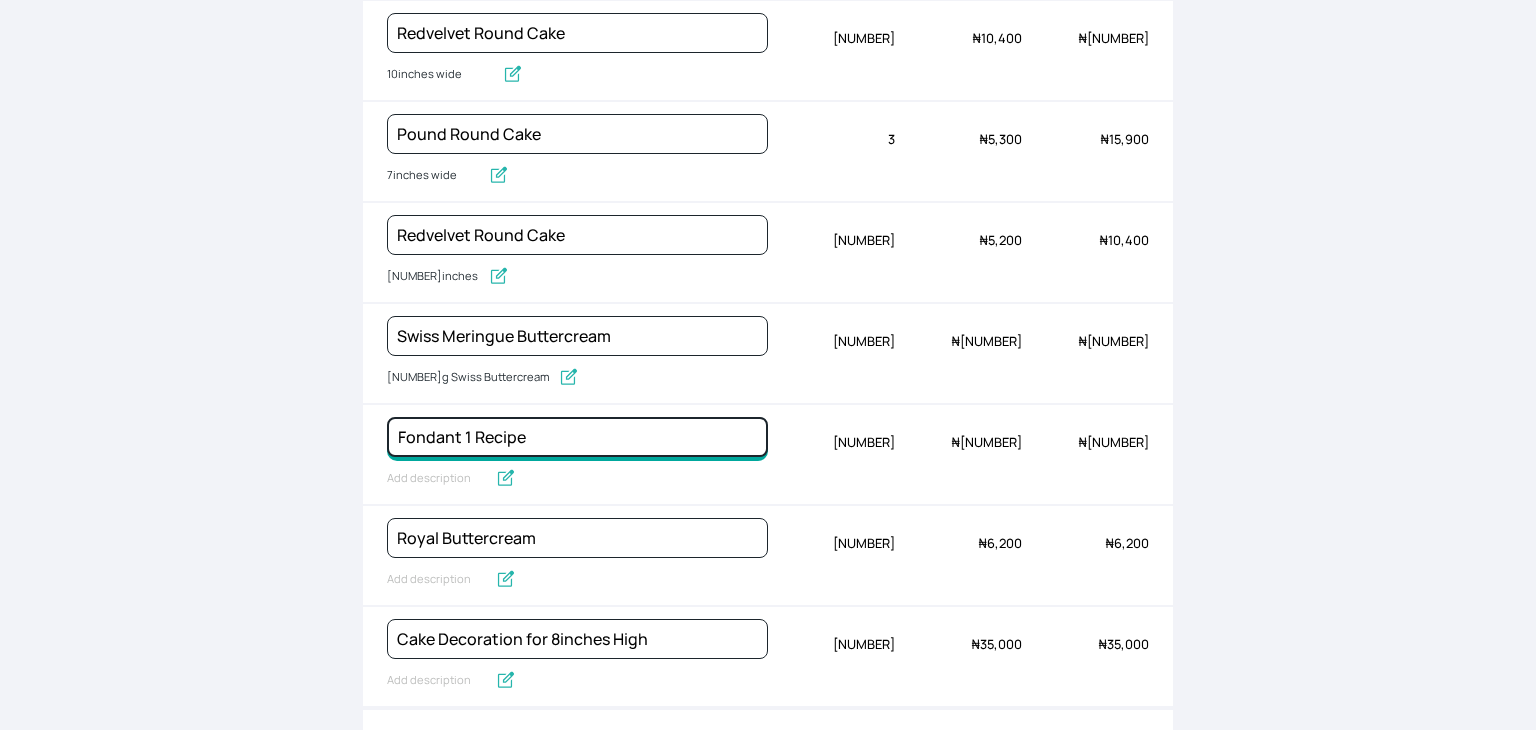 drag, startPoint x: 459, startPoint y: 429, endPoint x: 574, endPoint y: 437, distance: 115.27792 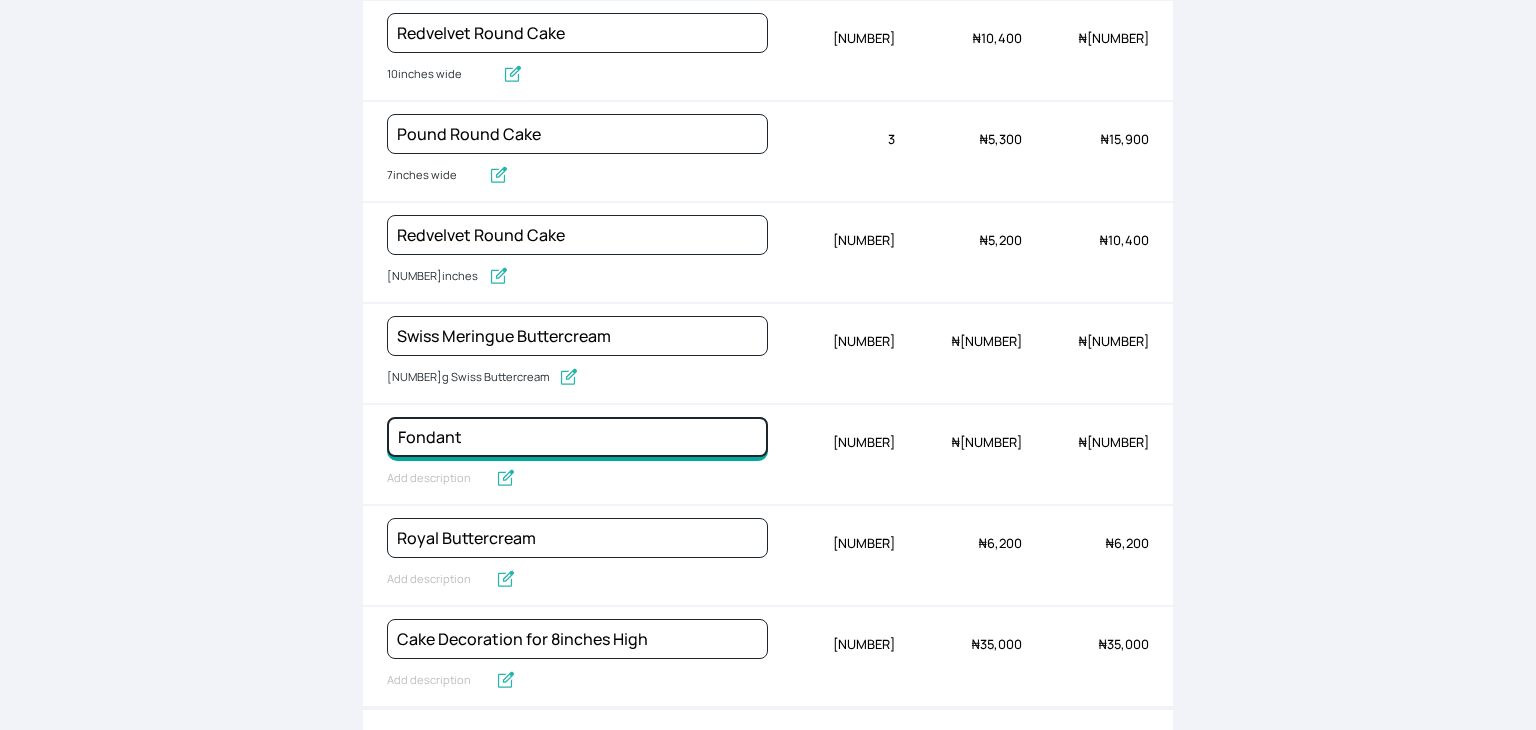 type on "Fondant" 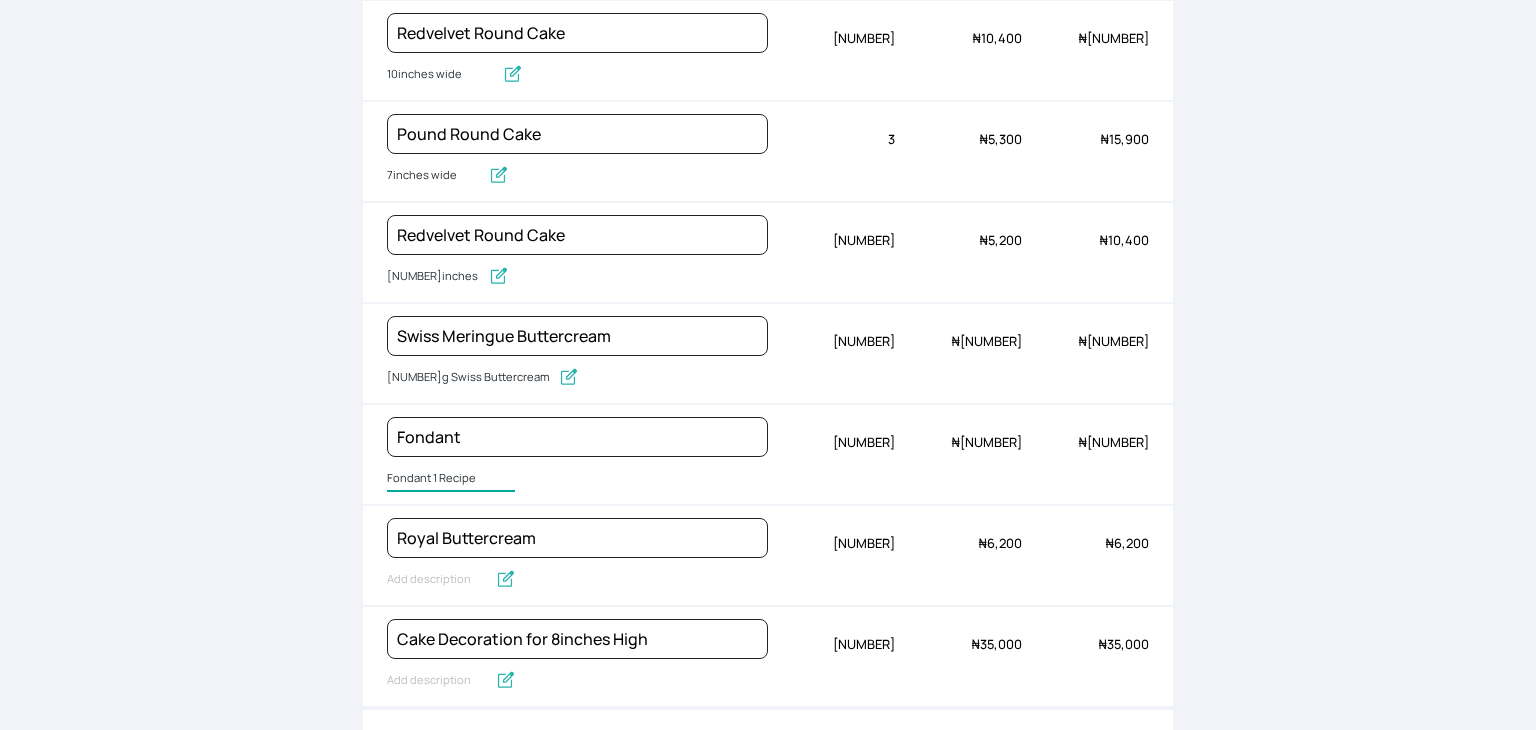 click on "Fondant 1 Recipe" at bounding box center [451, 479] 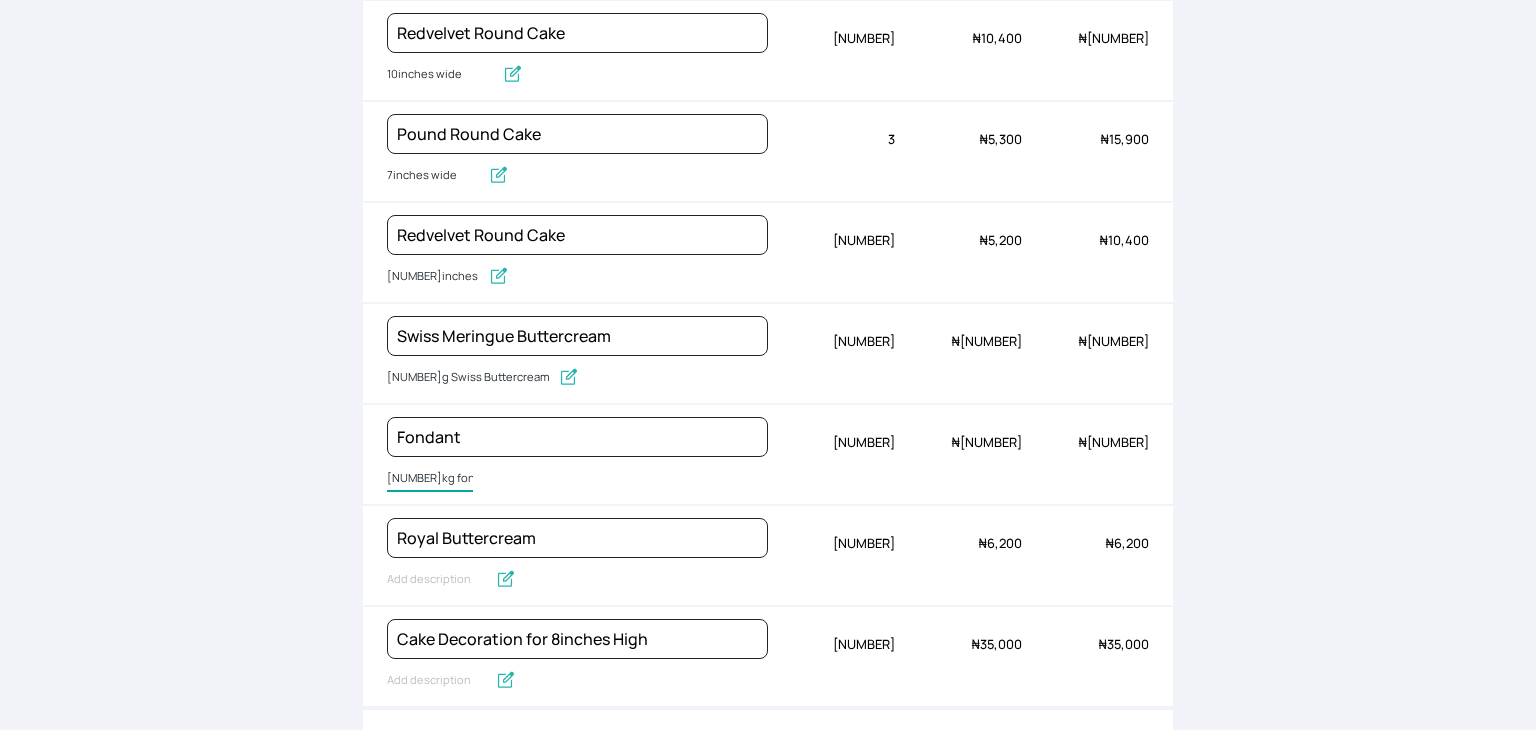 type on "[NUMBER]kg fondant" 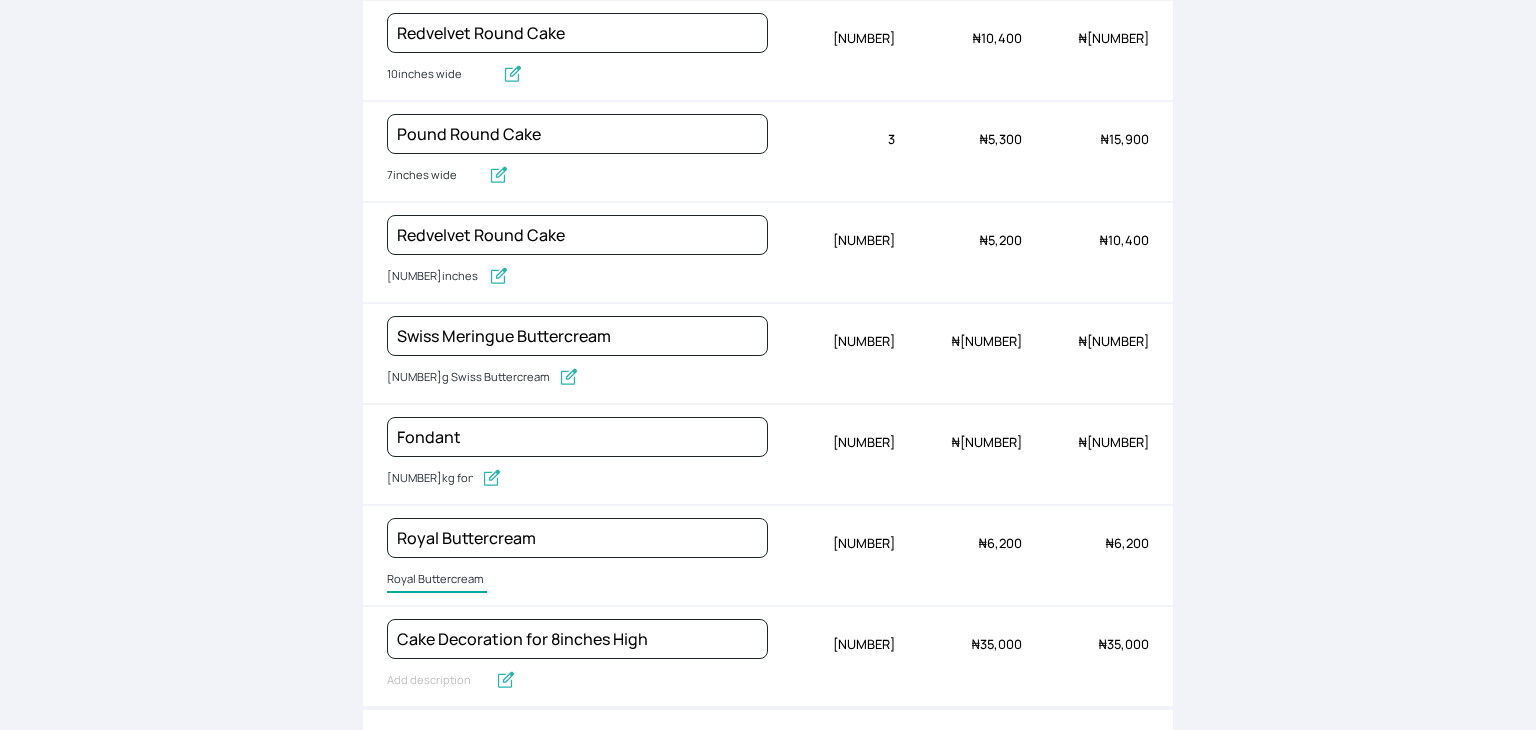 click on "Royal Buttercream" at bounding box center [437, 580] 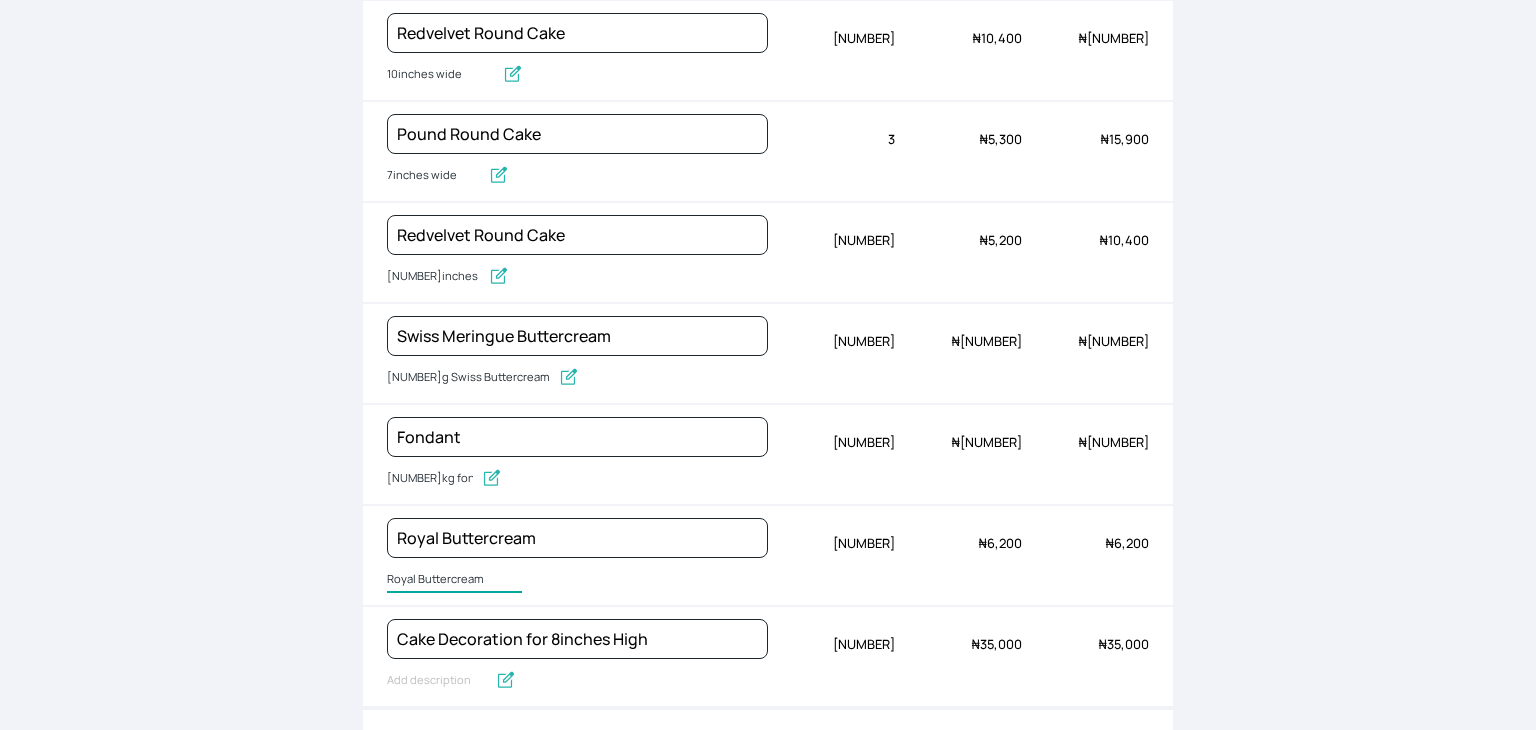 click on "Royal Buttercream" at bounding box center (454, 580) 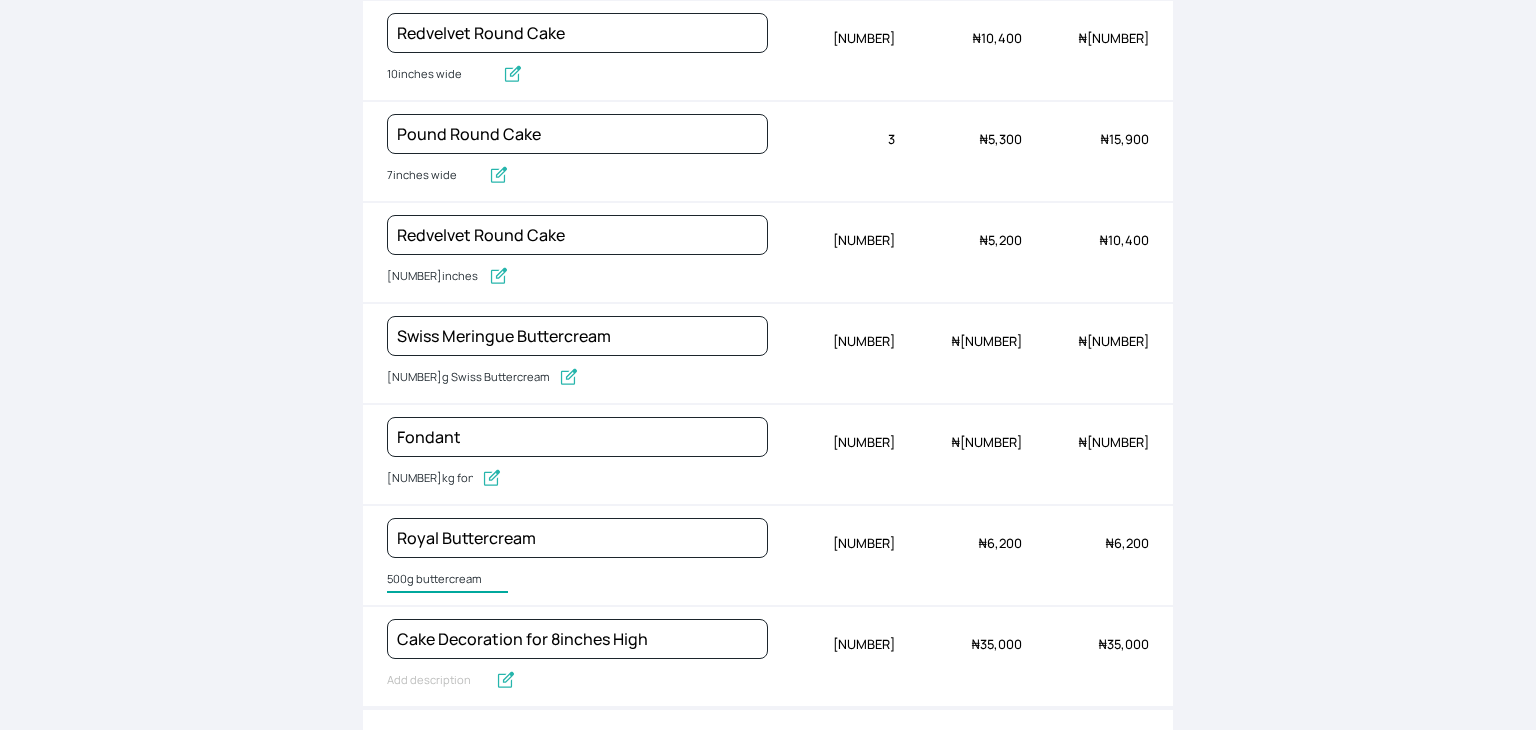 type on "500g buttercream" 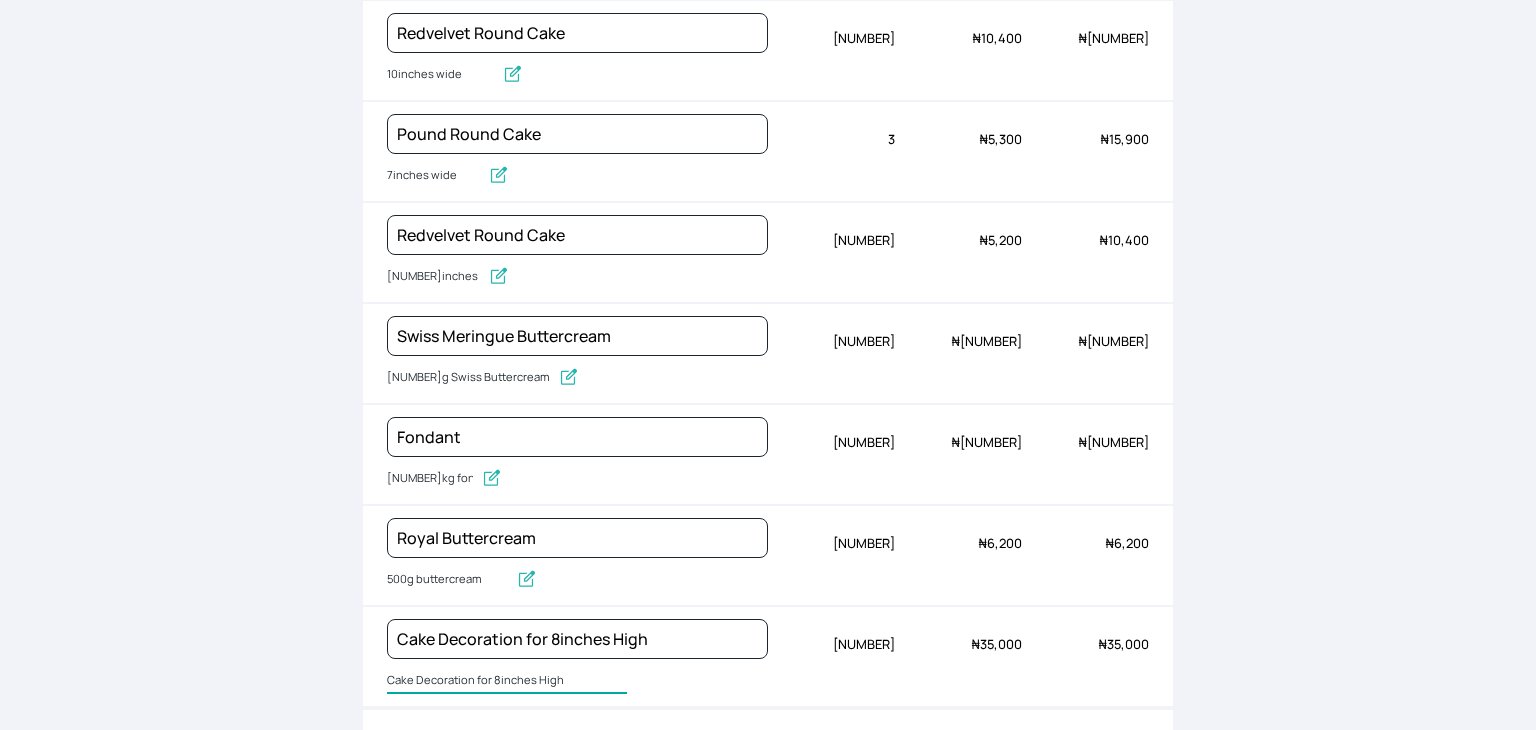 click on "Cake Decoration for 8inches High" at bounding box center [507, 681] 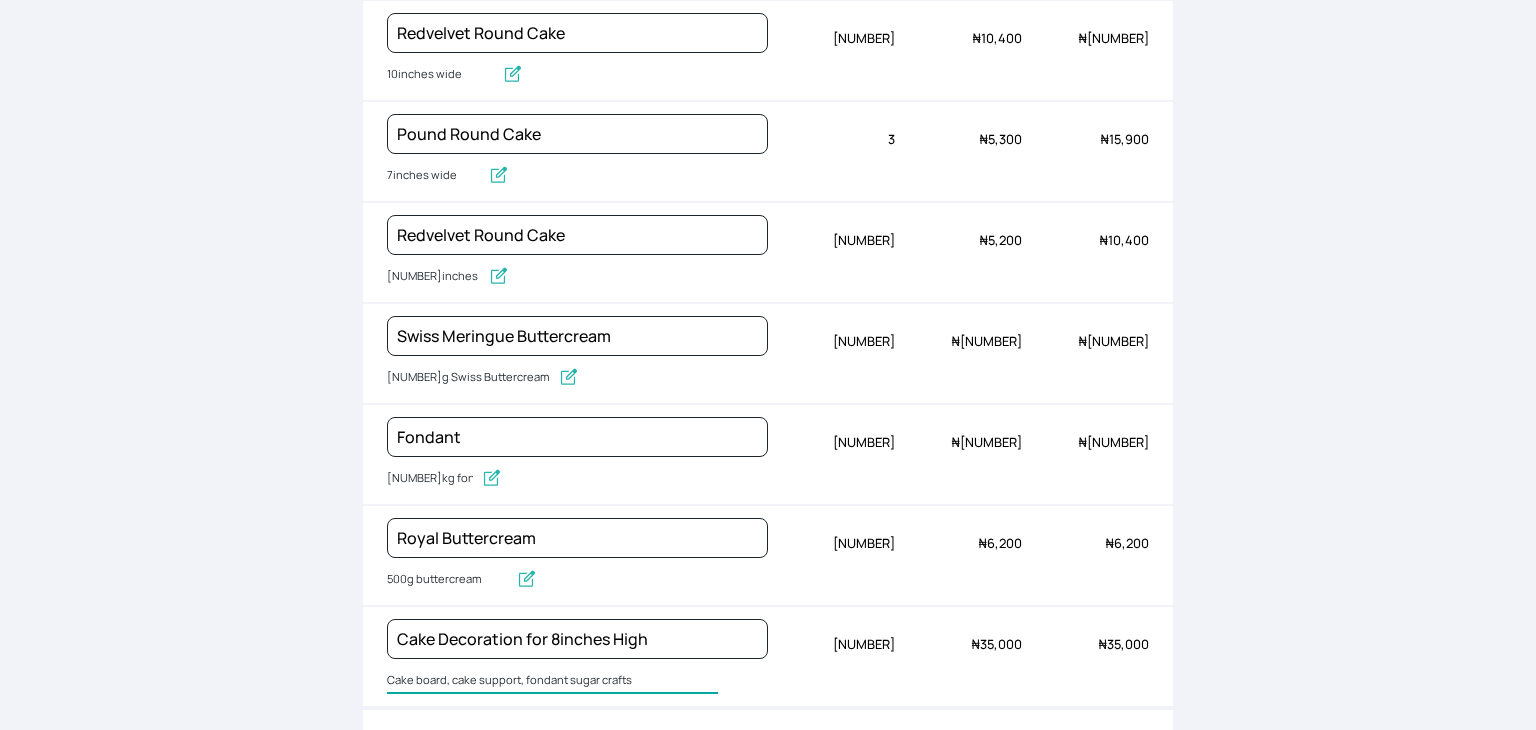 drag, startPoint x: 429, startPoint y: 675, endPoint x: 632, endPoint y: 677, distance: 203.00986 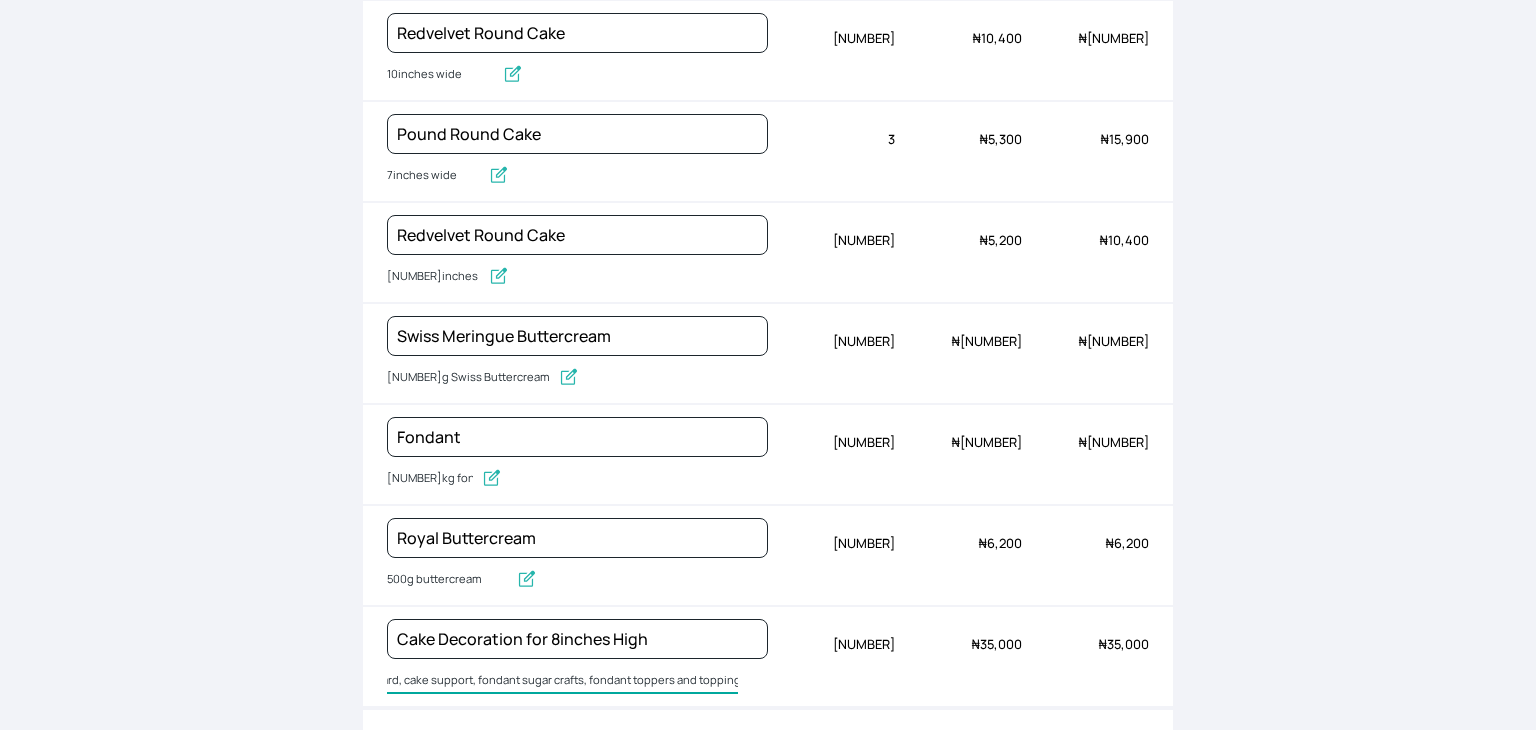scroll, scrollTop: 0, scrollLeft: 54, axis: horizontal 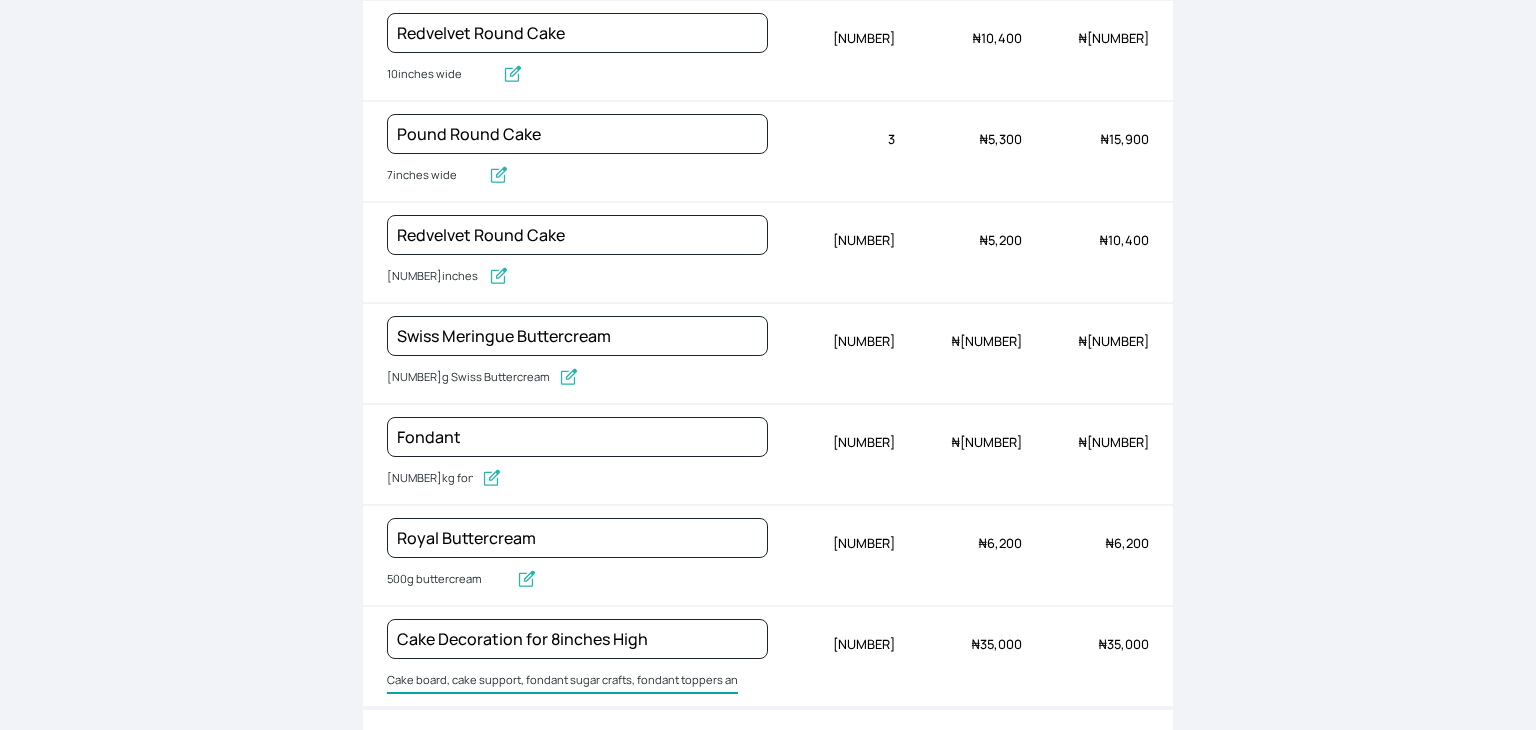 drag, startPoint x: 560, startPoint y: 665, endPoint x: 254, endPoint y: 629, distance: 308.11038 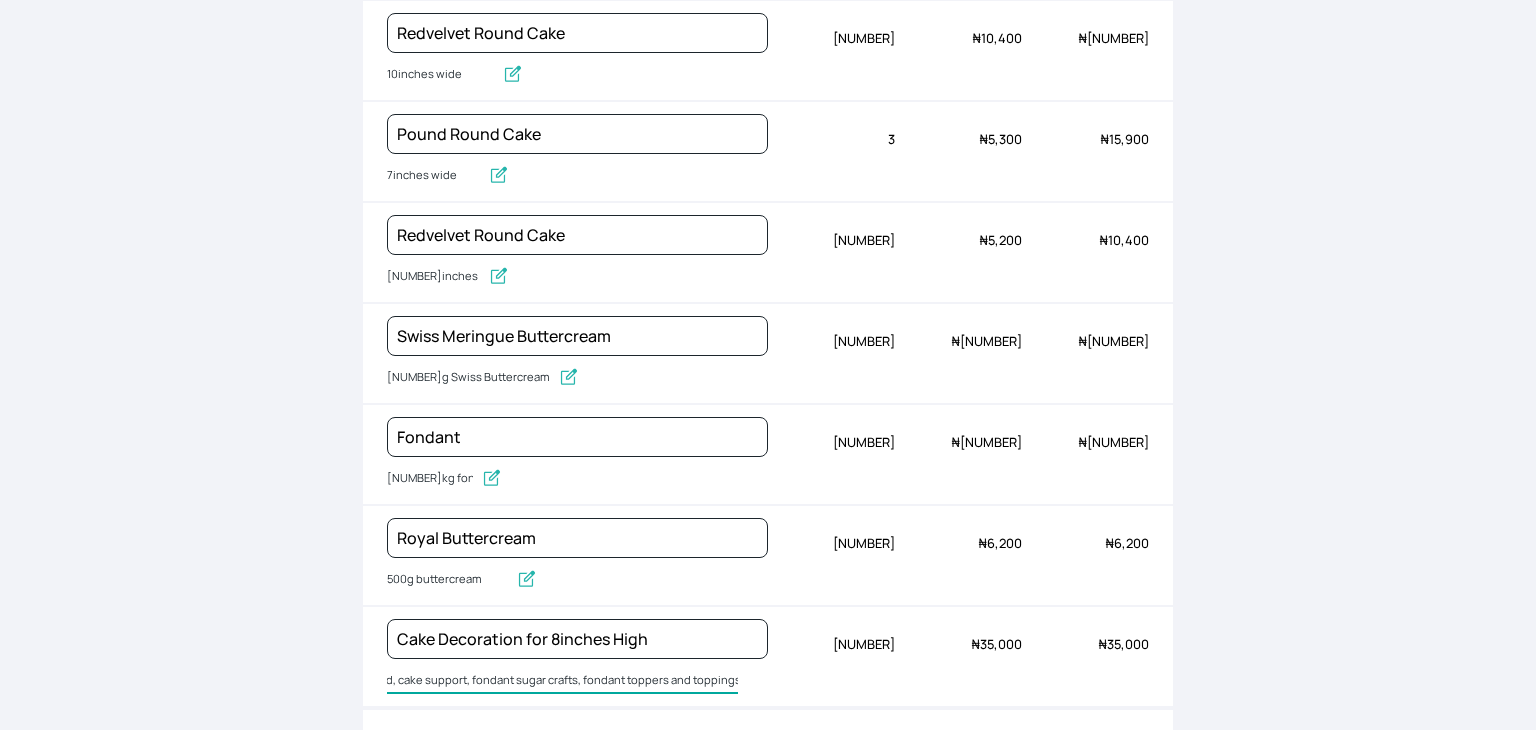 drag, startPoint x: 600, startPoint y: 674, endPoint x: 817, endPoint y: 673, distance: 217.0023 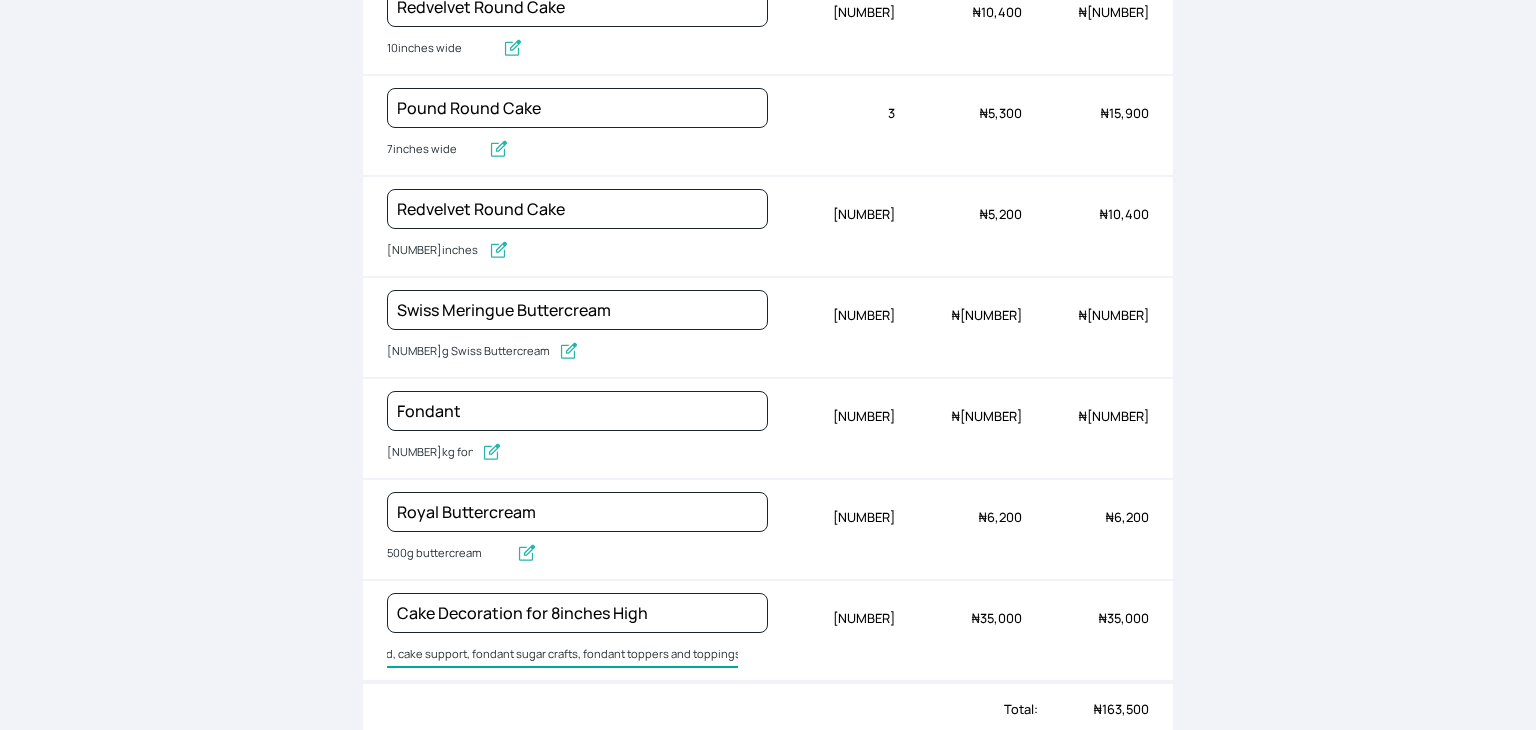 scroll, scrollTop: 457, scrollLeft: 0, axis: vertical 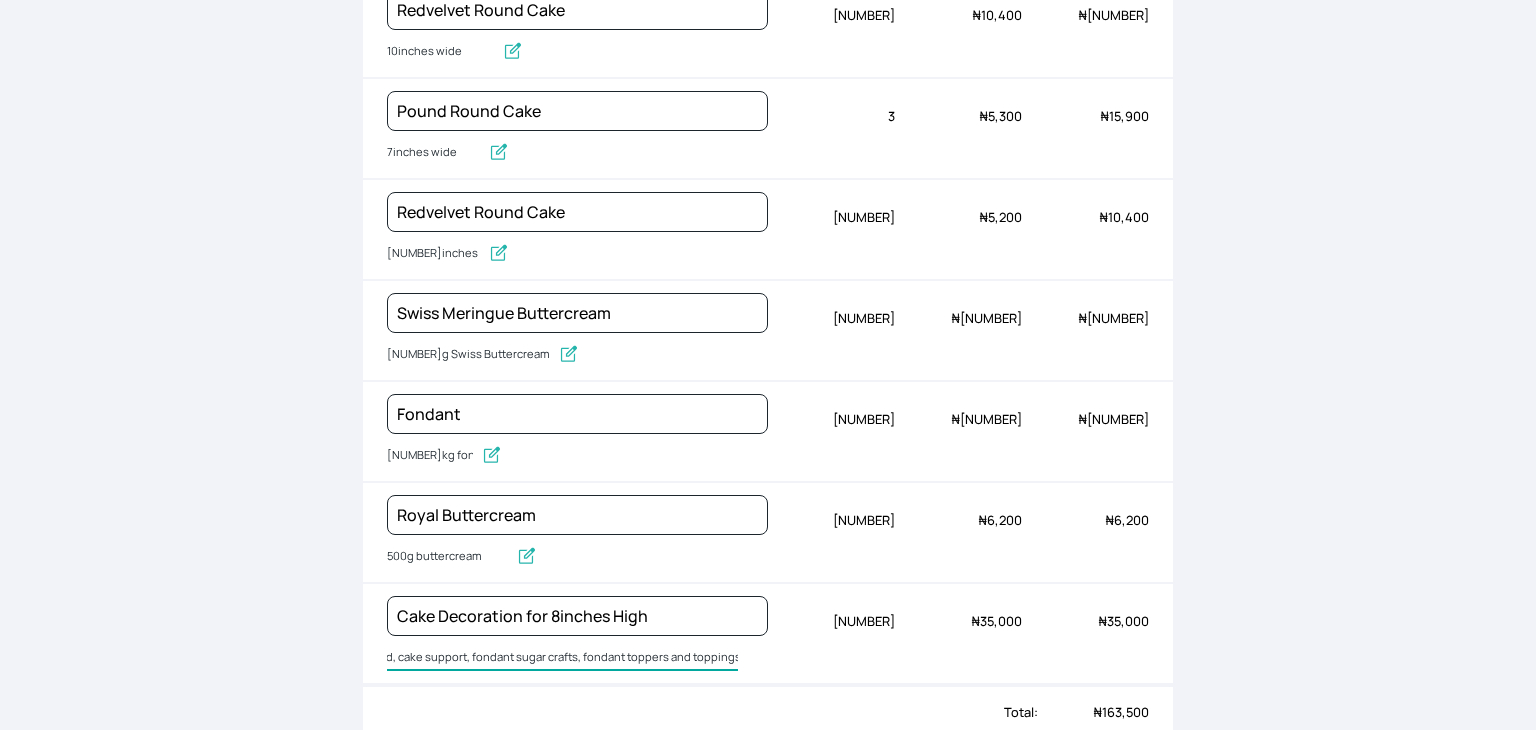 type on "Cake board, cake support, fondant sugar crafts, fondant toppers and toppings" 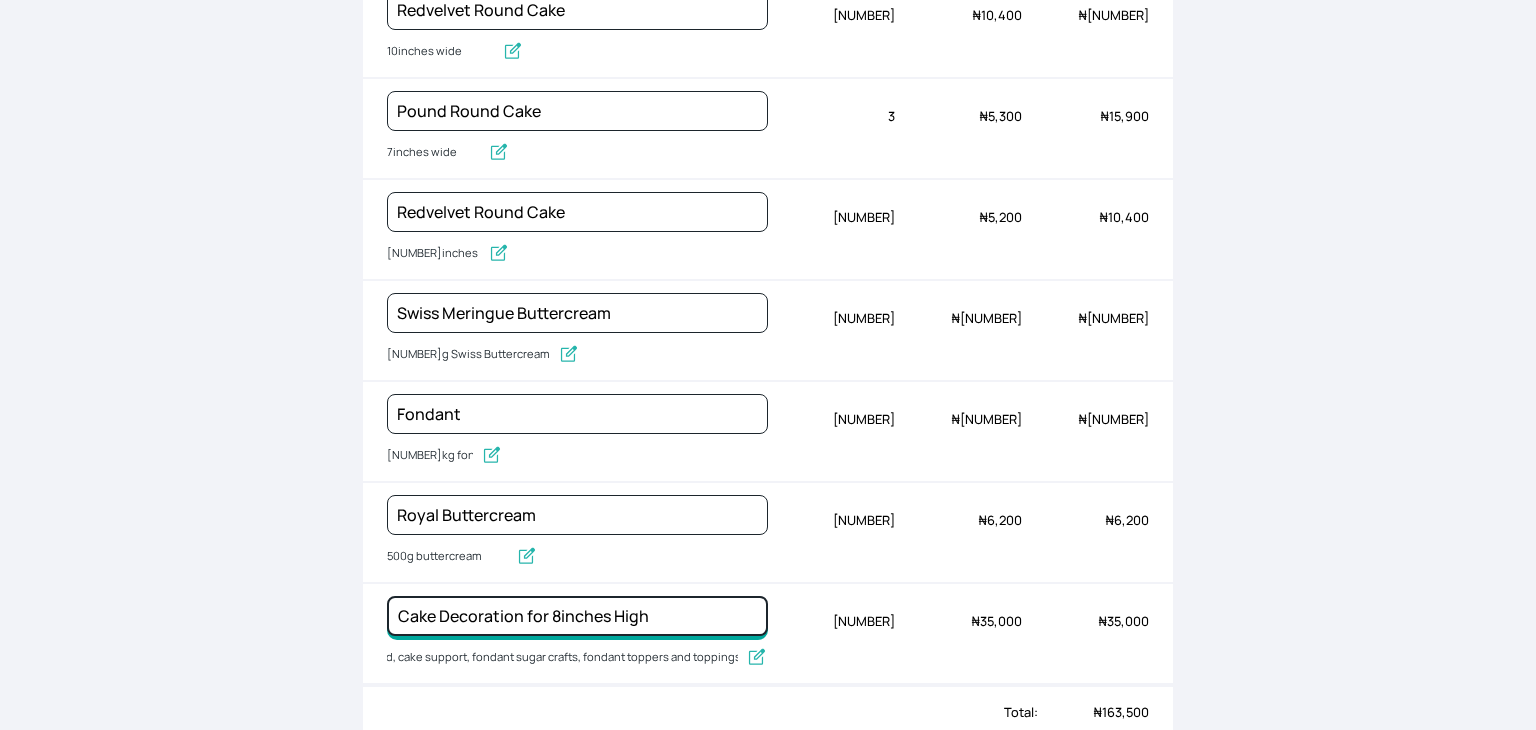 scroll, scrollTop: 0, scrollLeft: 0, axis: both 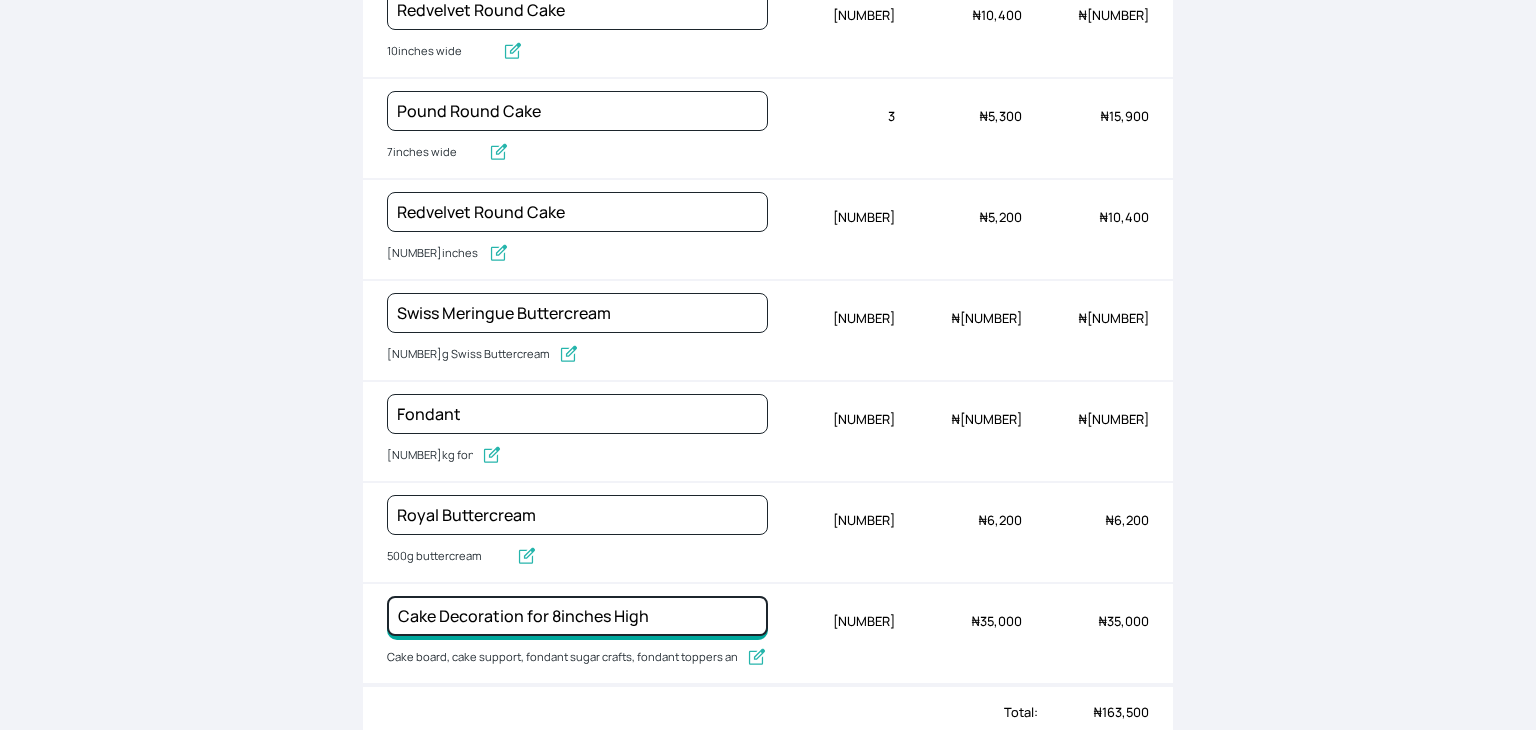 drag, startPoint x: 669, startPoint y: 604, endPoint x: 548, endPoint y: 594, distance: 121.41252 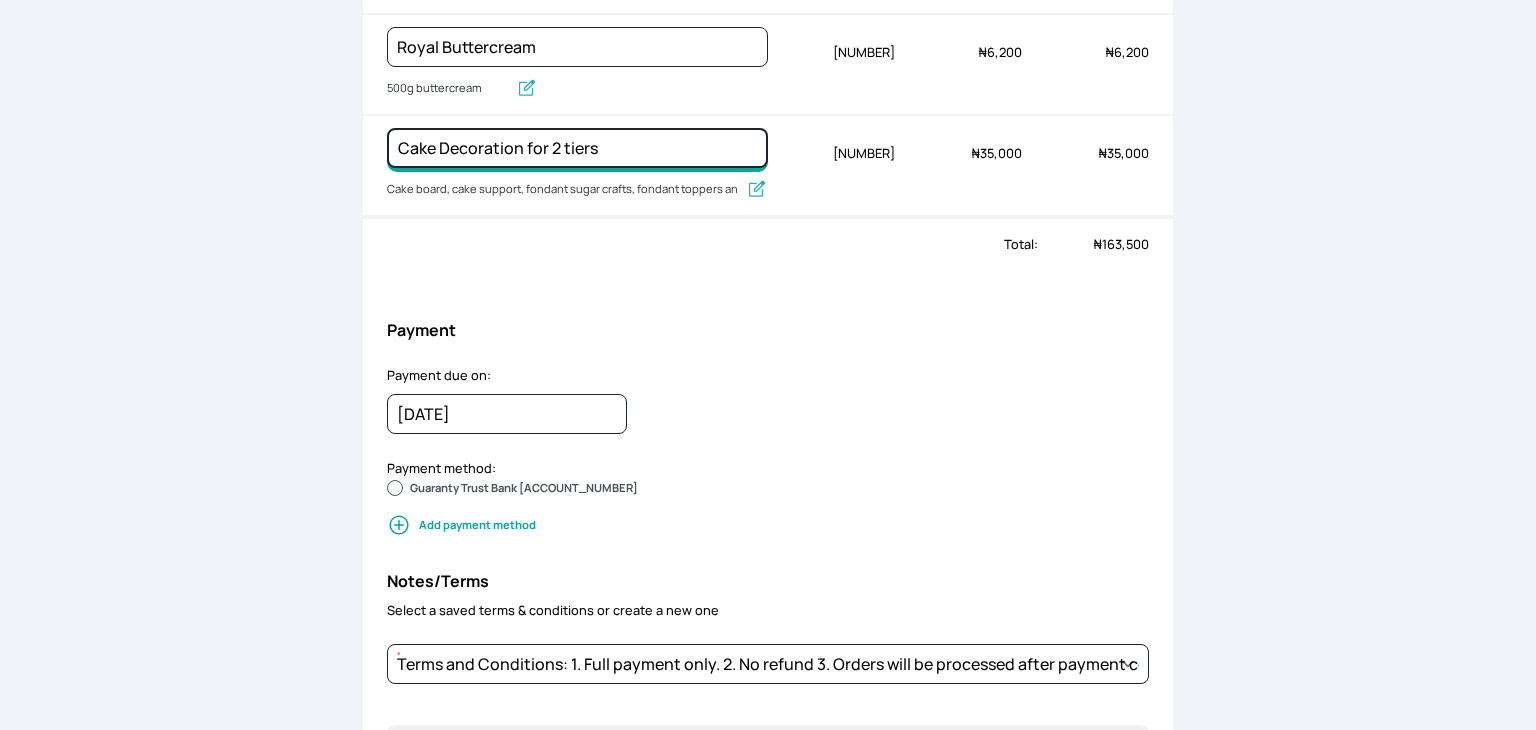 scroll, scrollTop: 0, scrollLeft: 0, axis: both 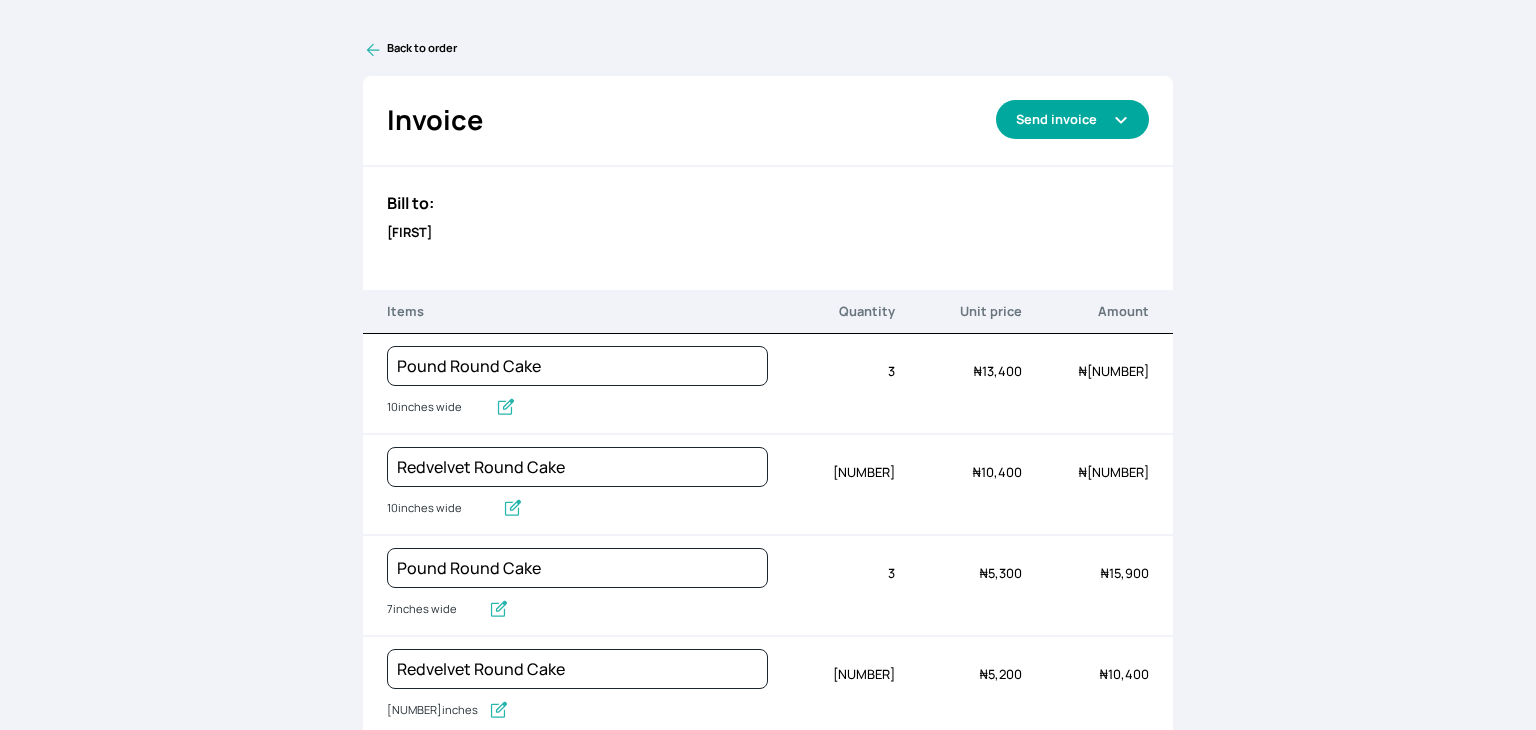 type on "Cake Decoration for 2 tiers" 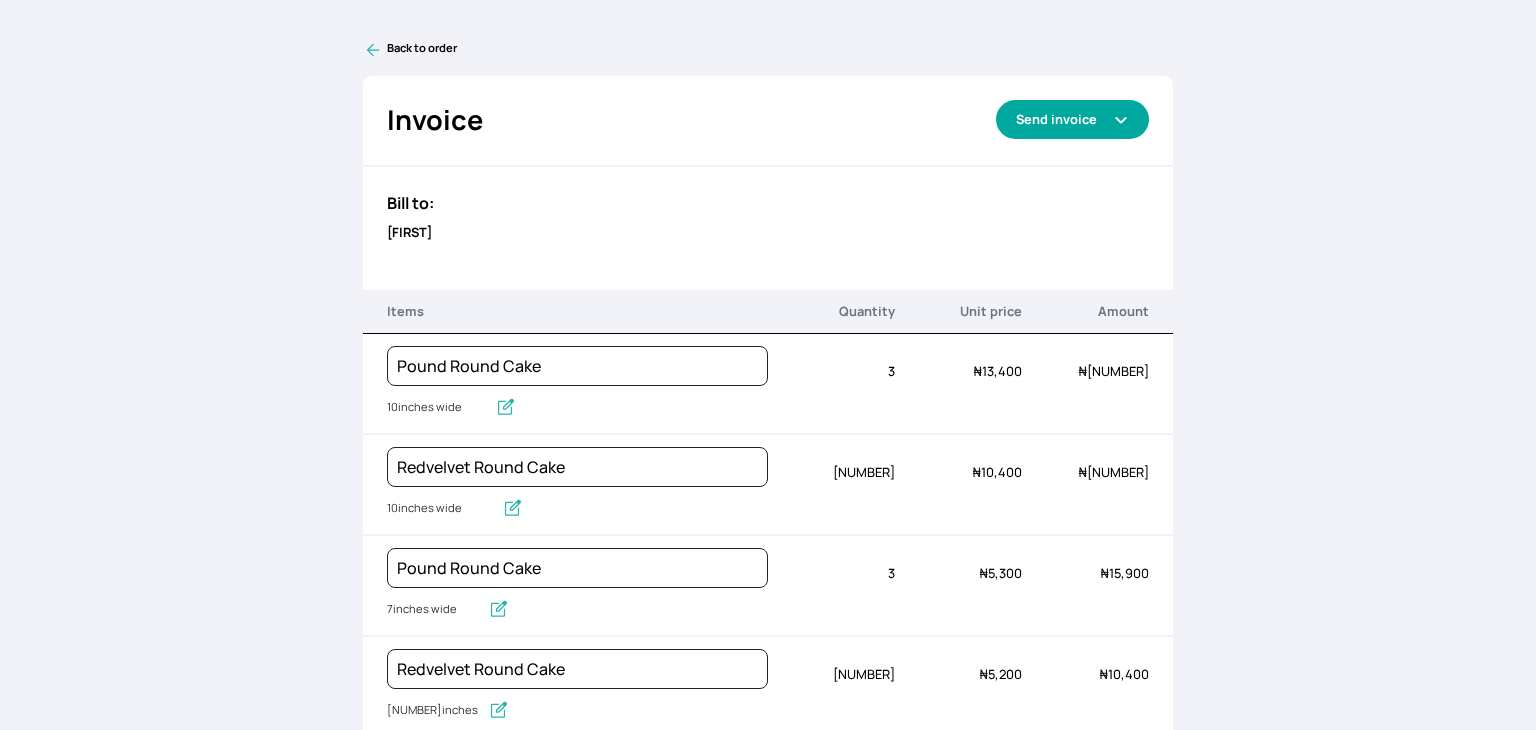 click 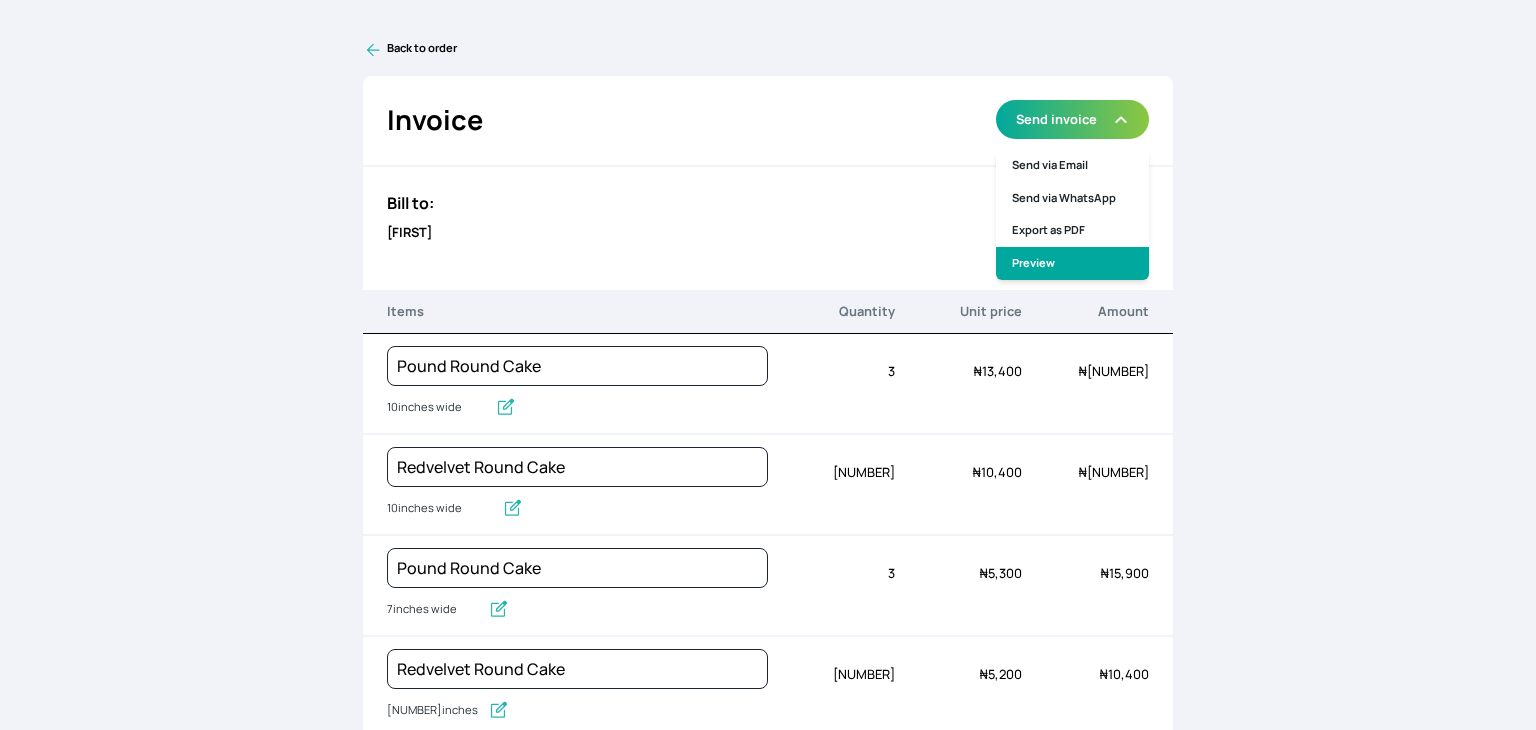 click on "Preview" at bounding box center (1072, 263) 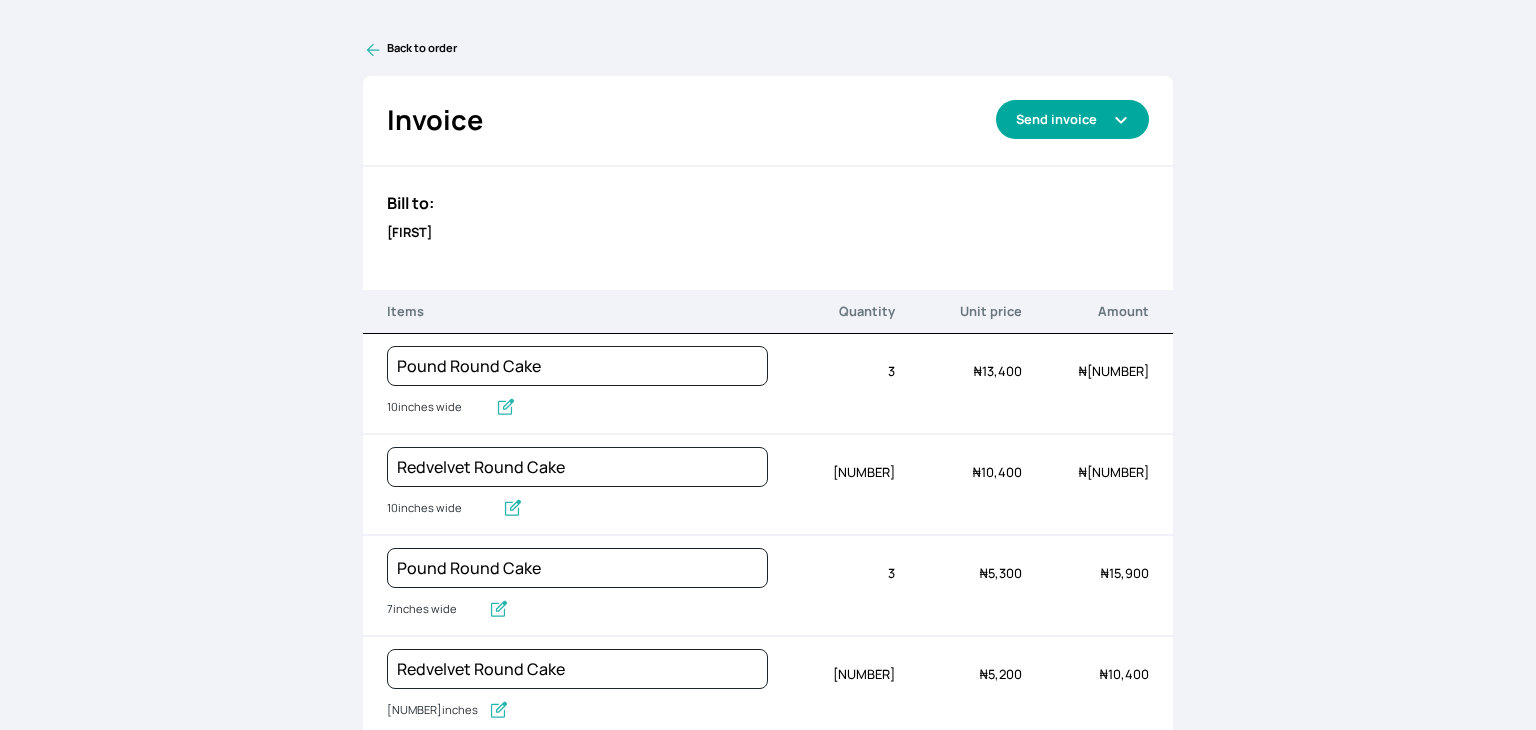 click on "Send invoice" at bounding box center [1072, 119] 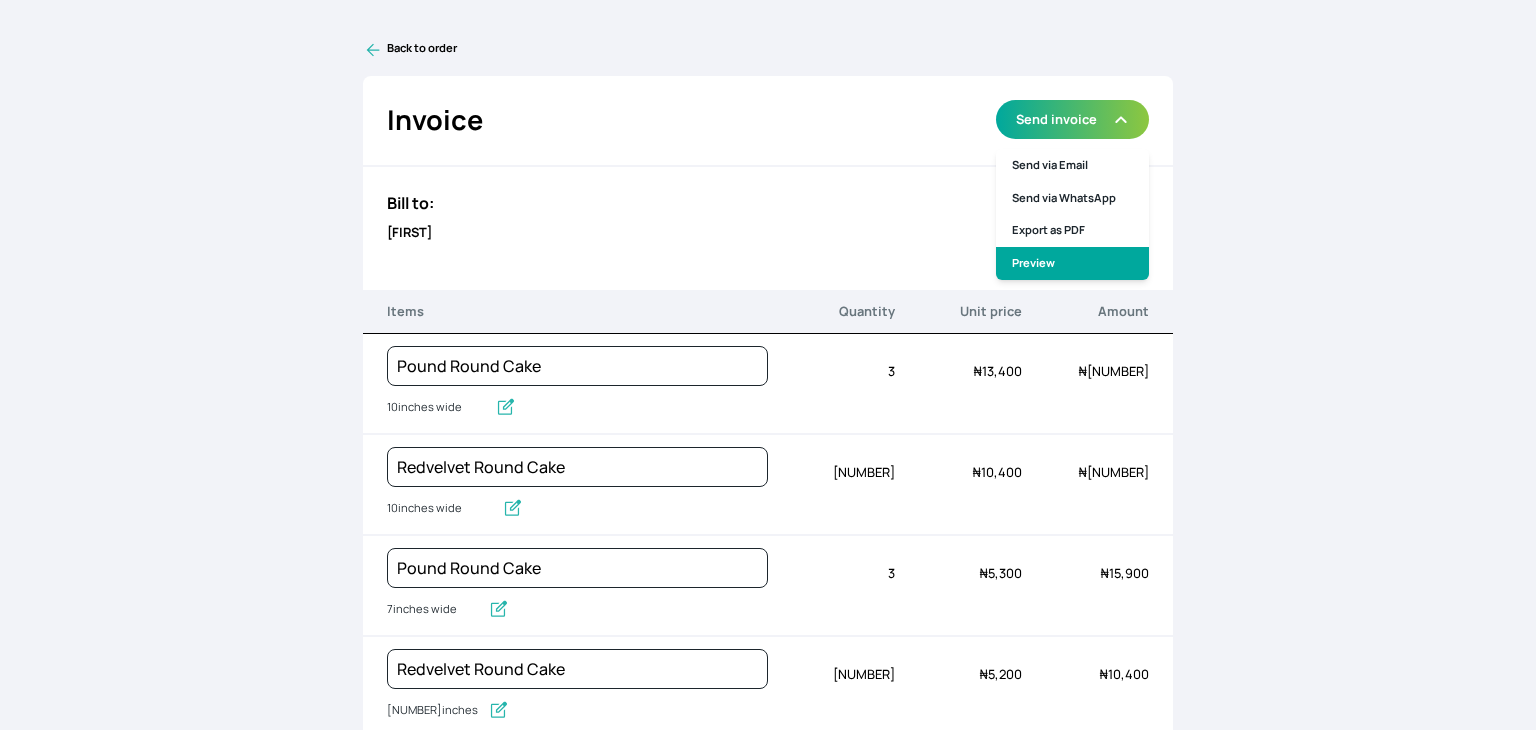 click on "Preview" at bounding box center (1072, 263) 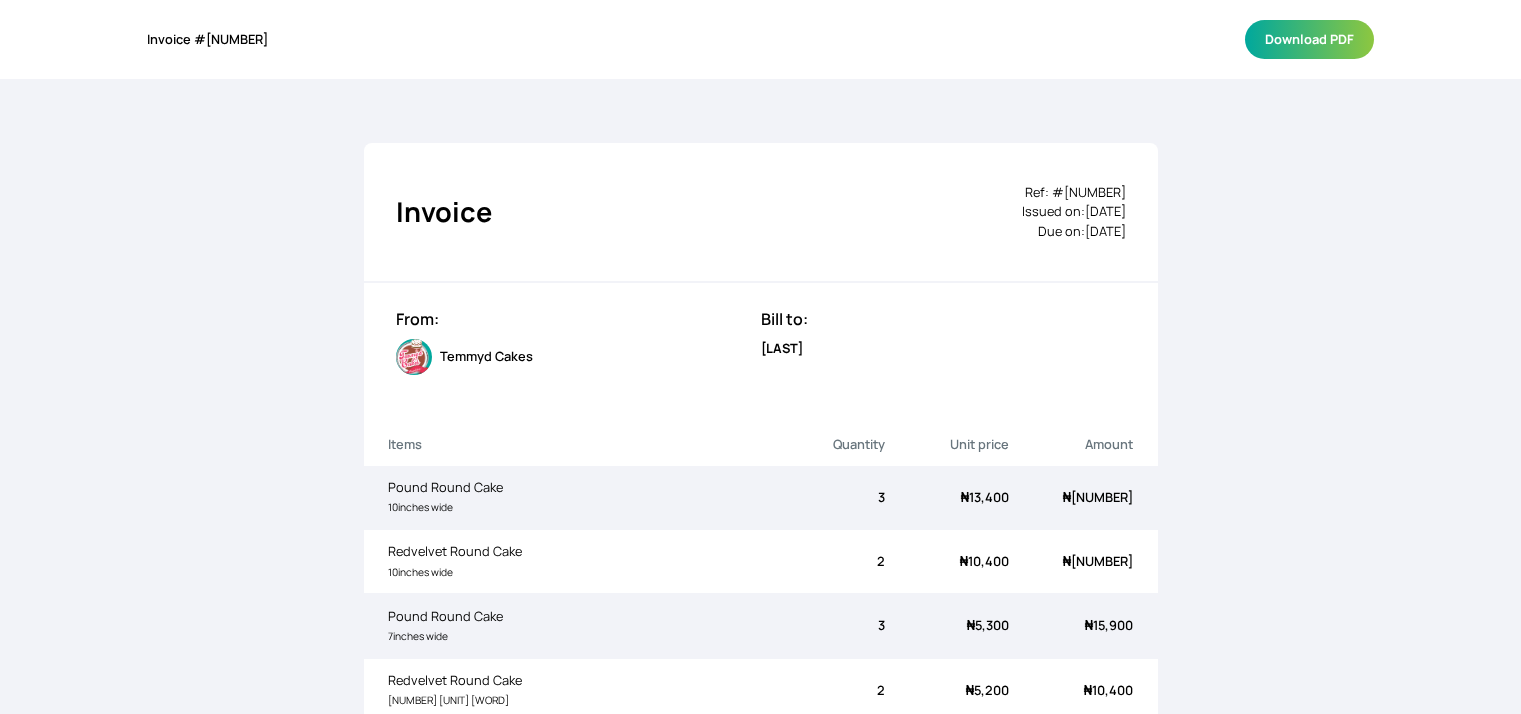 scroll, scrollTop: 0, scrollLeft: 0, axis: both 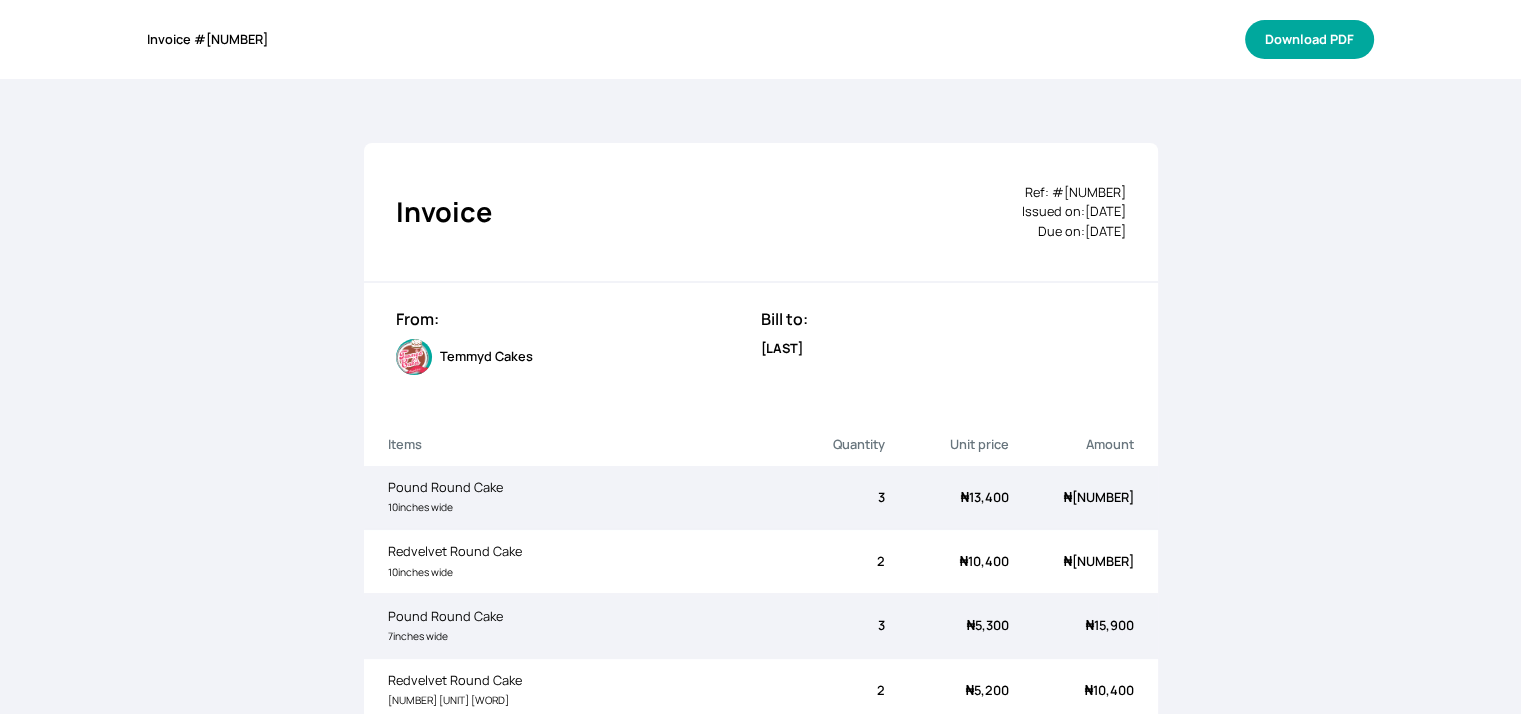 click on "Download PDF" at bounding box center (1309, 39) 